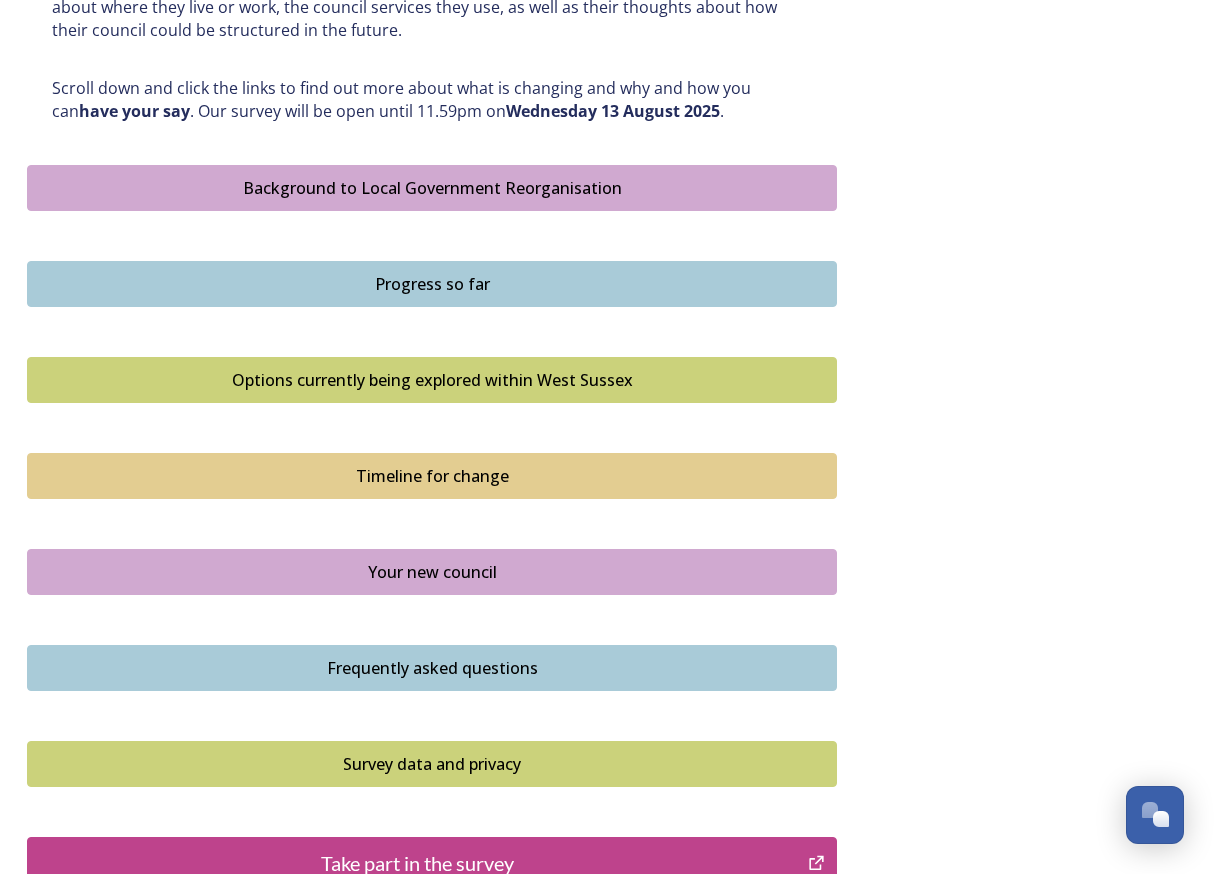 scroll, scrollTop: 1044, scrollLeft: 0, axis: vertical 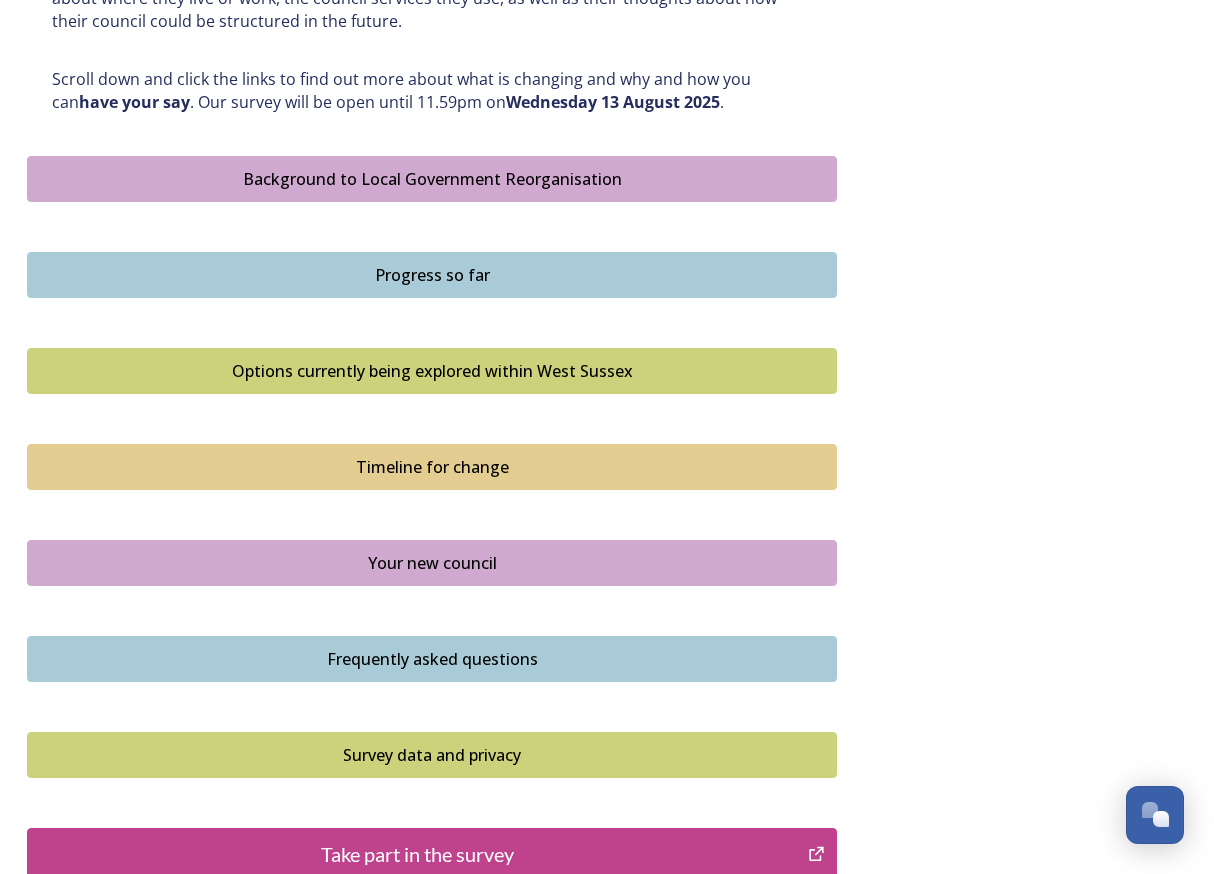 click on "Background to Local Government Reorganisation" at bounding box center (432, 179) 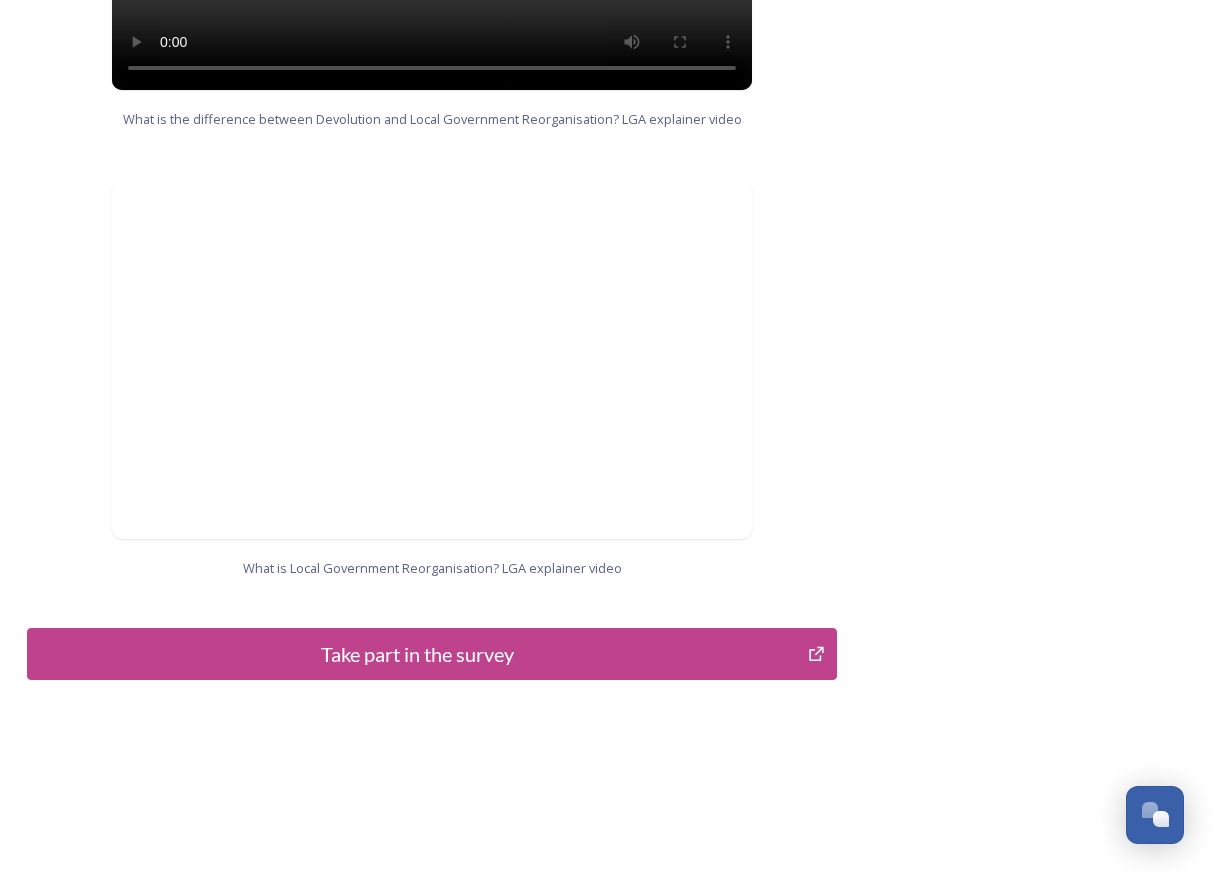 scroll, scrollTop: 1934, scrollLeft: 0, axis: vertical 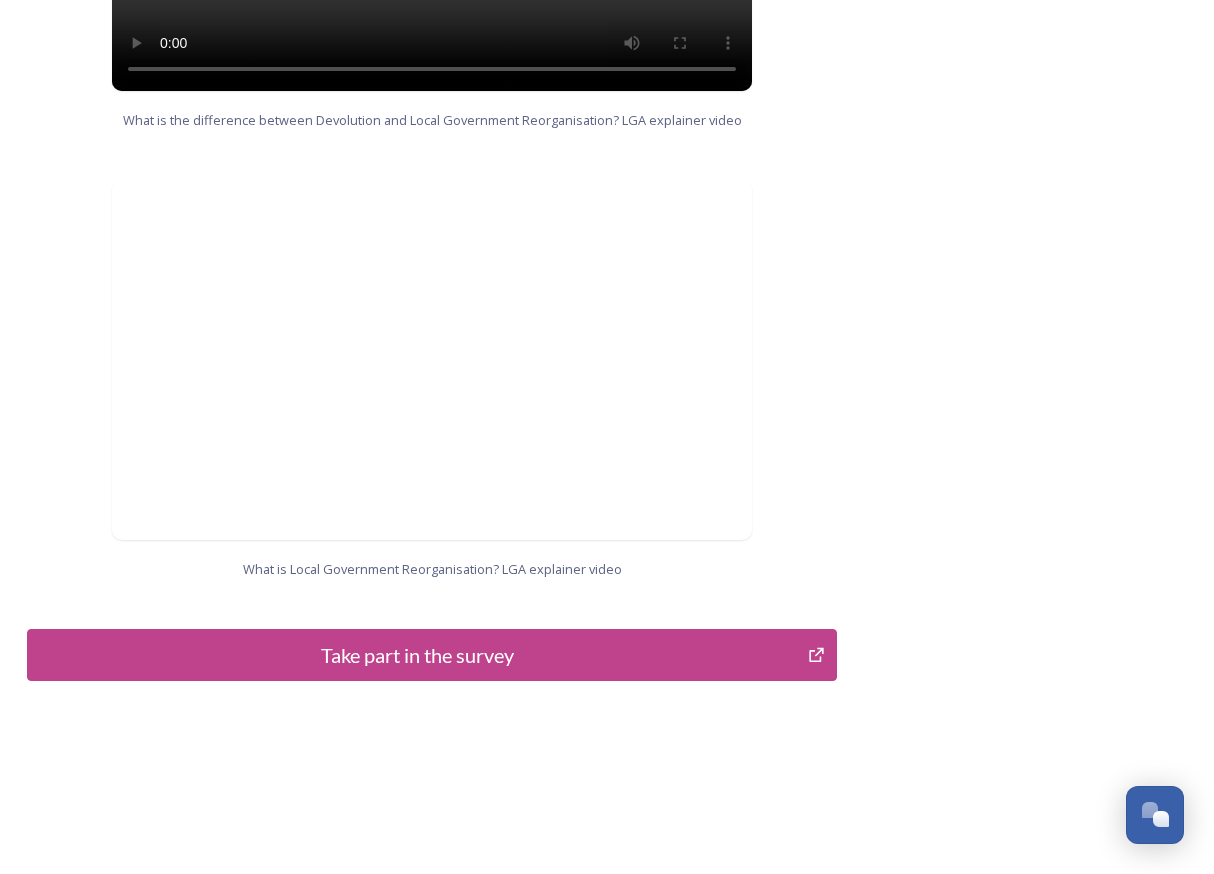 click on "Take part in the survey" at bounding box center [417, 655] 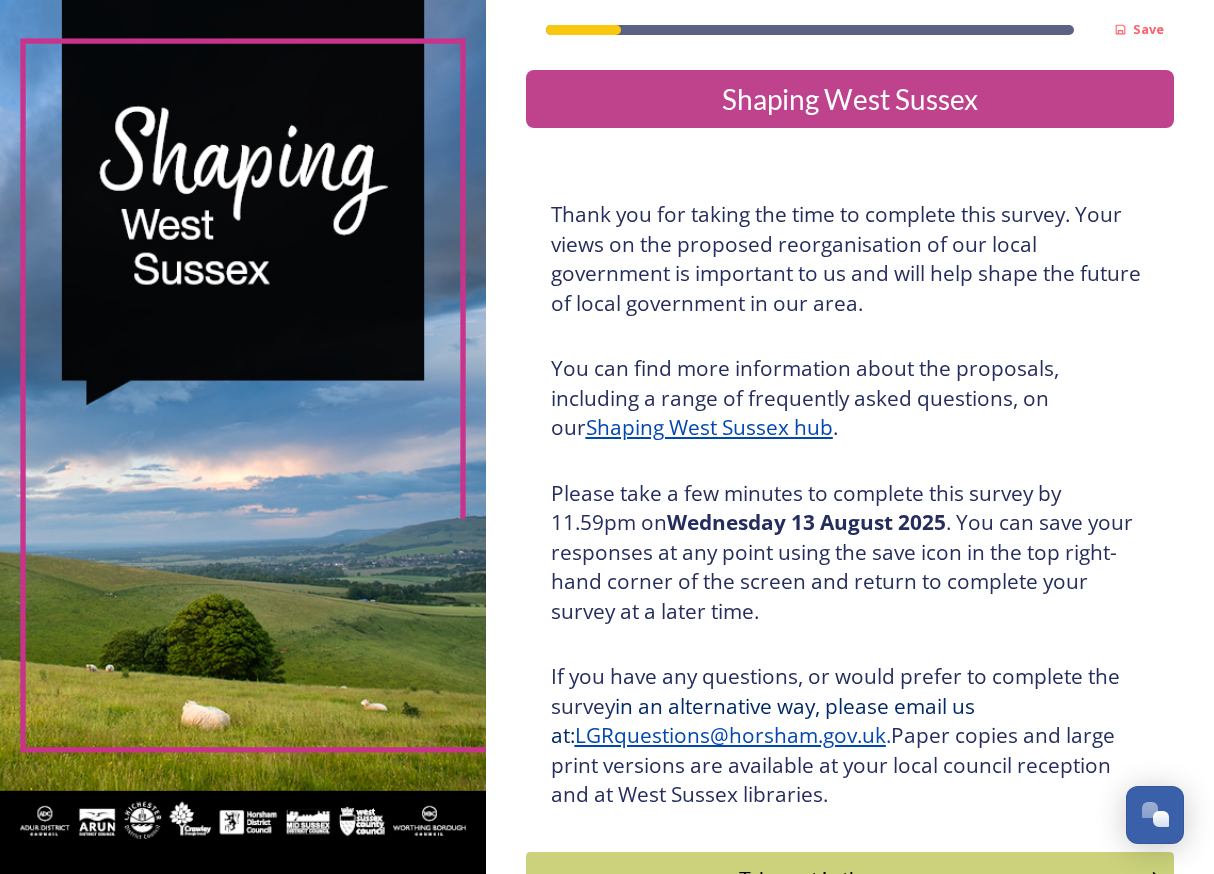 scroll, scrollTop: 0, scrollLeft: 0, axis: both 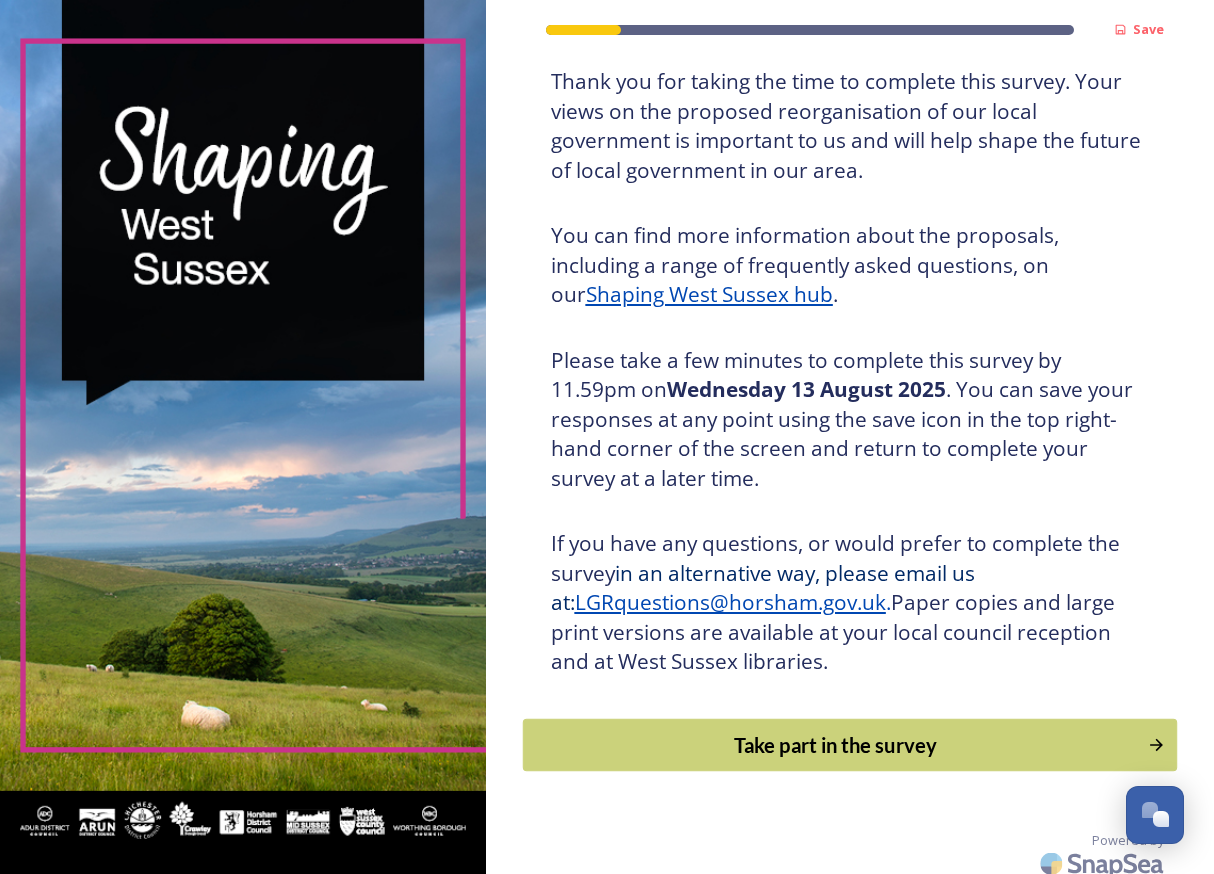 click on "Take part in the survey" at bounding box center [834, 745] 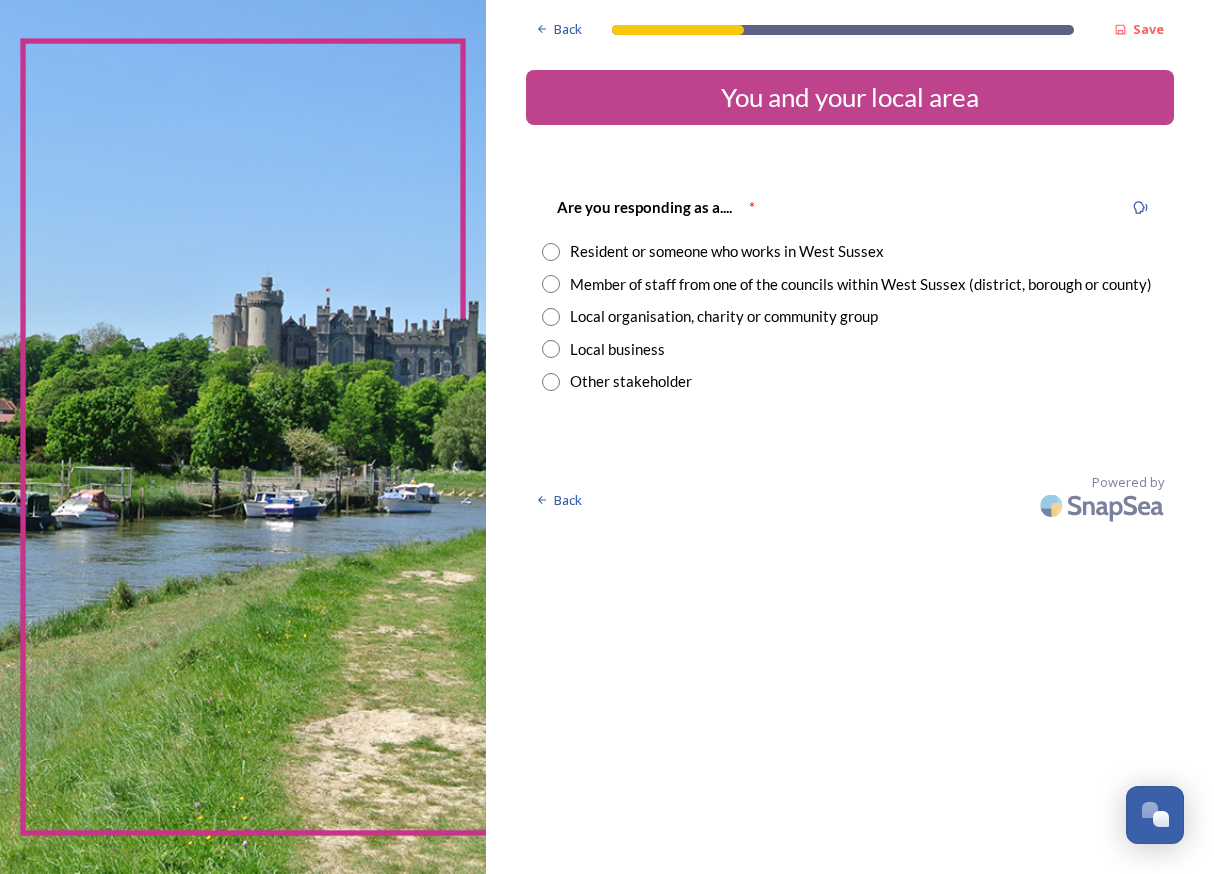 scroll, scrollTop: 0, scrollLeft: 0, axis: both 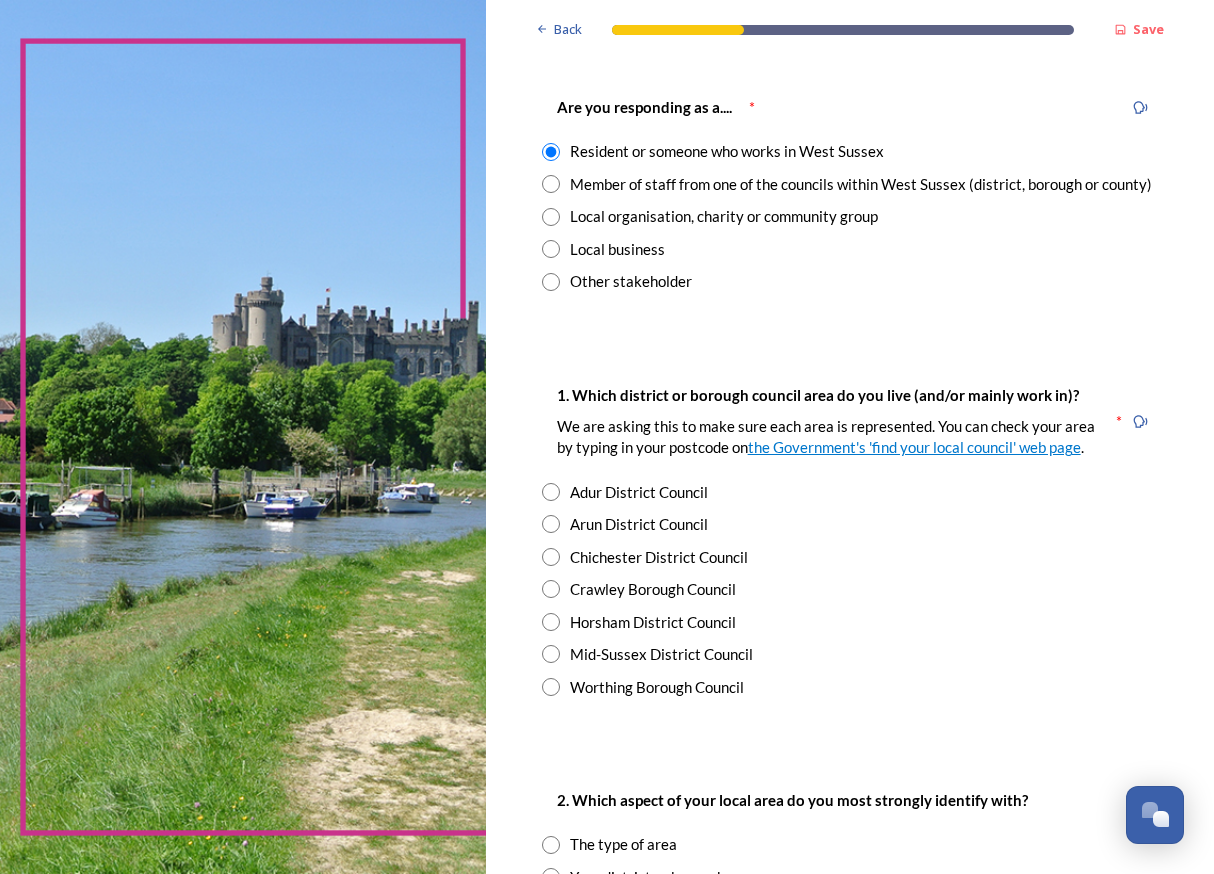 click at bounding box center [551, 589] 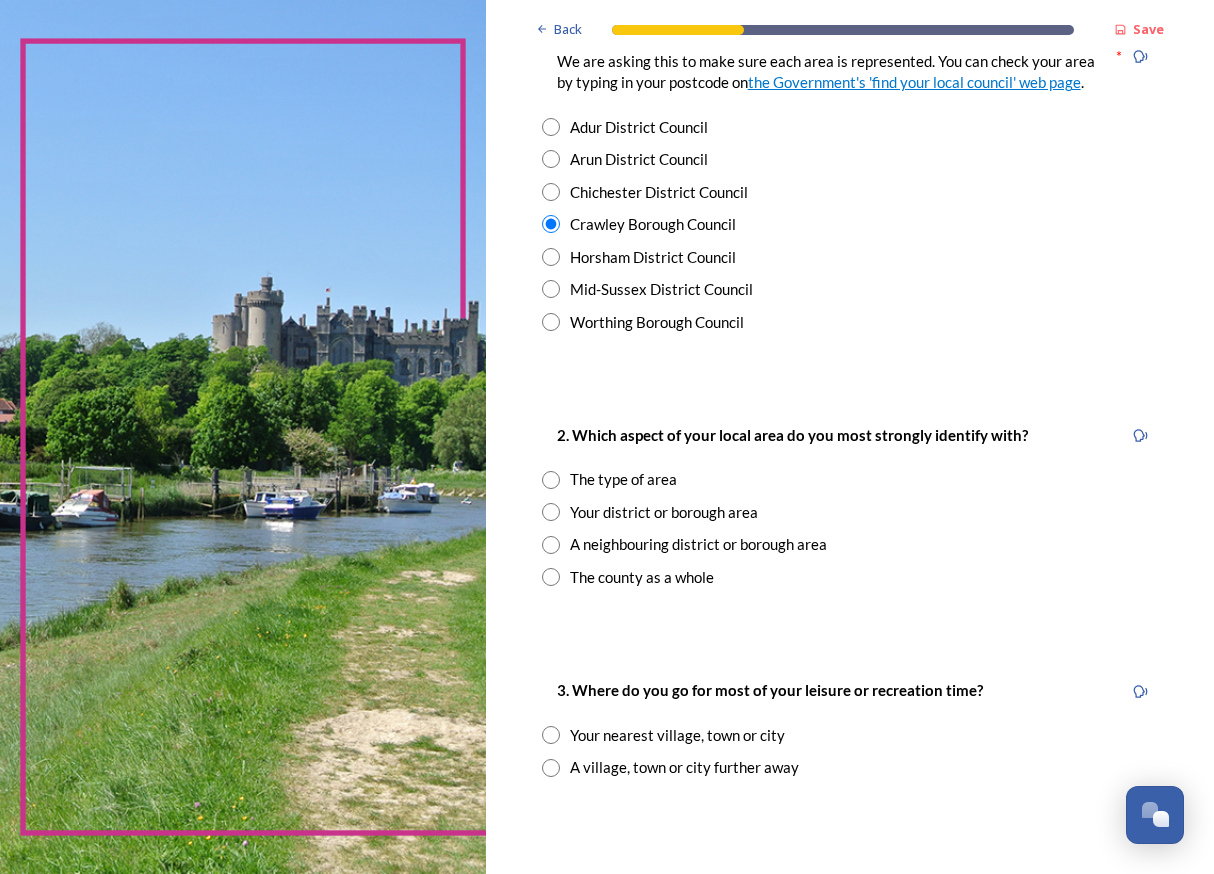 scroll, scrollTop: 468, scrollLeft: 0, axis: vertical 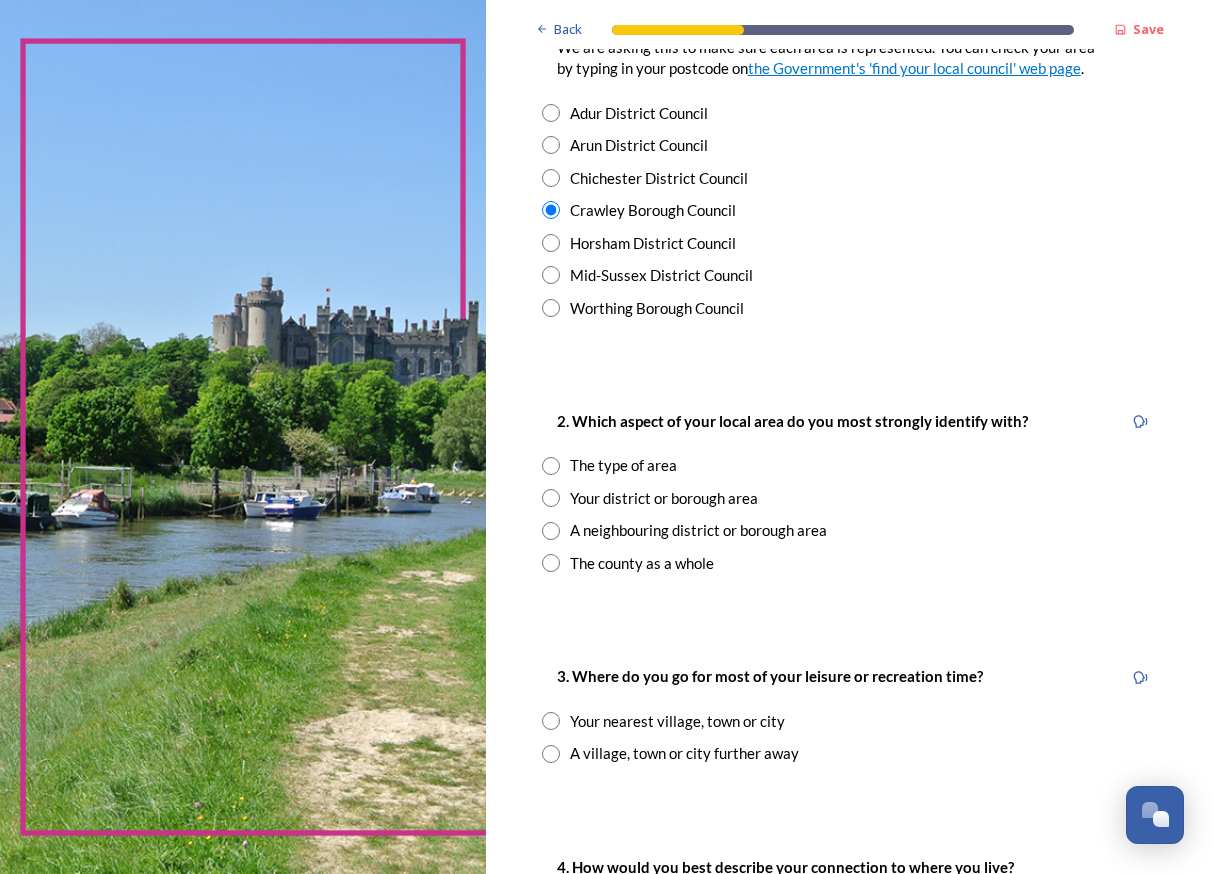 click on "2. Which aspect of your local area do you most strongly identify with? The type of area Your district or borough area A neighbouring district or borough area The county as a whole" at bounding box center [850, 491] 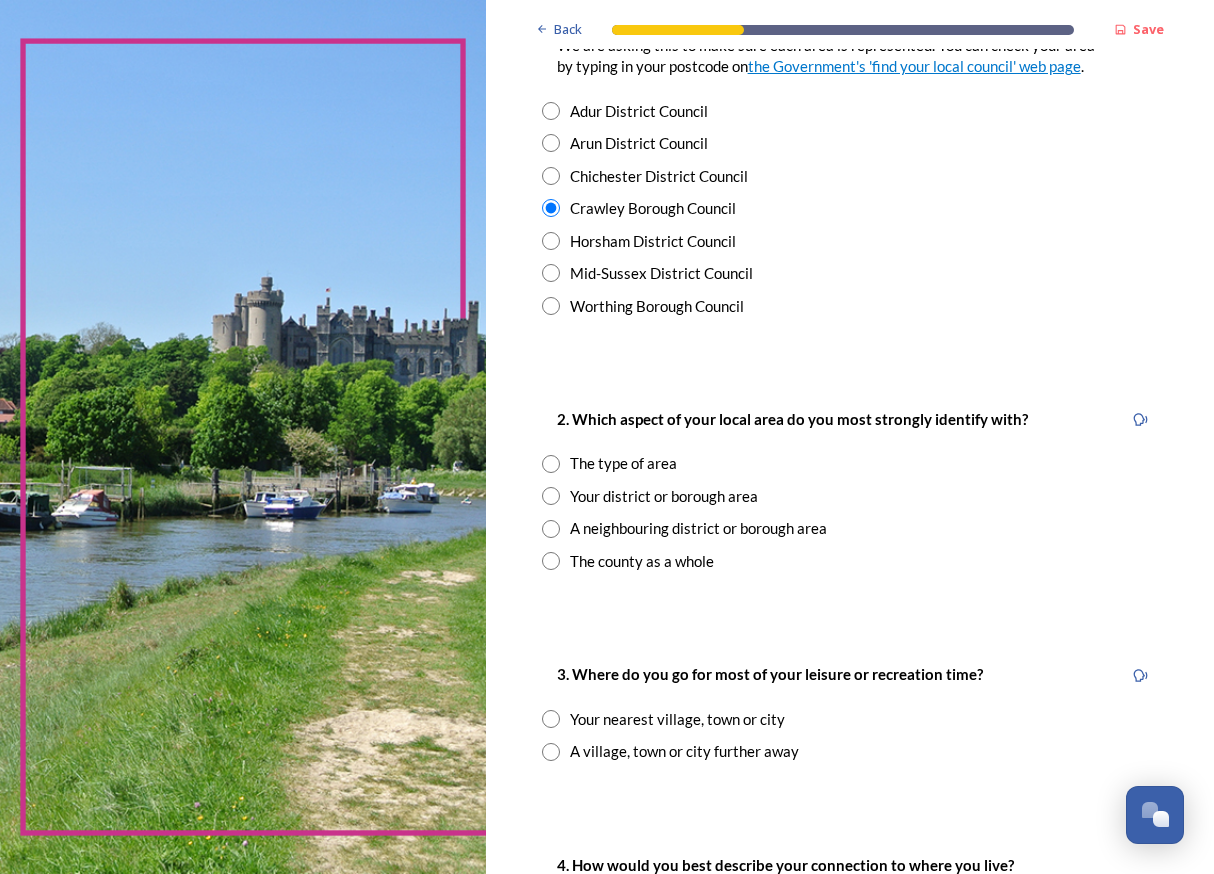 scroll, scrollTop: 2, scrollLeft: 2, axis: both 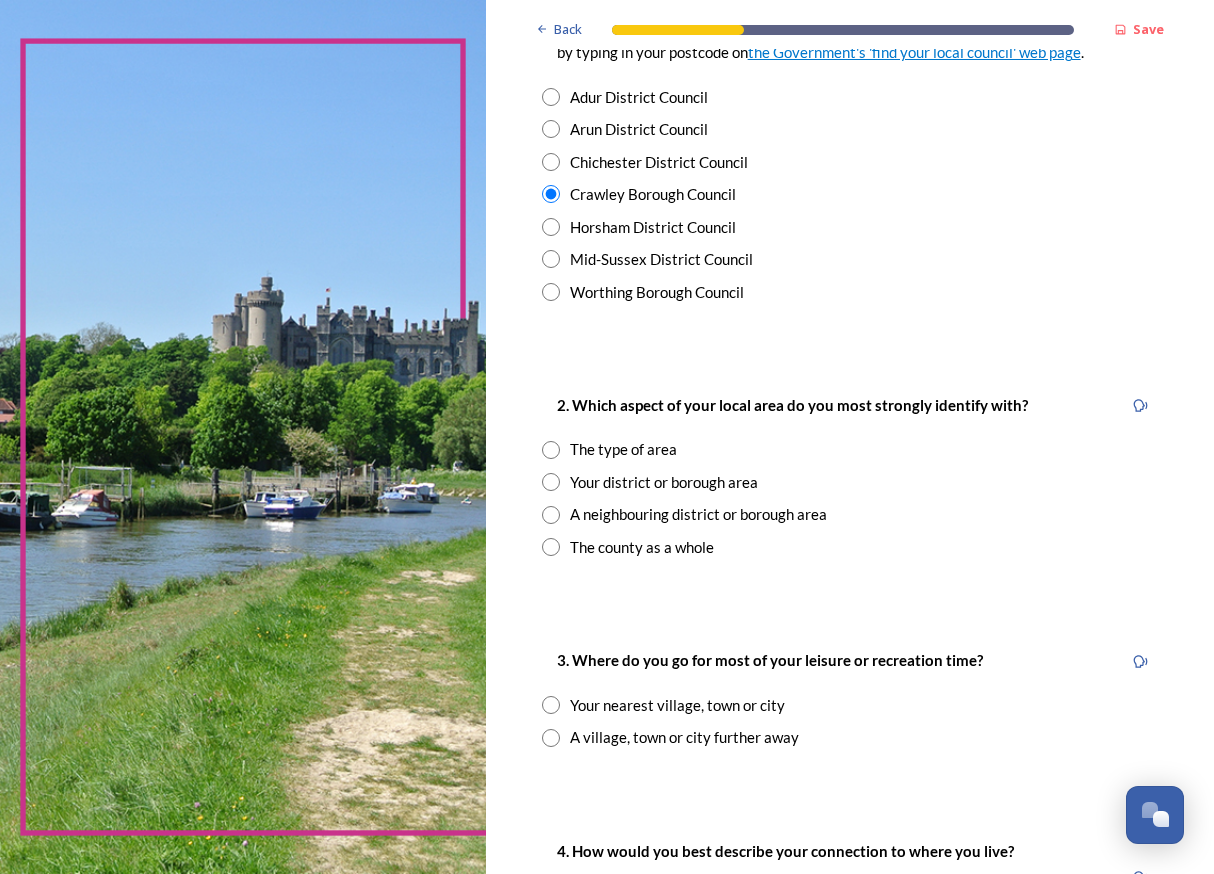 click at bounding box center (551, 547) 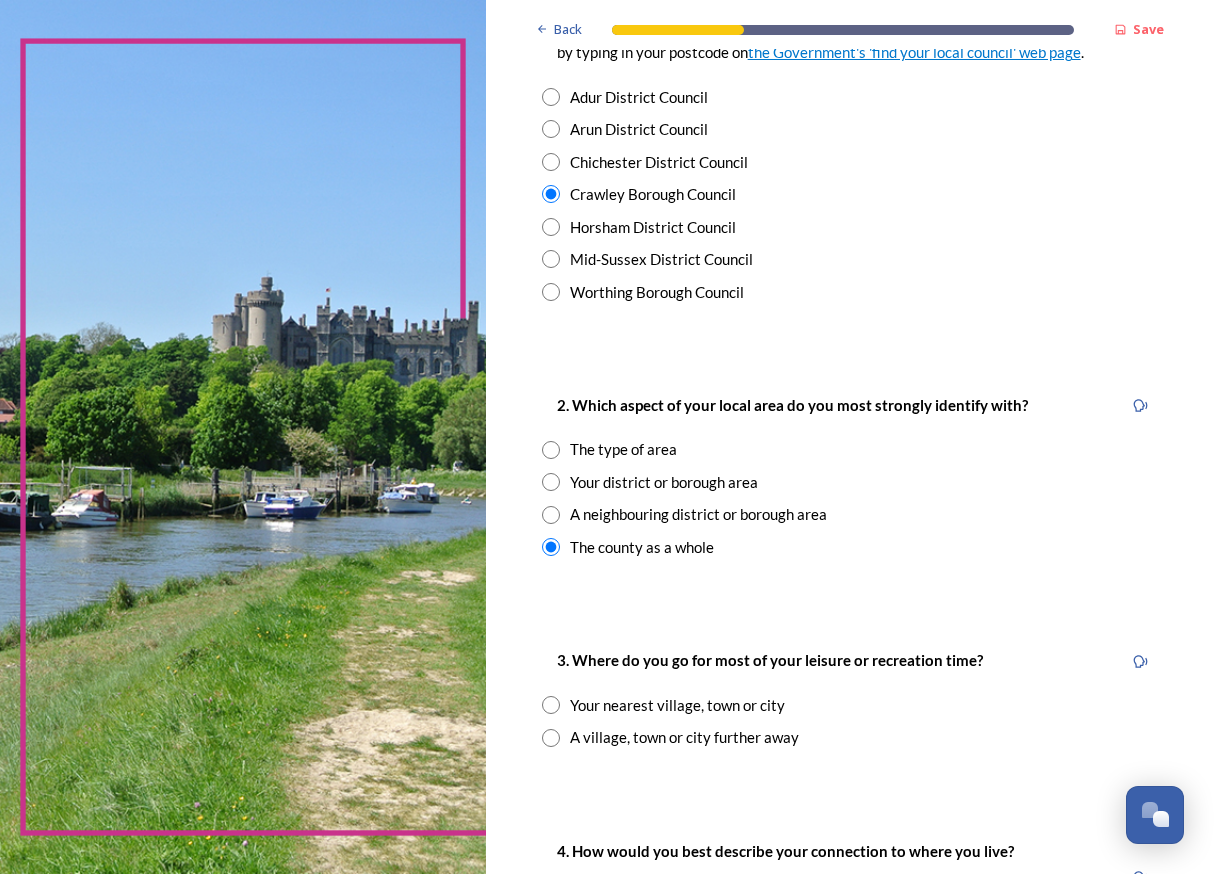 scroll, scrollTop: 0, scrollLeft: 0, axis: both 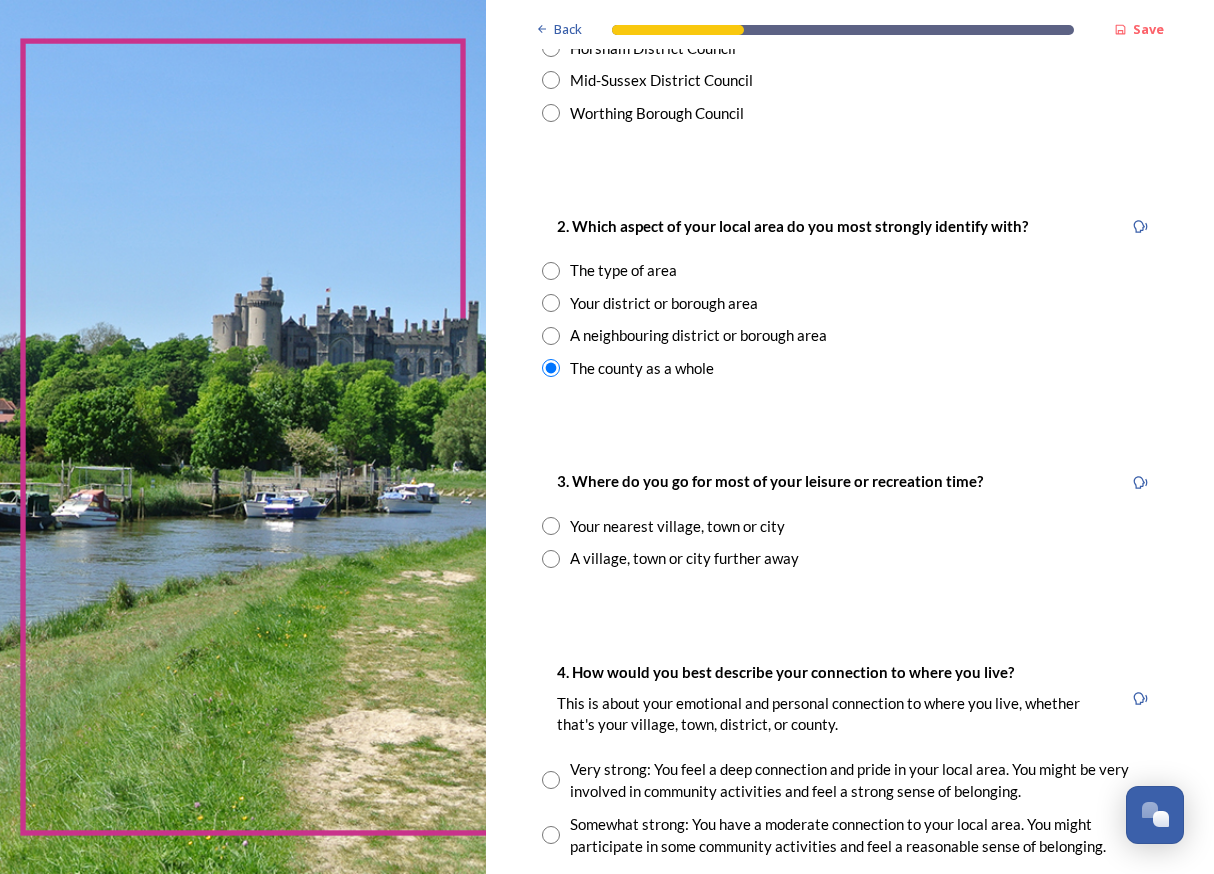 click at bounding box center [551, 526] 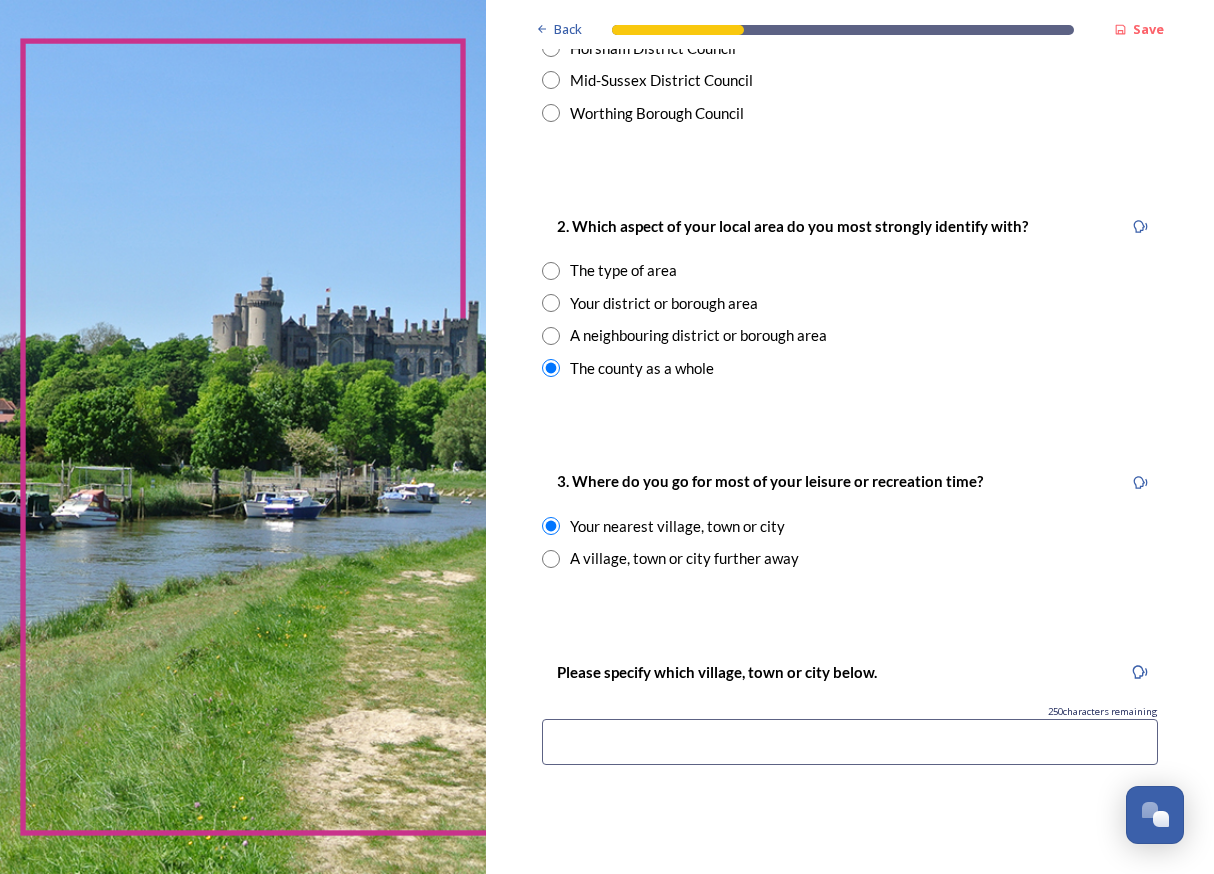 click at bounding box center [551, 526] 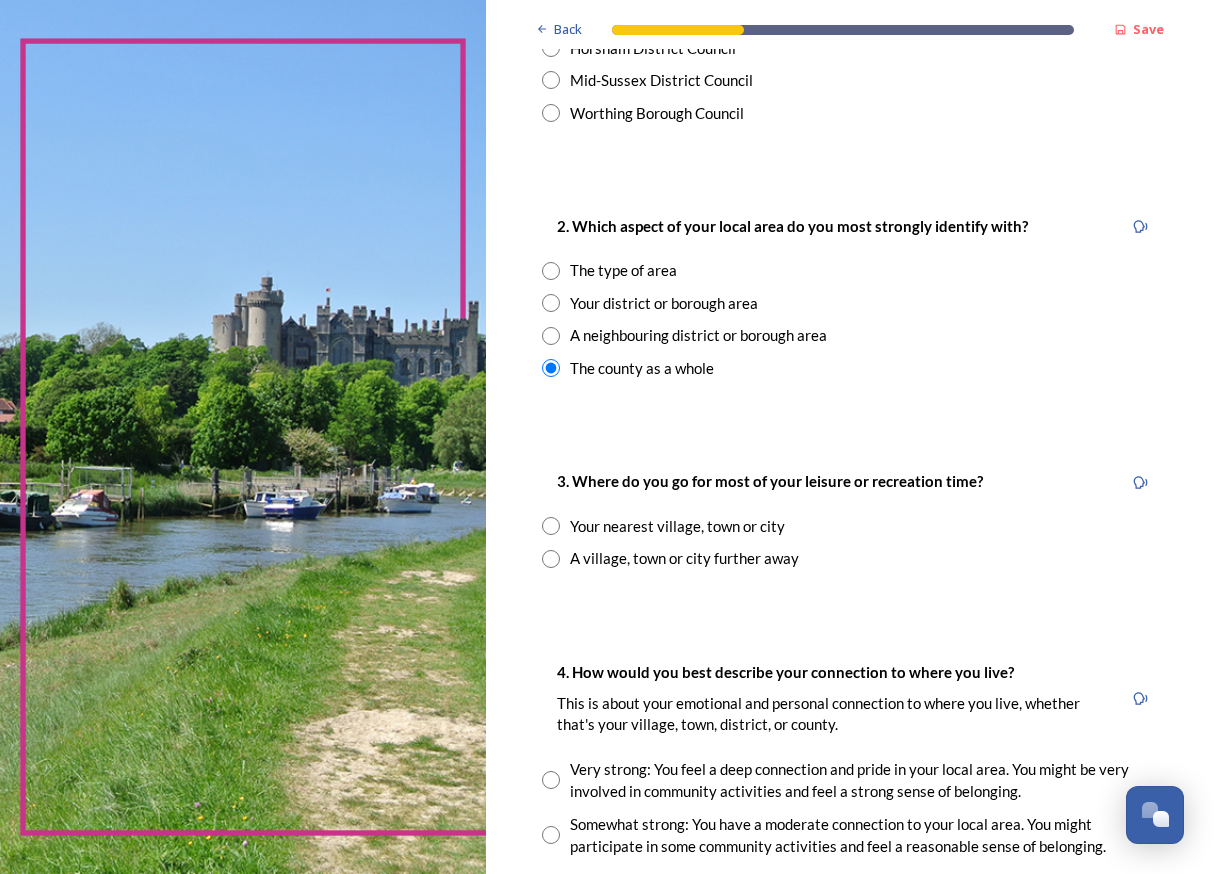 click at bounding box center [551, 526] 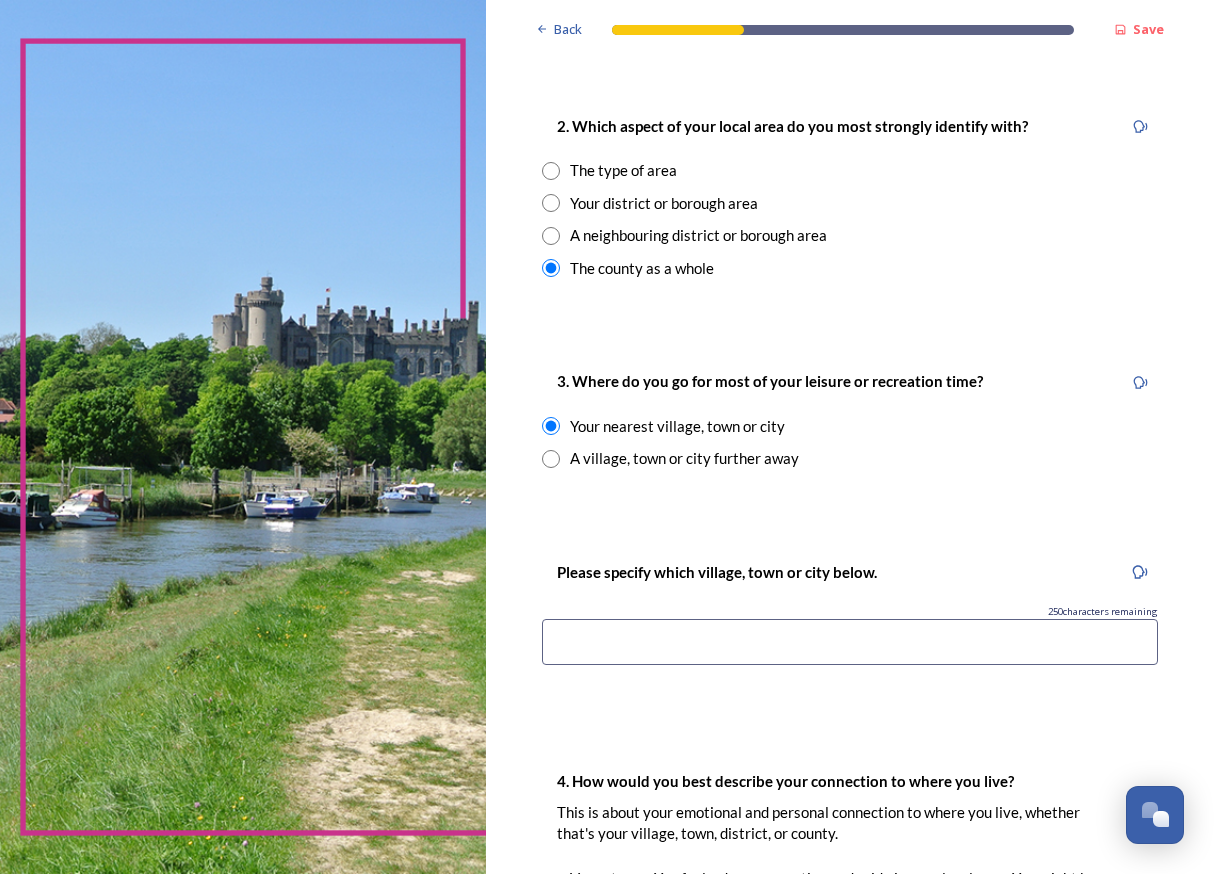 scroll, scrollTop: 776, scrollLeft: 0, axis: vertical 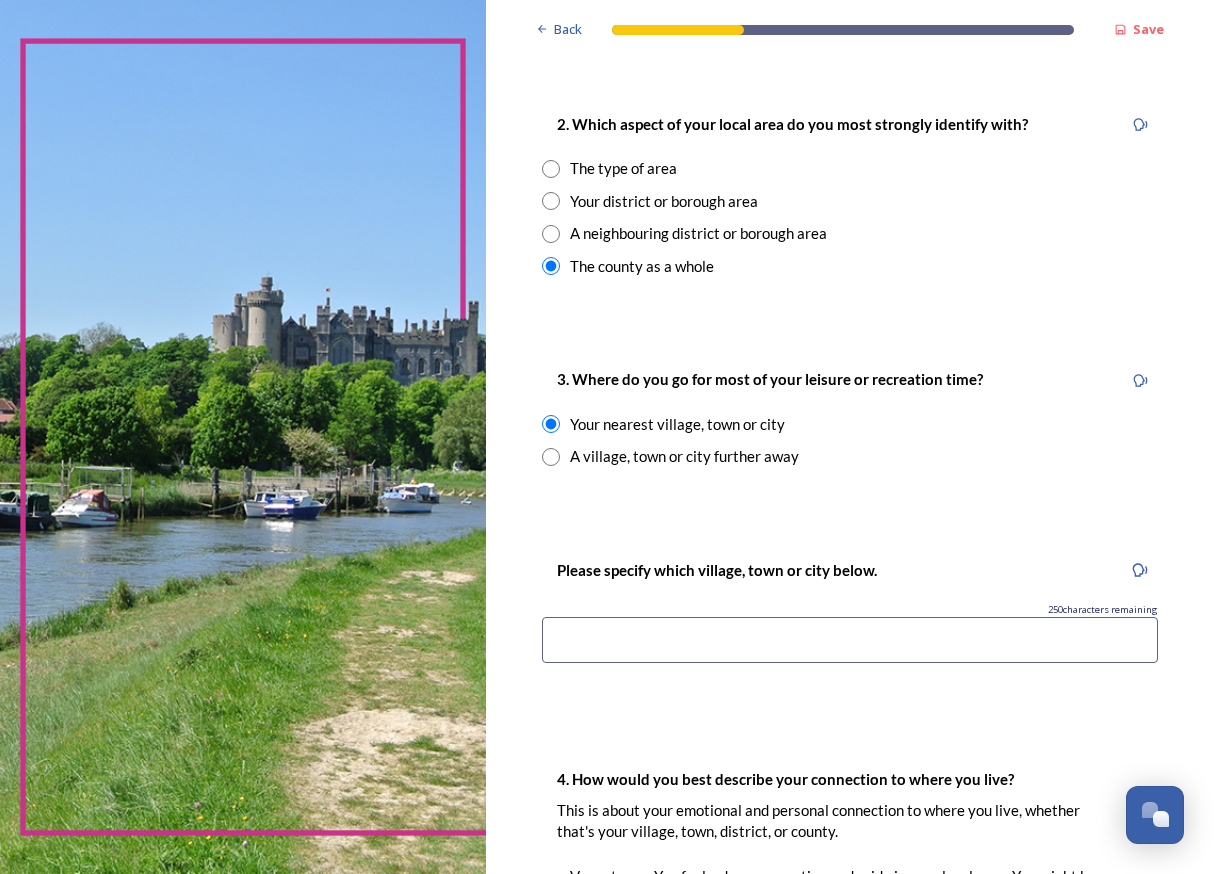 click at bounding box center [850, 640] 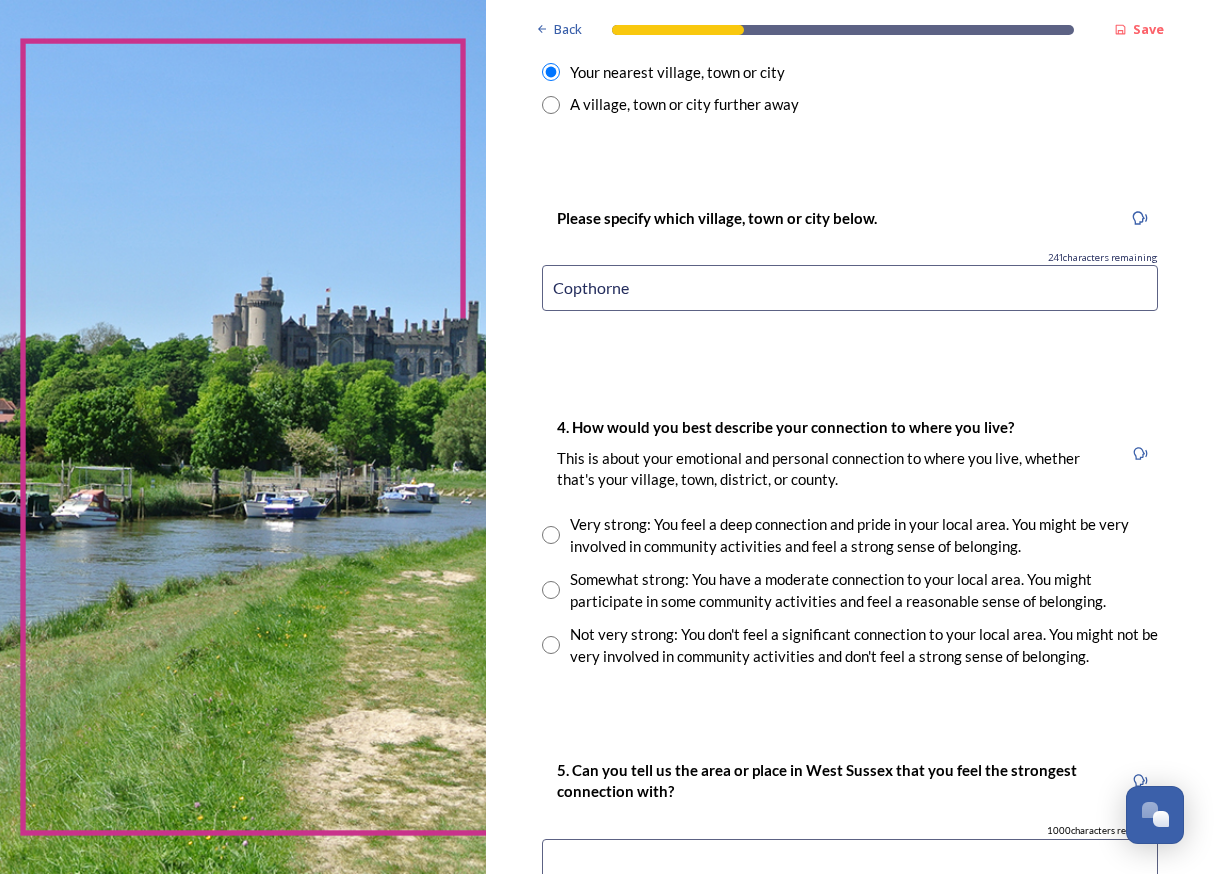 scroll, scrollTop: 1135, scrollLeft: 0, axis: vertical 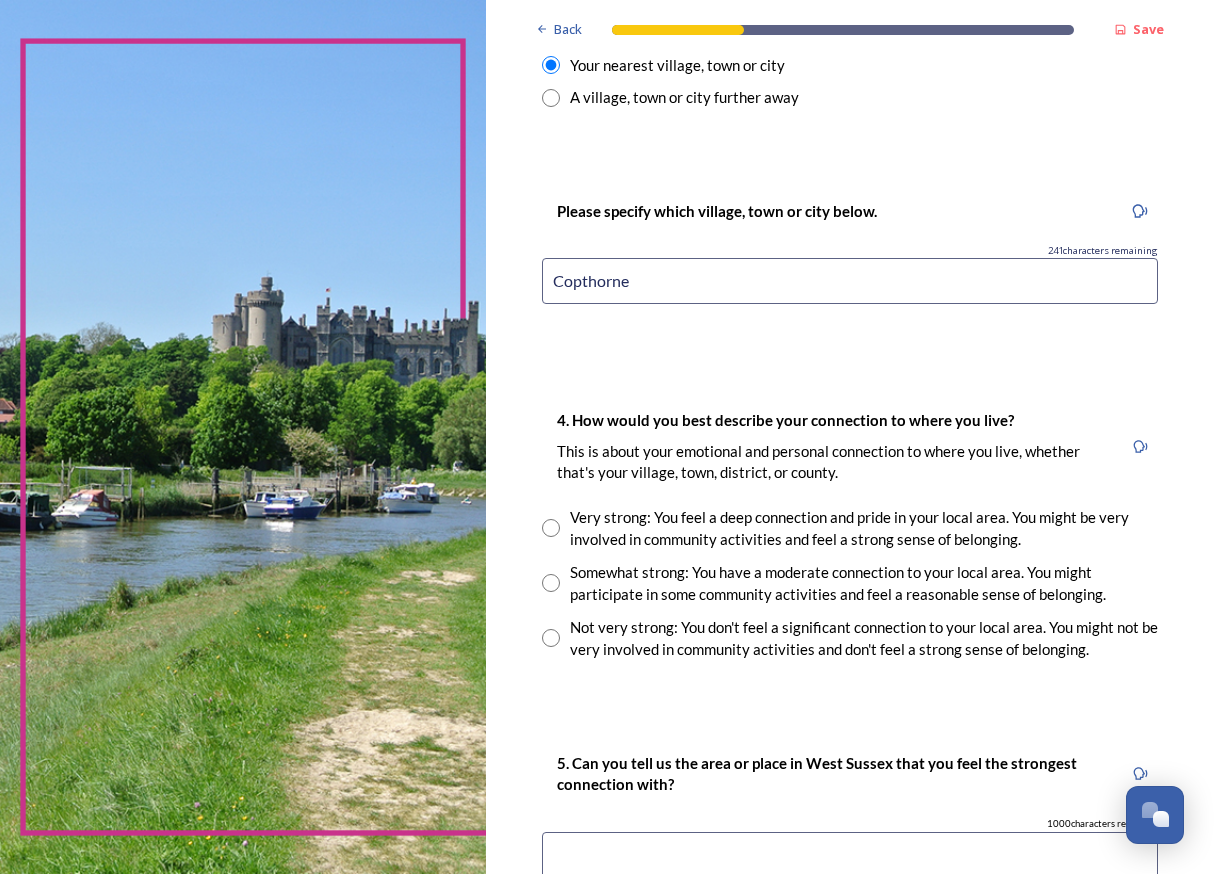 type on "Copthorne" 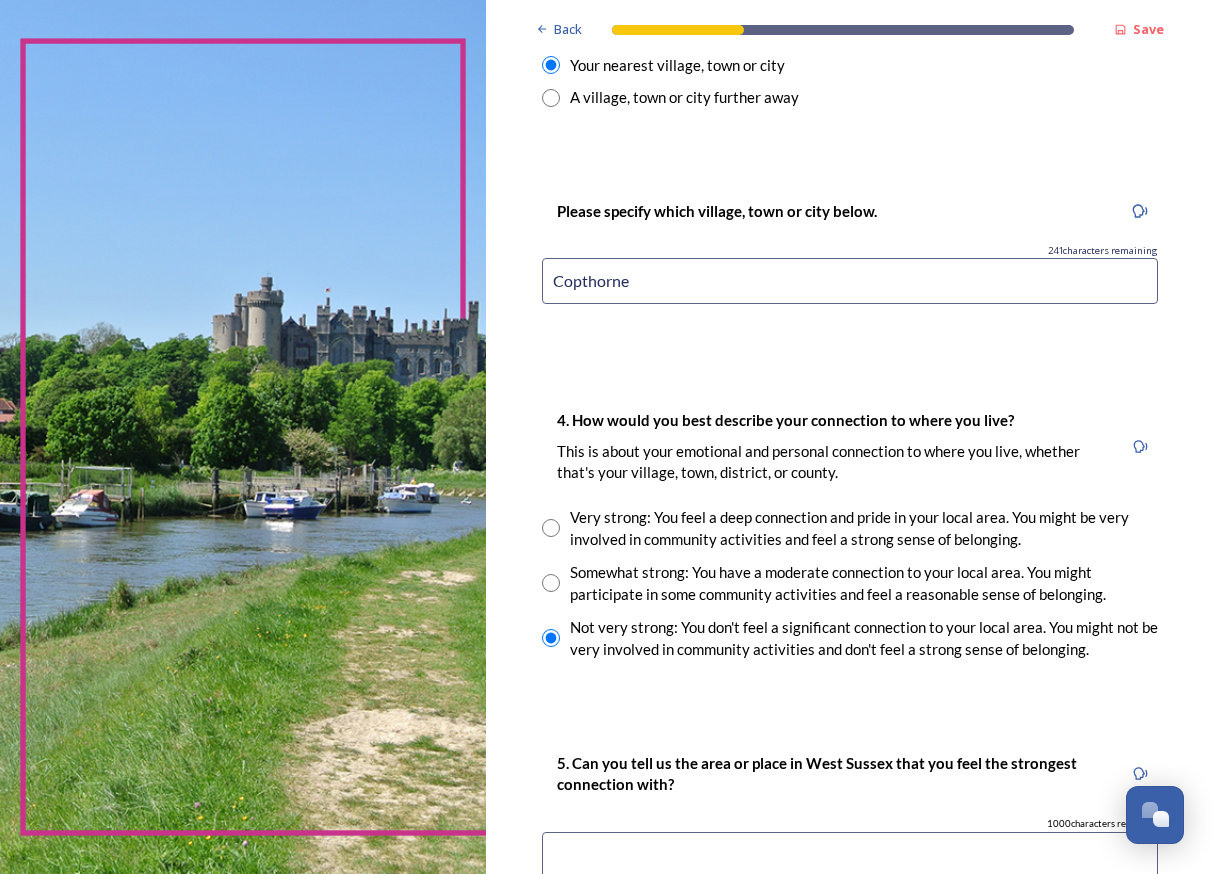 click at bounding box center [551, 583] 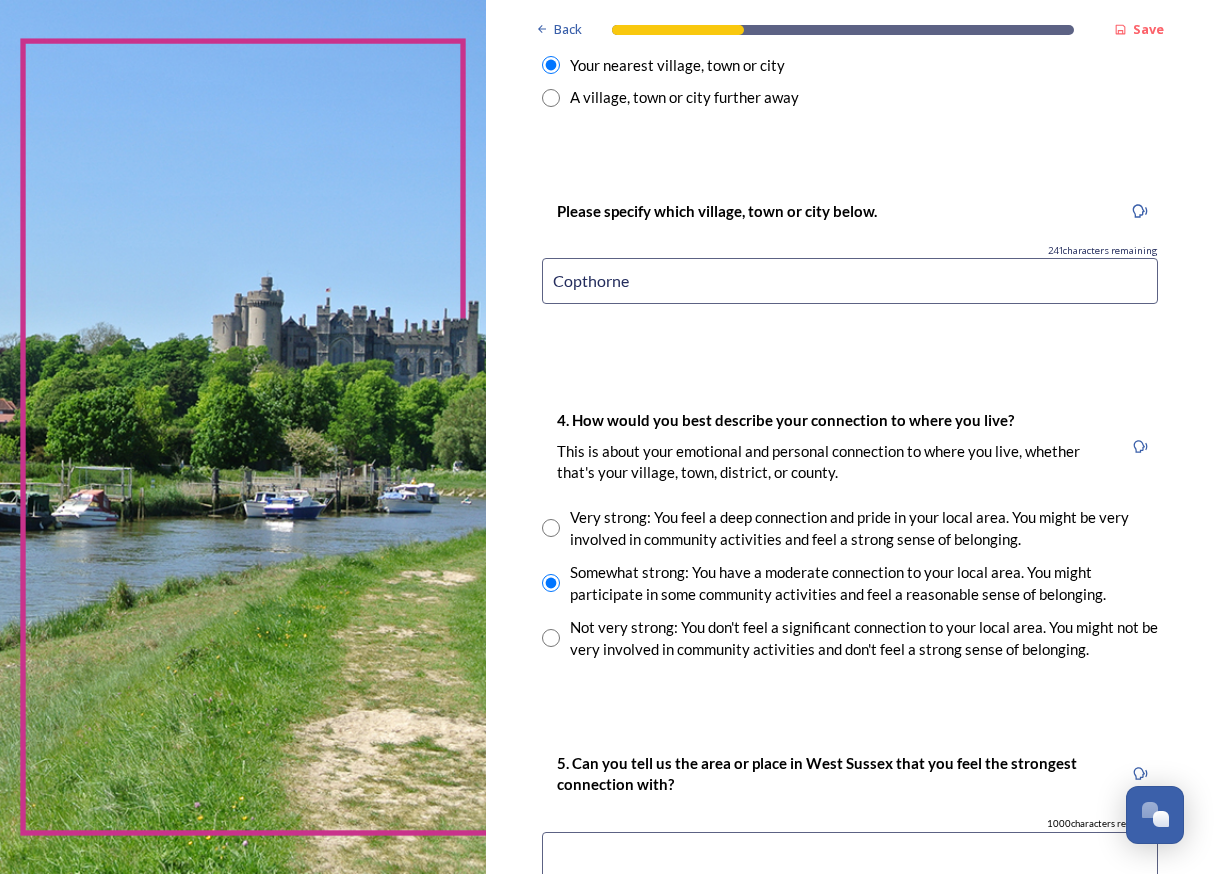 click at bounding box center [551, 638] 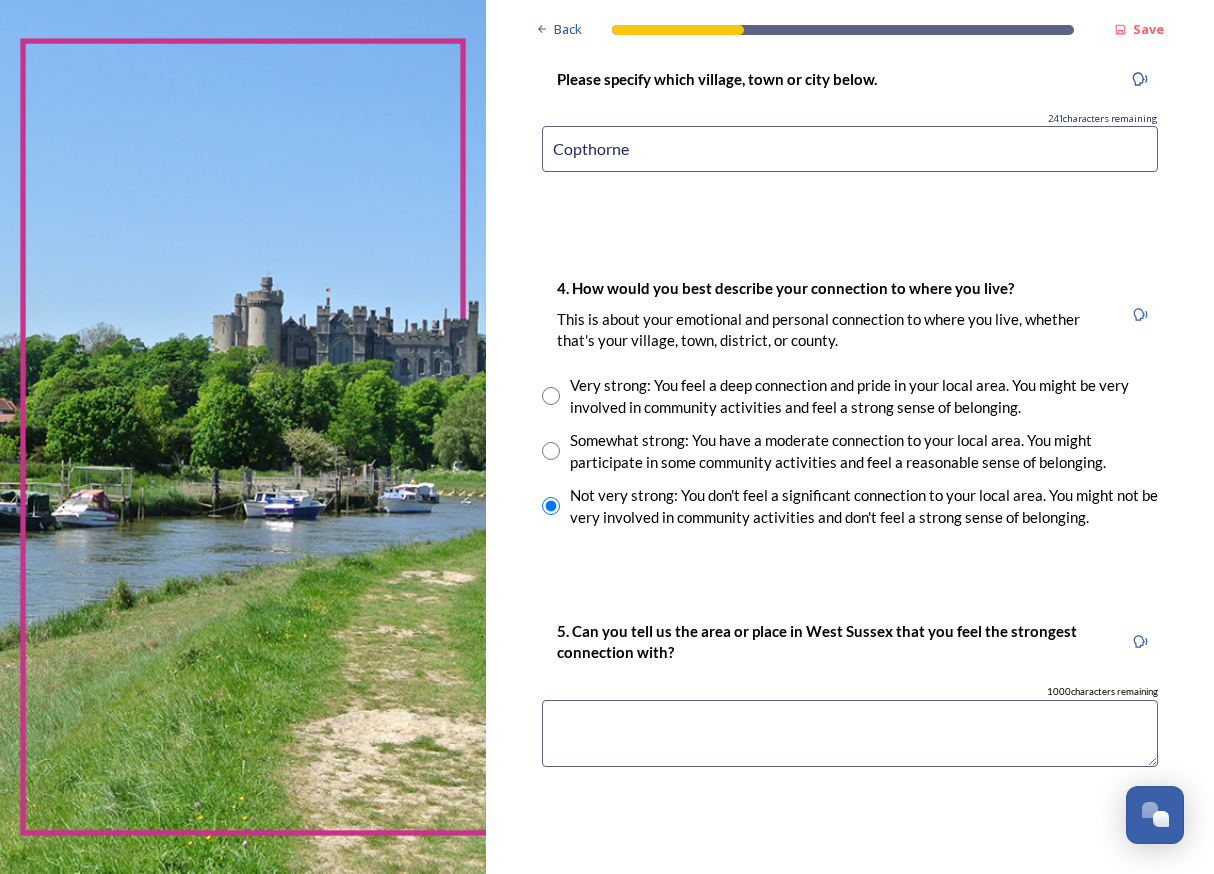 scroll, scrollTop: 1273, scrollLeft: 0, axis: vertical 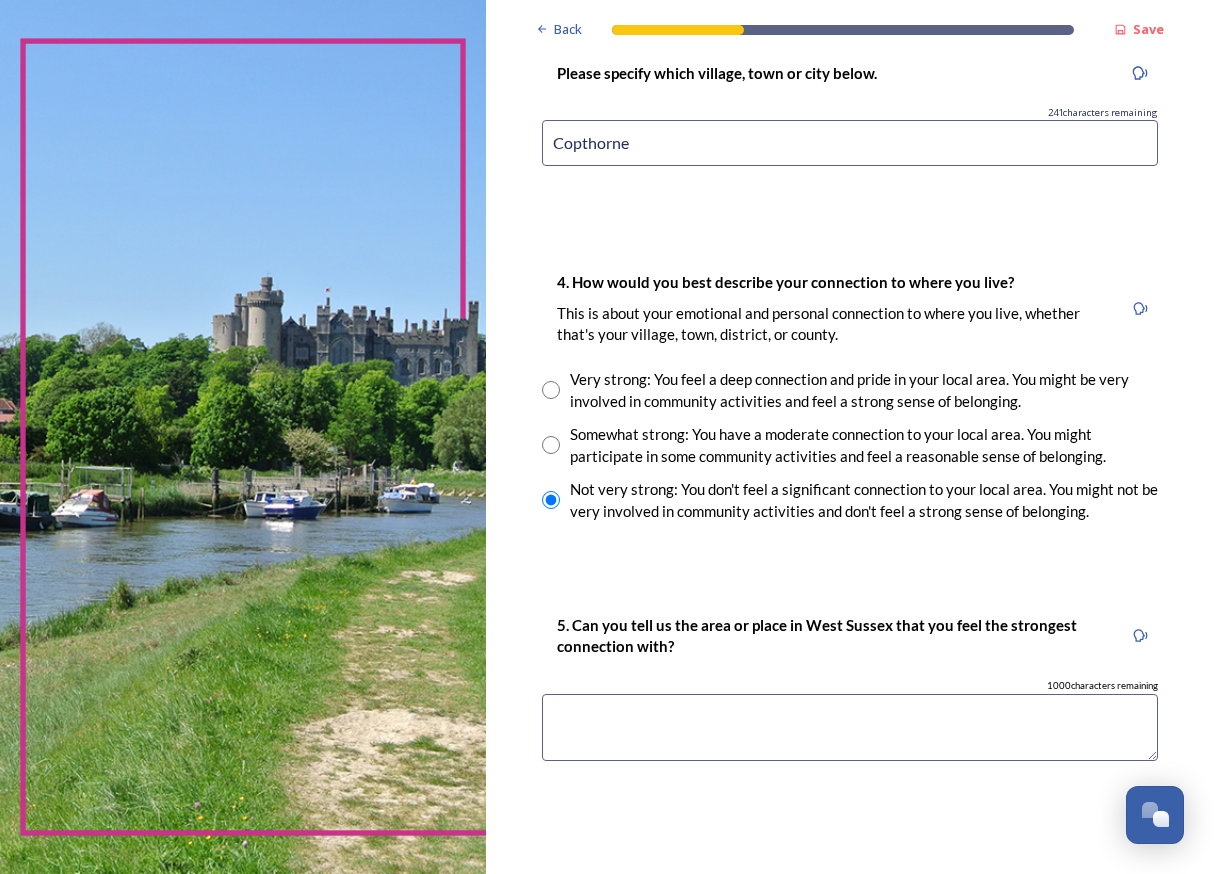 click at bounding box center [850, 727] 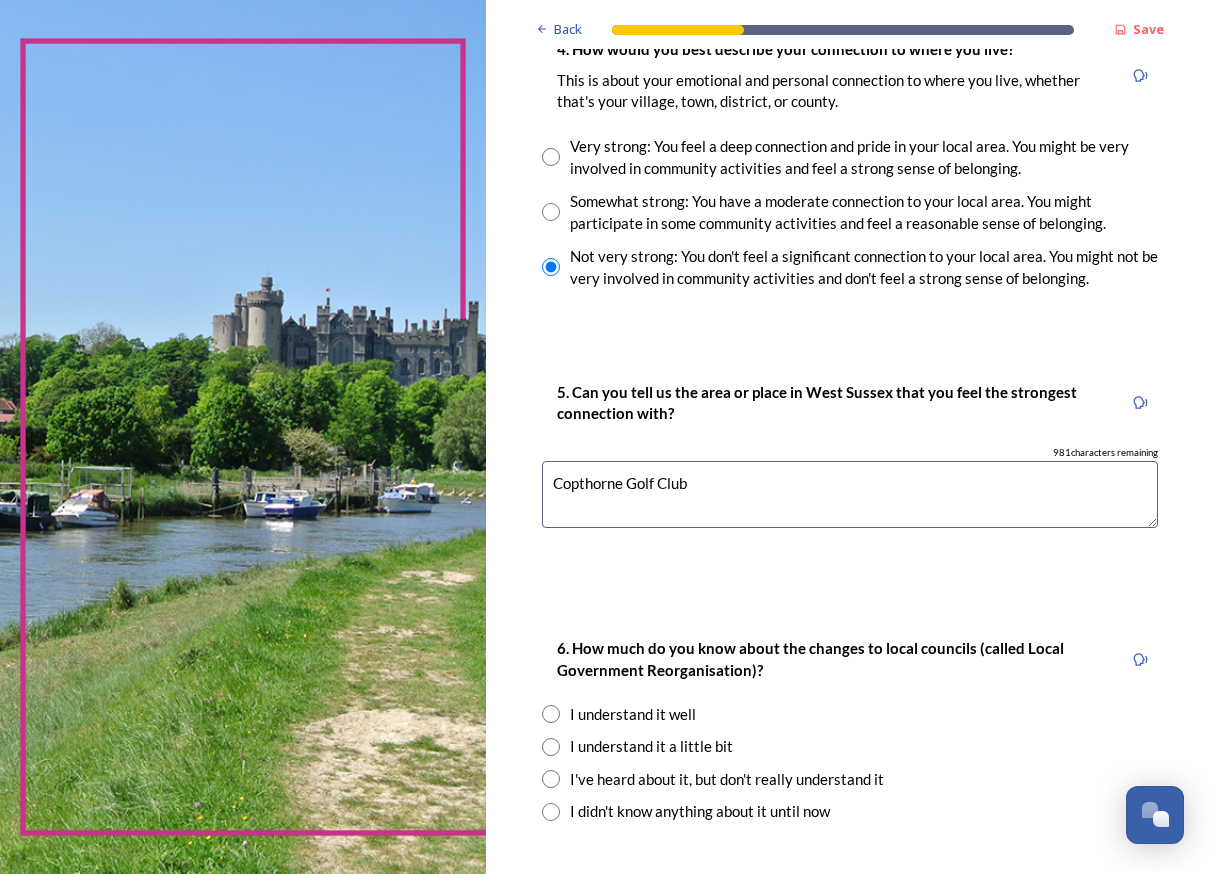 scroll, scrollTop: 1528, scrollLeft: 0, axis: vertical 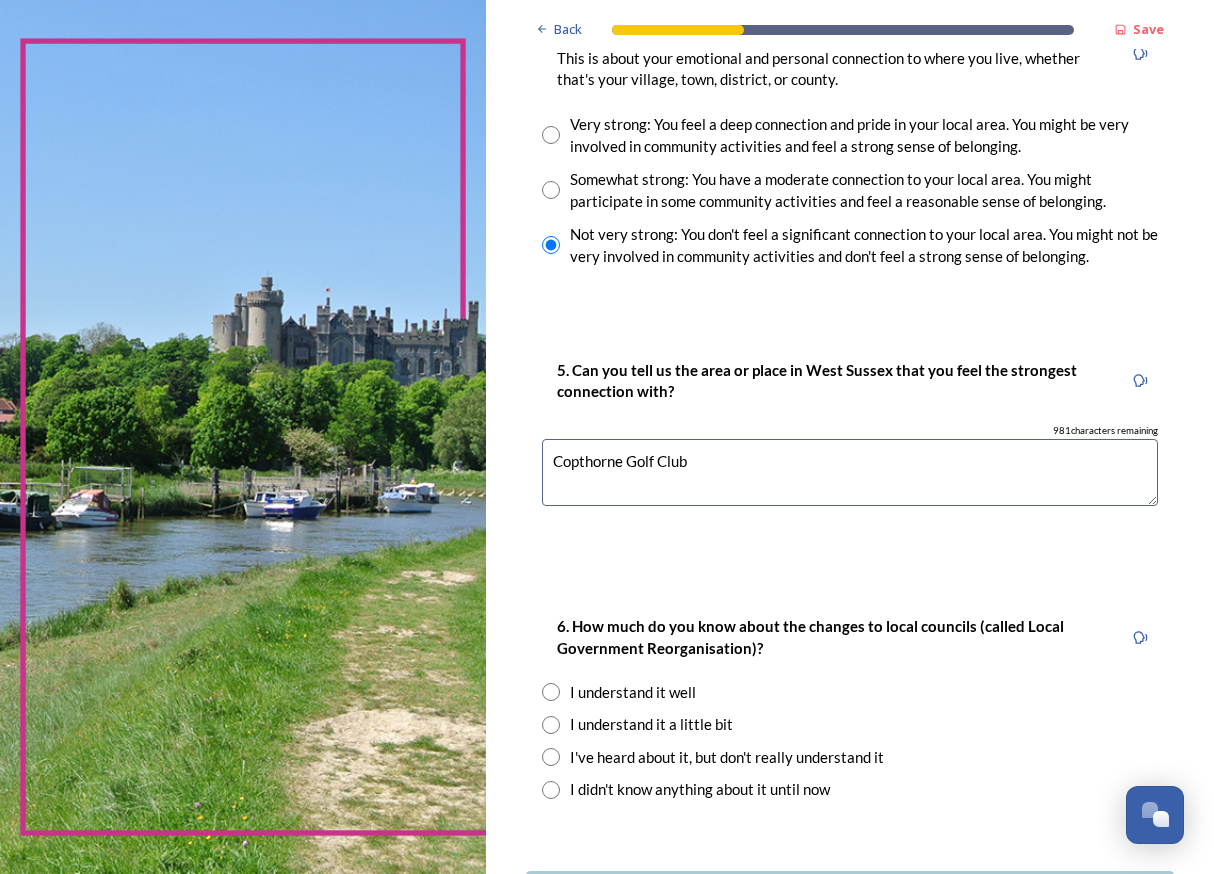 type on "Copthorne Golf Club" 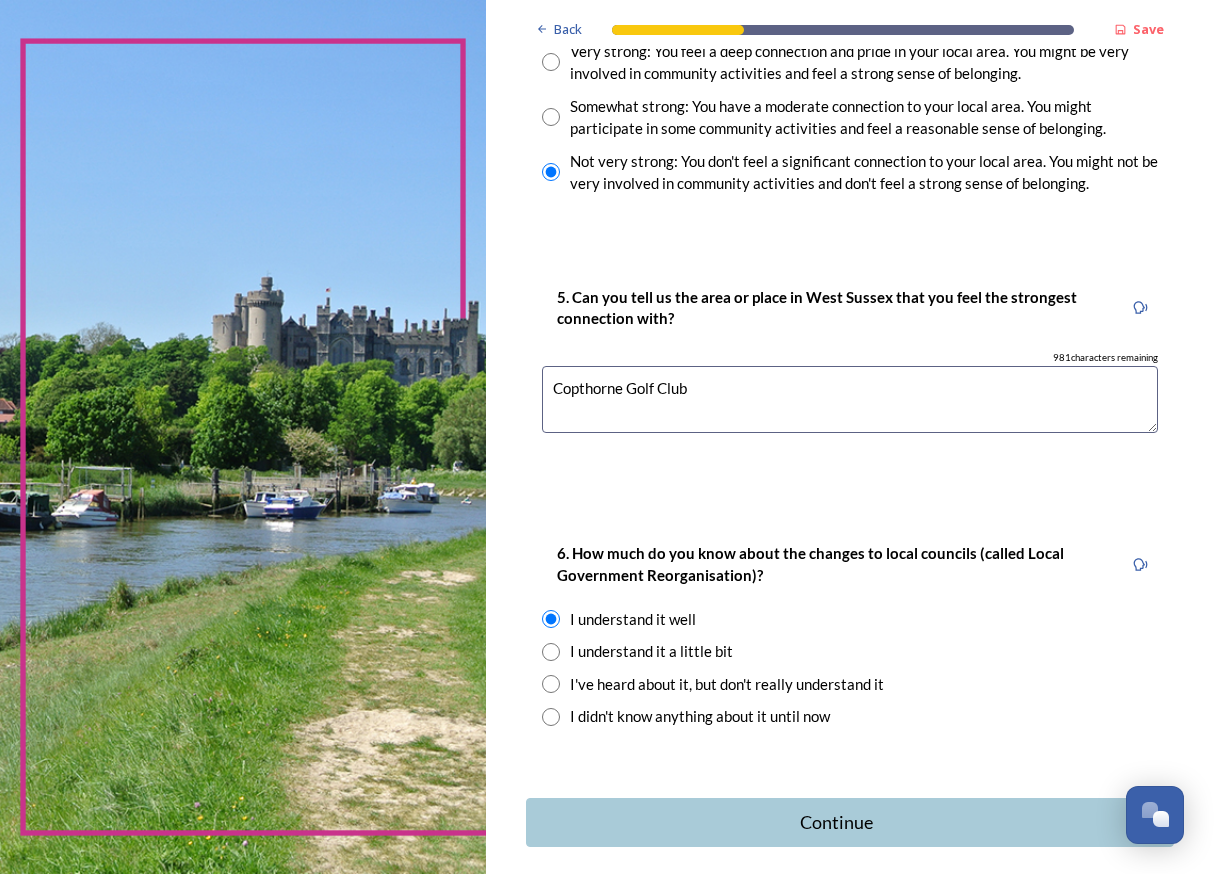 scroll, scrollTop: 1622, scrollLeft: 0, axis: vertical 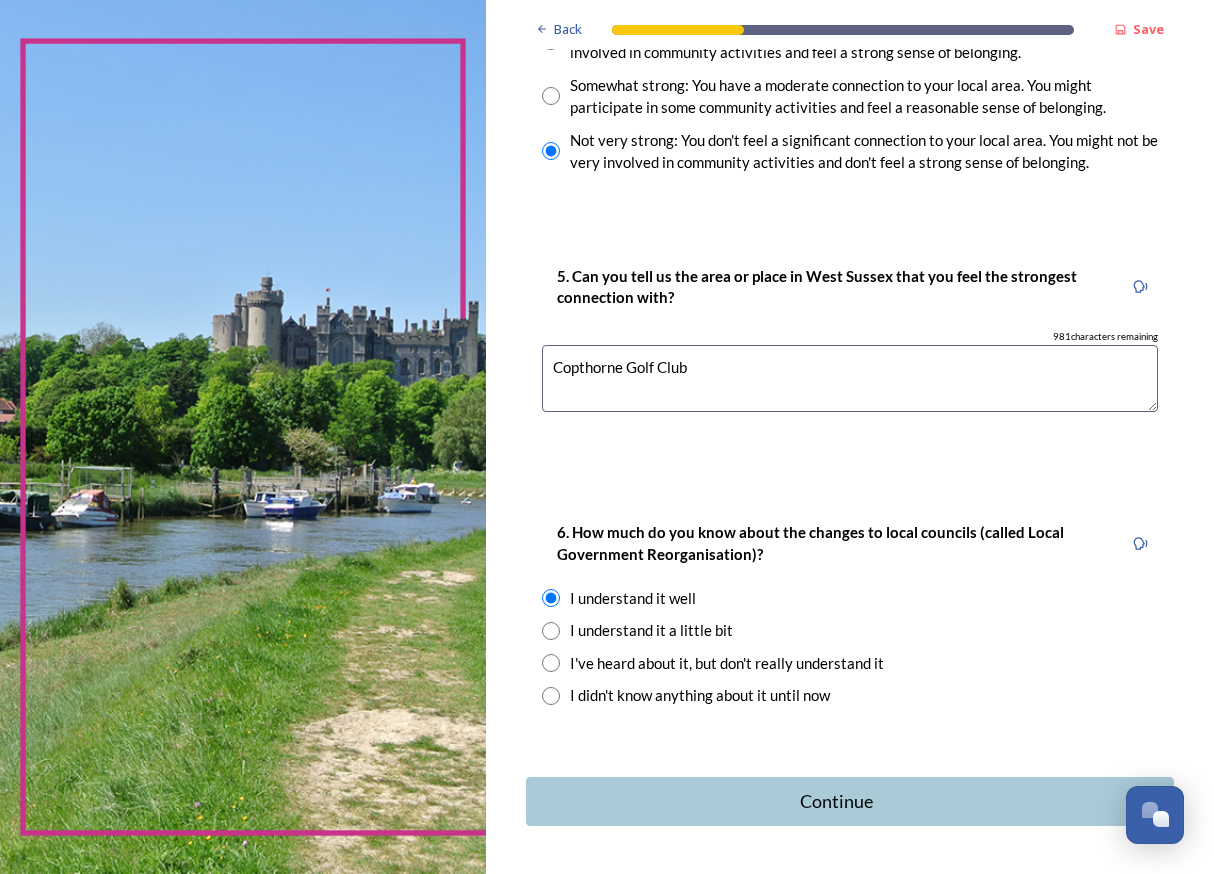 click at bounding box center [551, 631] 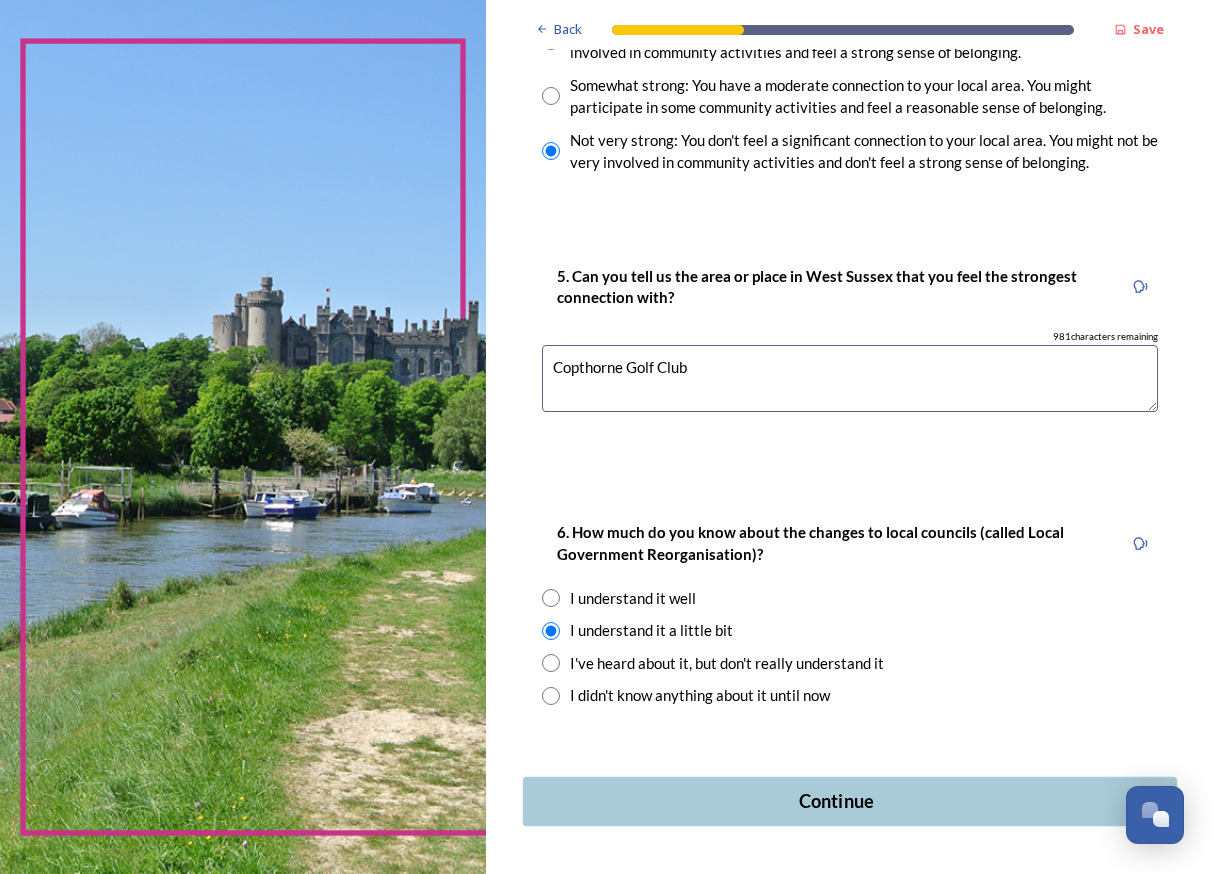 click on "Continue" at bounding box center (835, 801) 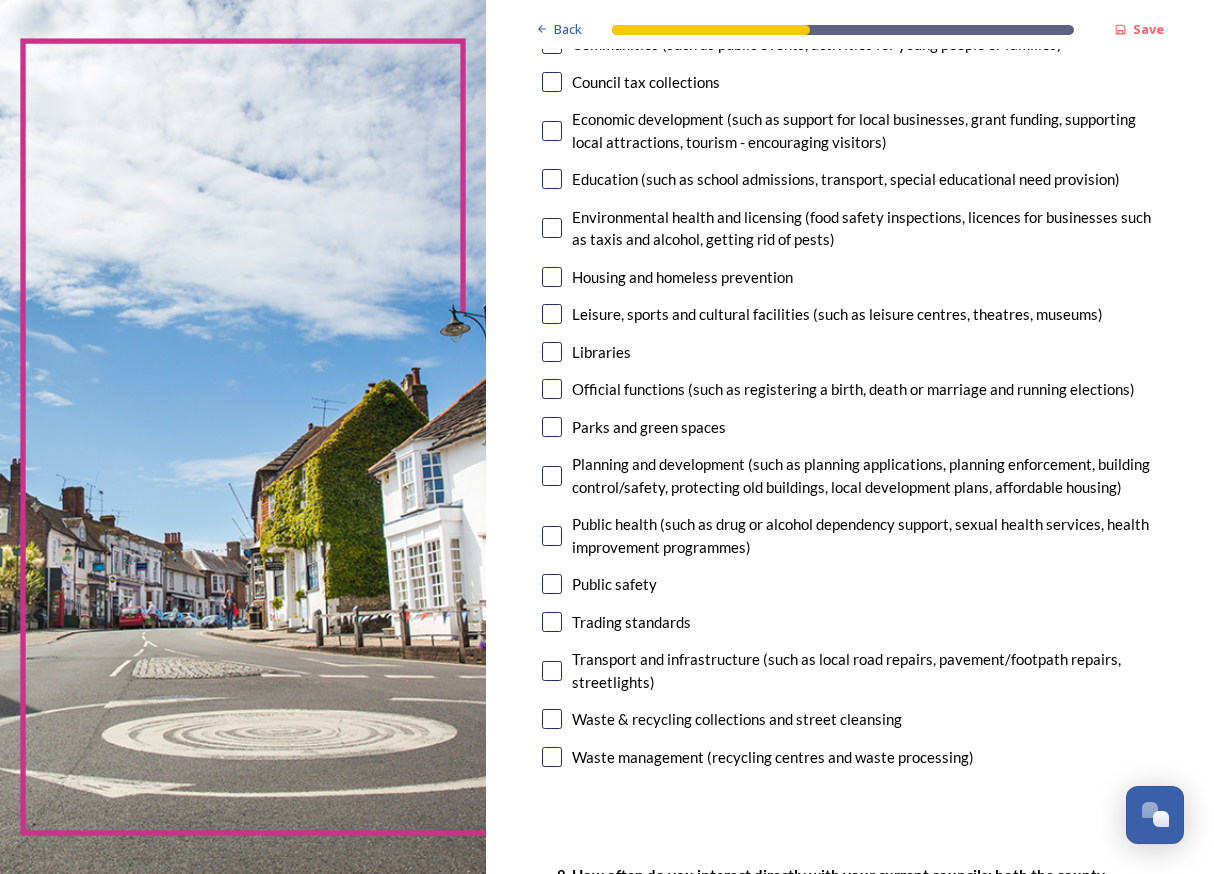 scroll, scrollTop: 395, scrollLeft: 0, axis: vertical 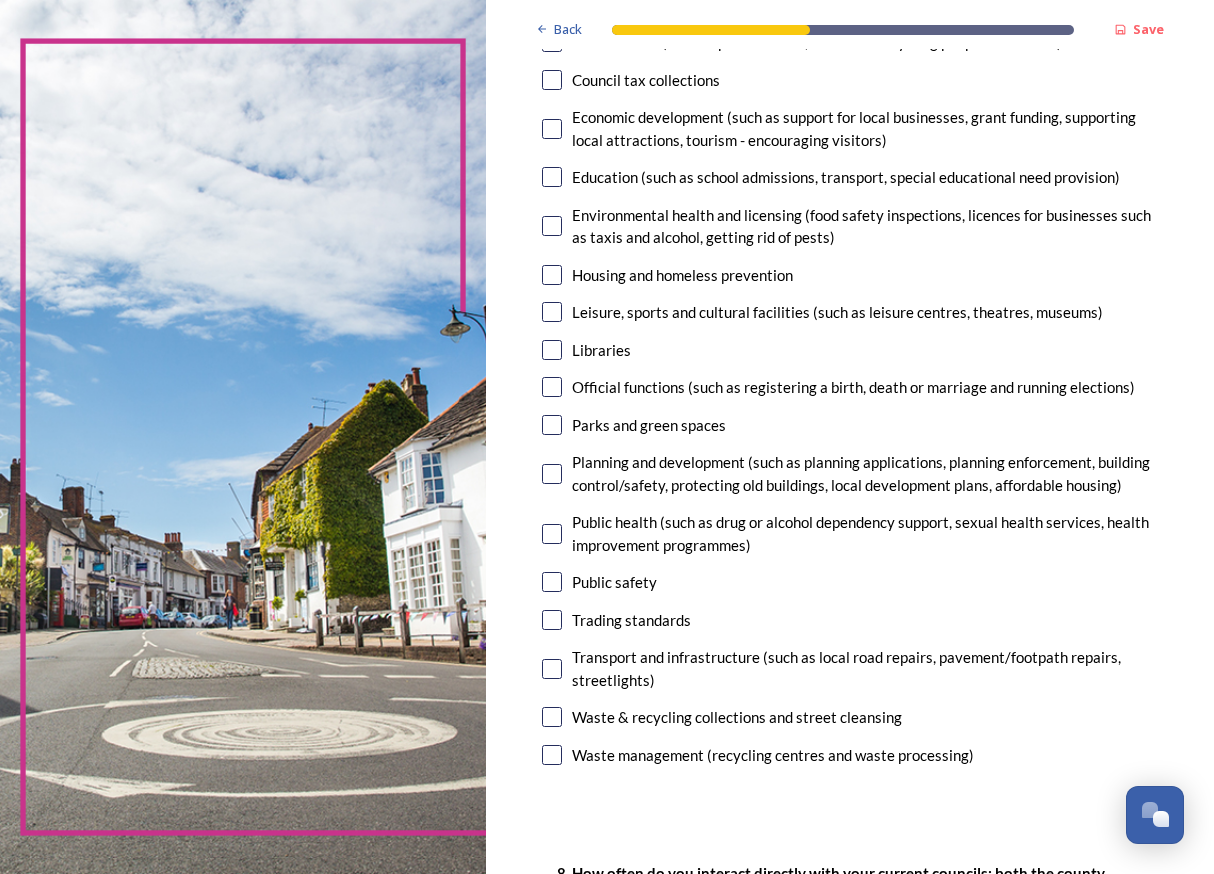 click at bounding box center (552, 425) 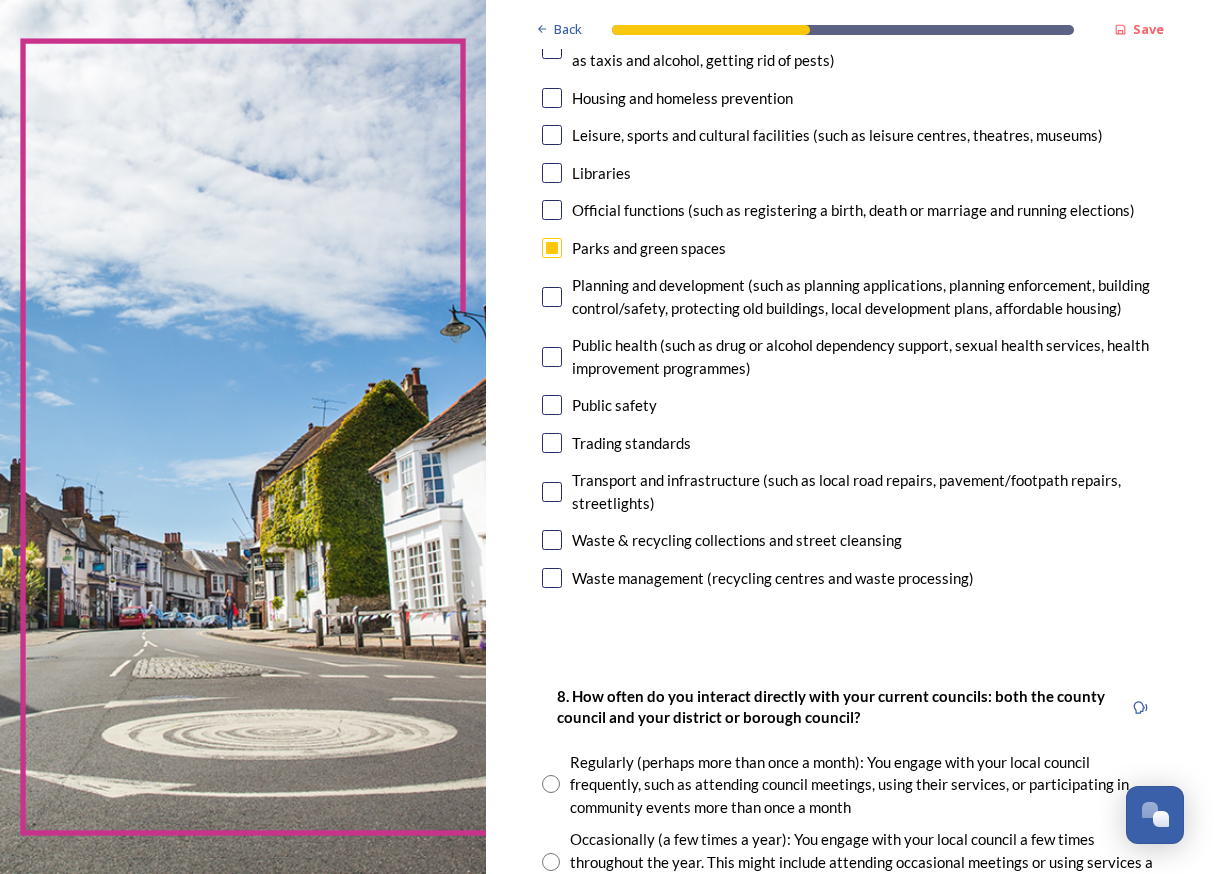 scroll, scrollTop: 576, scrollLeft: 0, axis: vertical 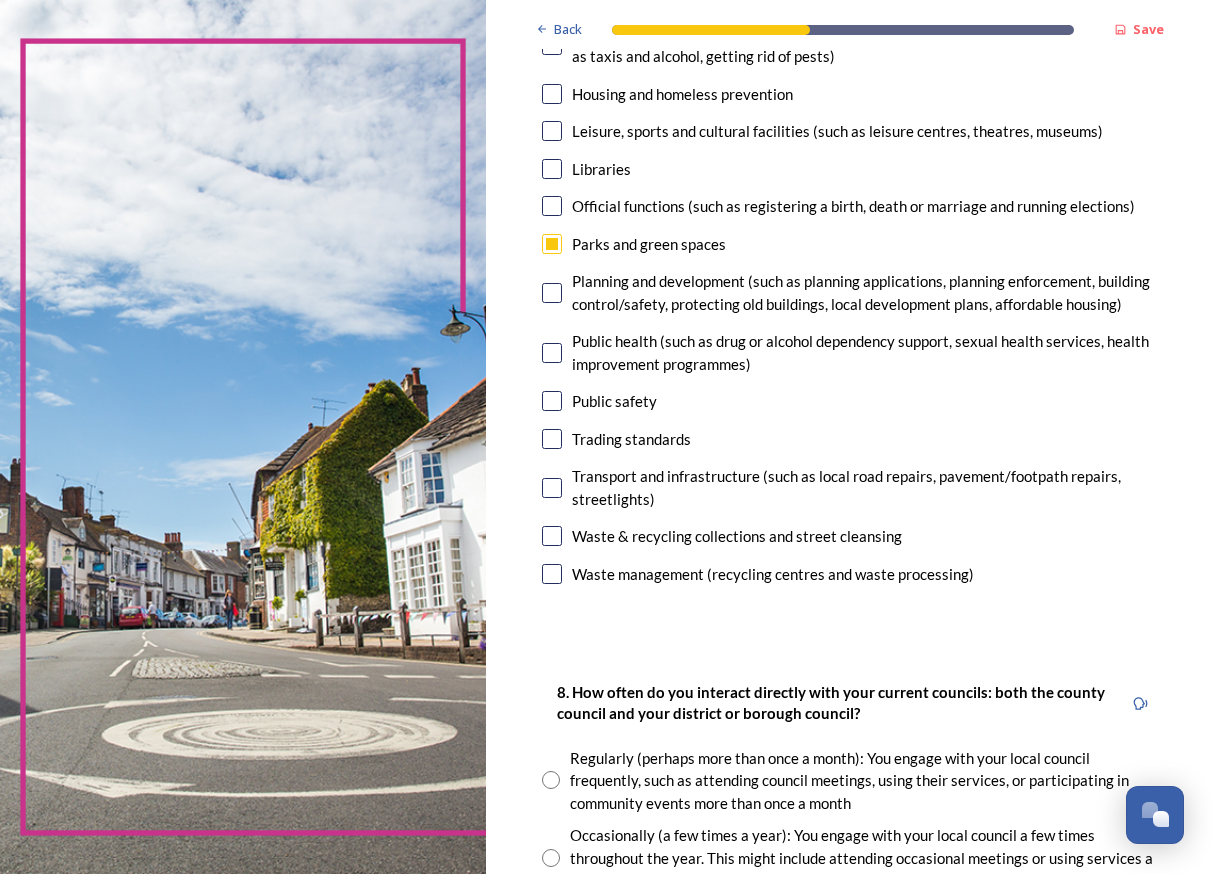 click at bounding box center [552, 401] 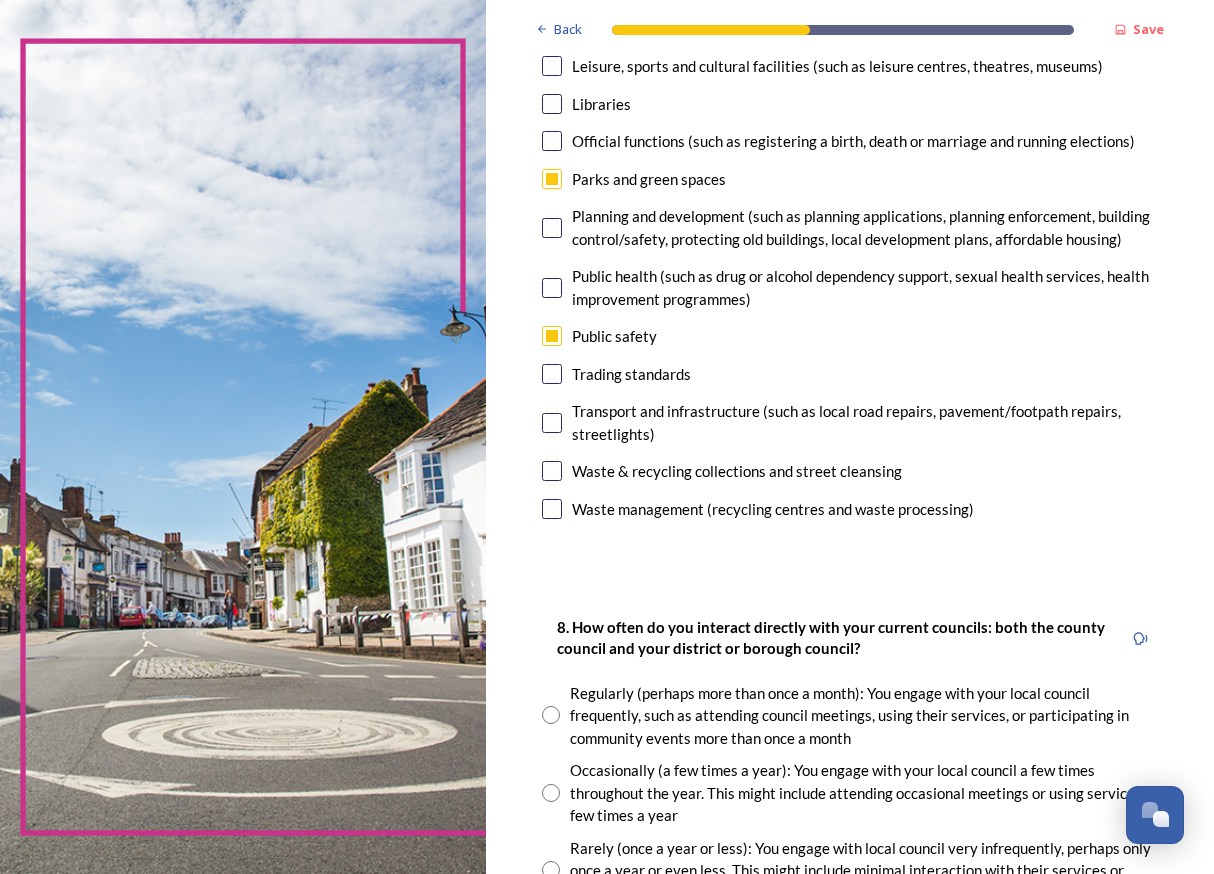 scroll, scrollTop: 643, scrollLeft: 0, axis: vertical 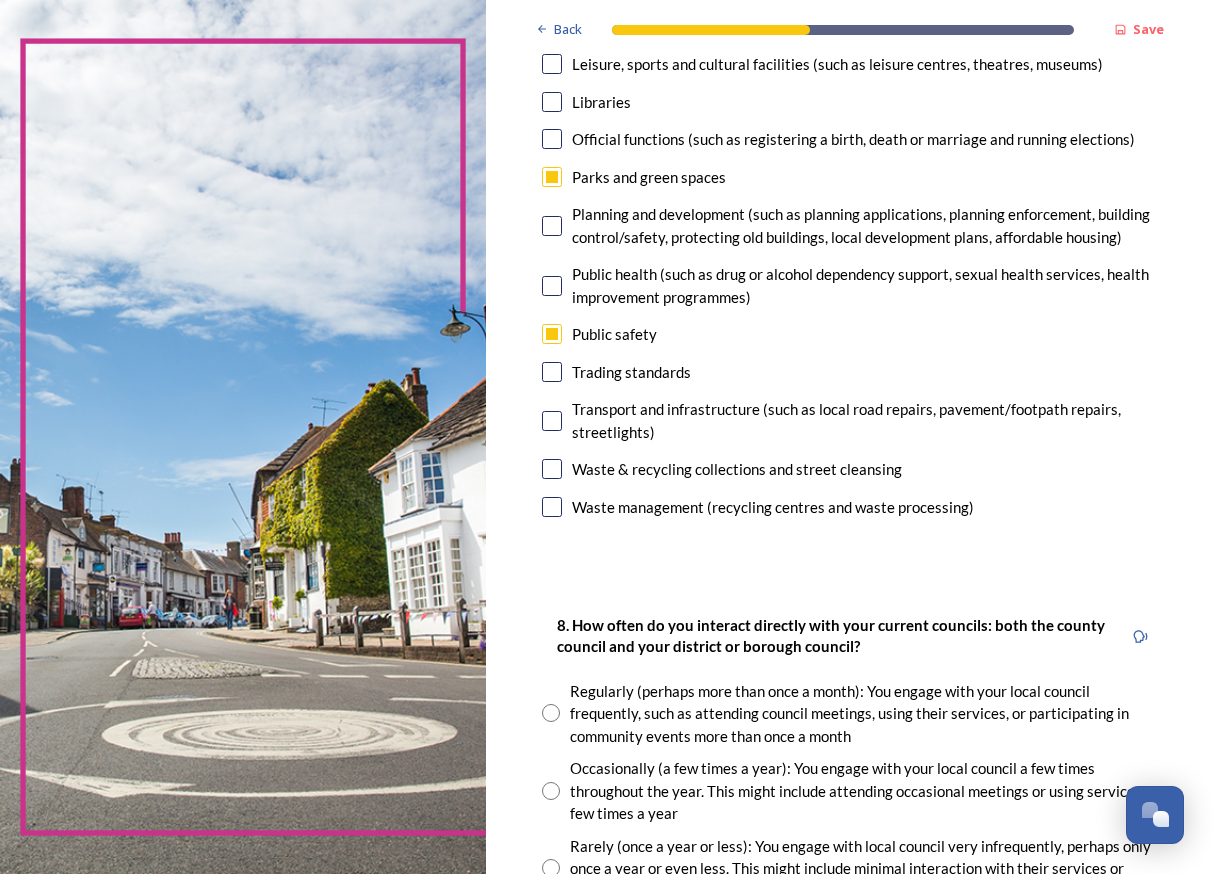 click at bounding box center [552, 421] 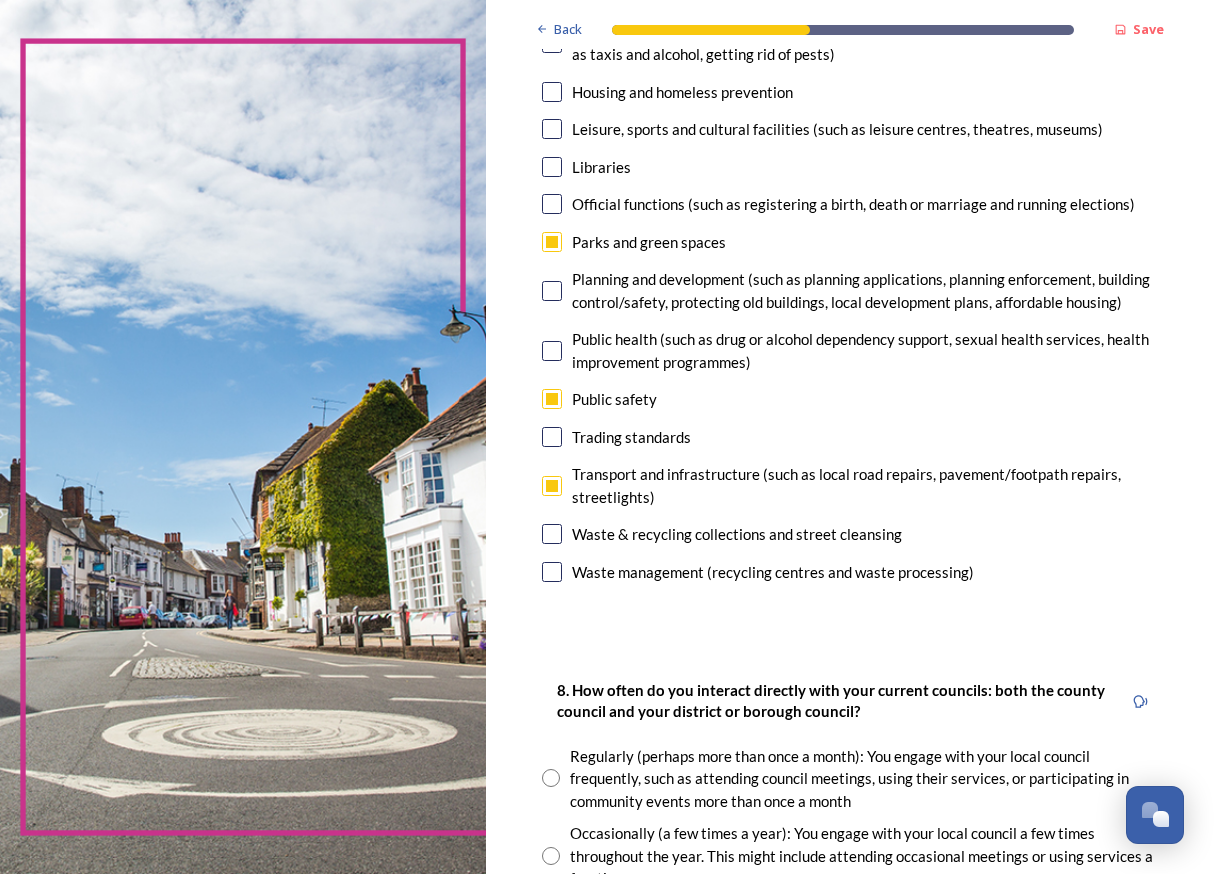 scroll, scrollTop: 579, scrollLeft: 0, axis: vertical 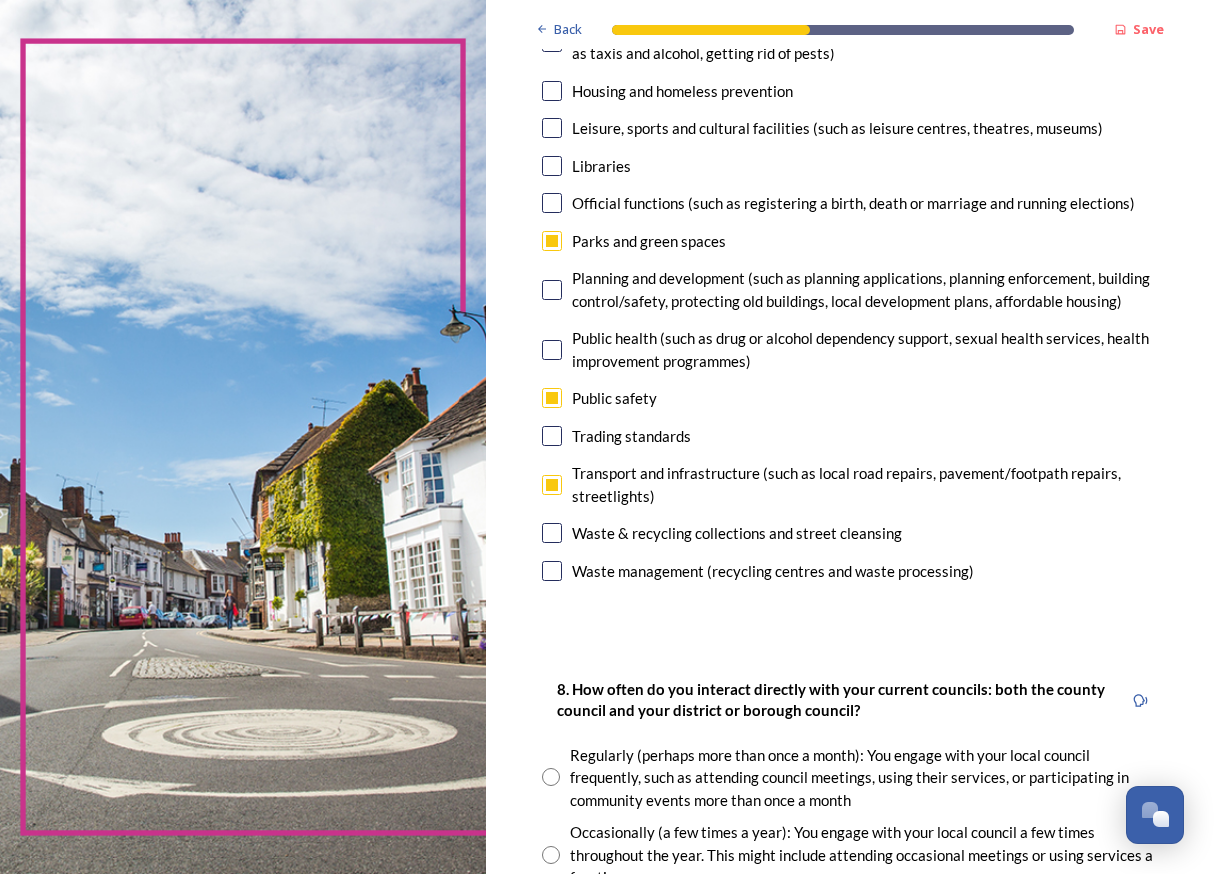 click at bounding box center (552, 533) 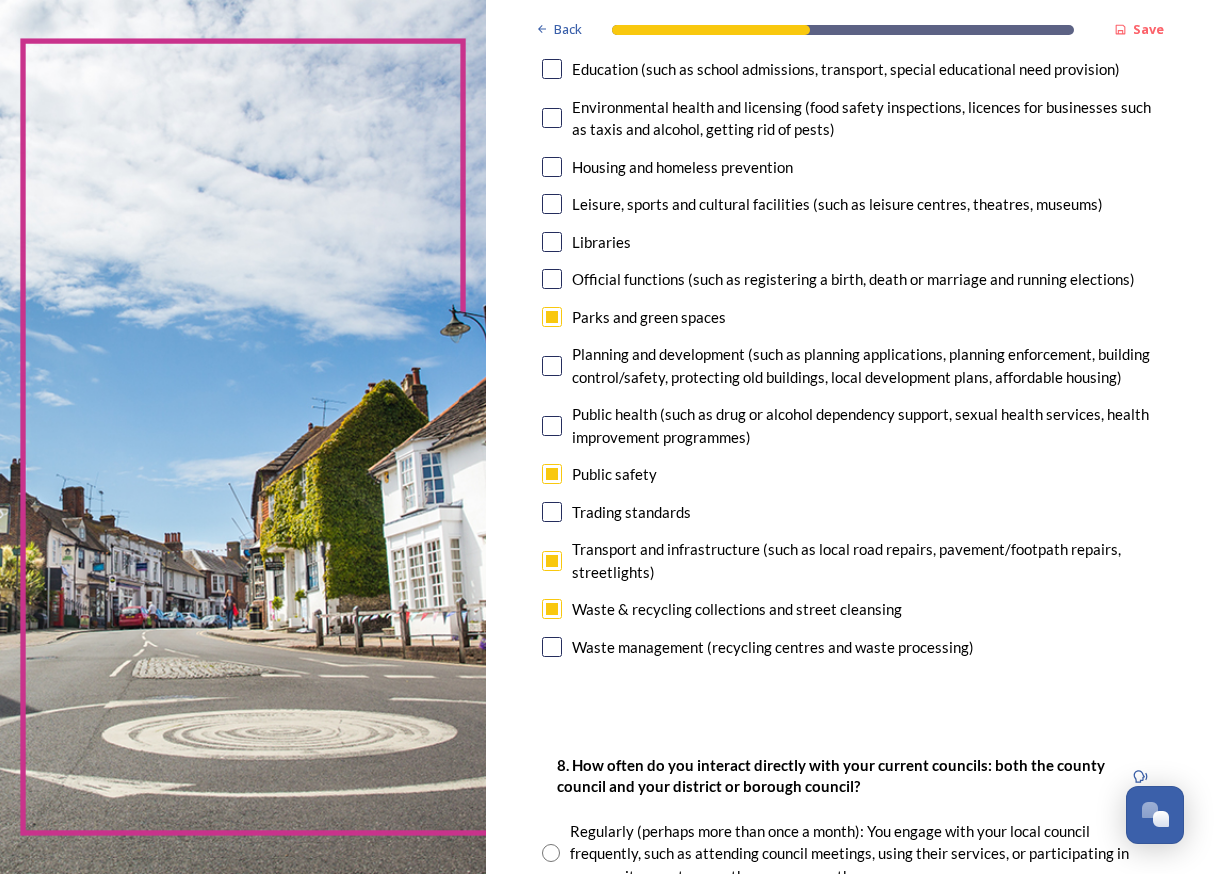 scroll, scrollTop: 505, scrollLeft: 0, axis: vertical 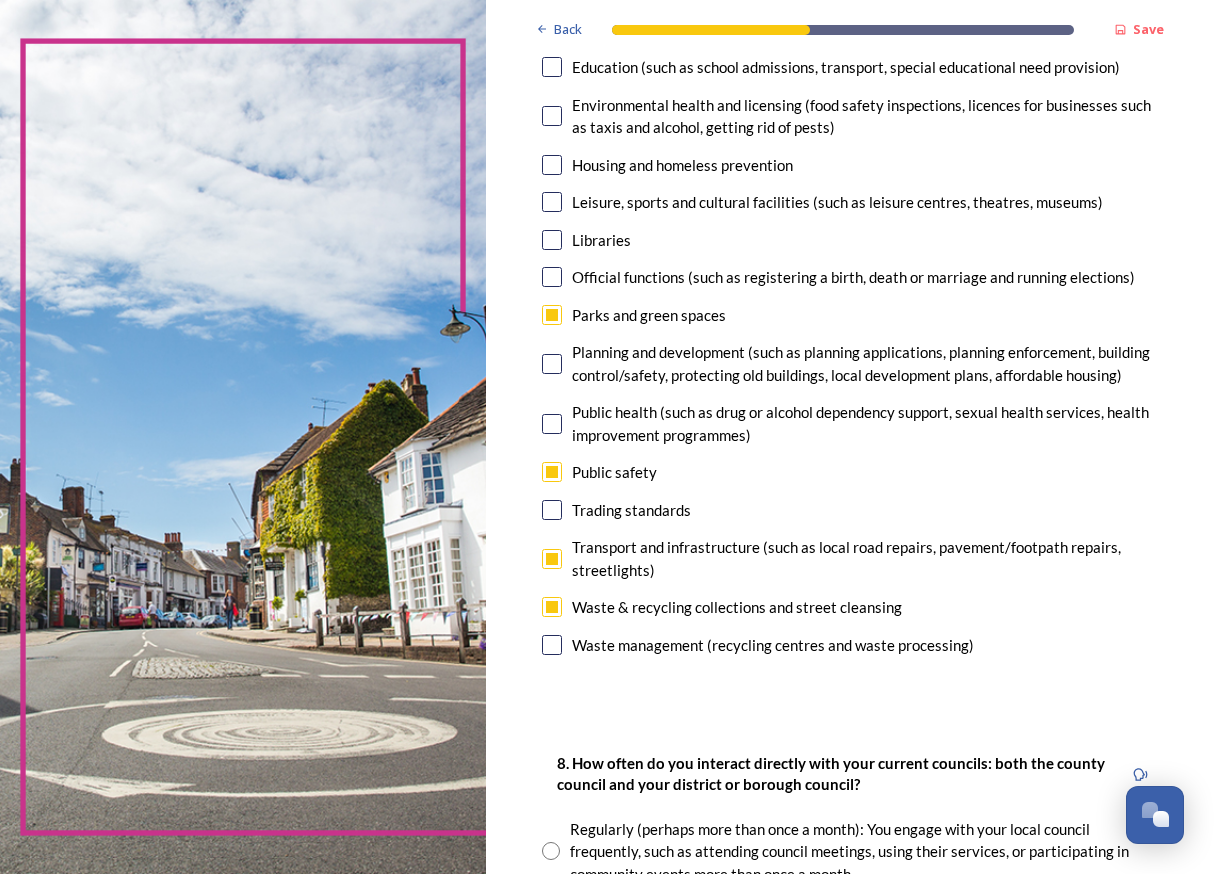 click at bounding box center [552, 364] 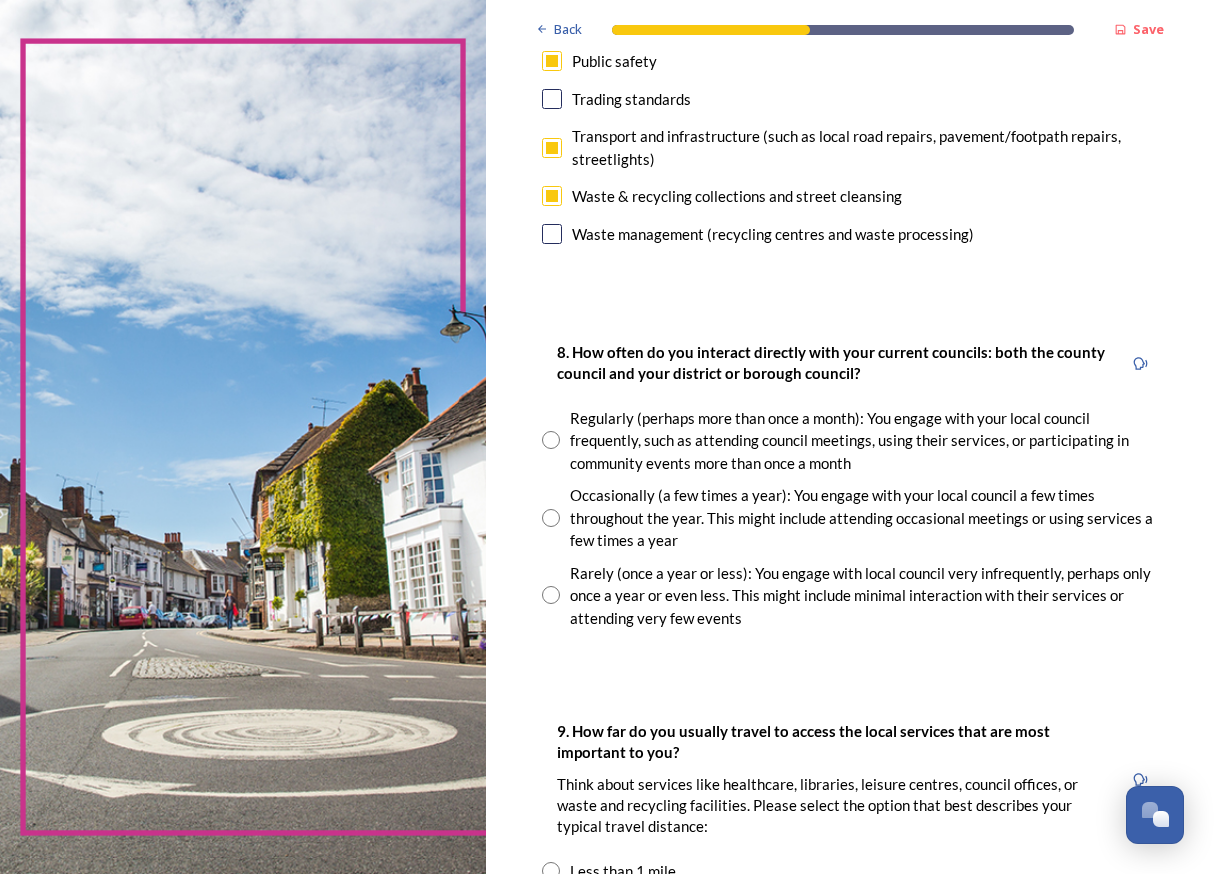 scroll, scrollTop: 923, scrollLeft: 0, axis: vertical 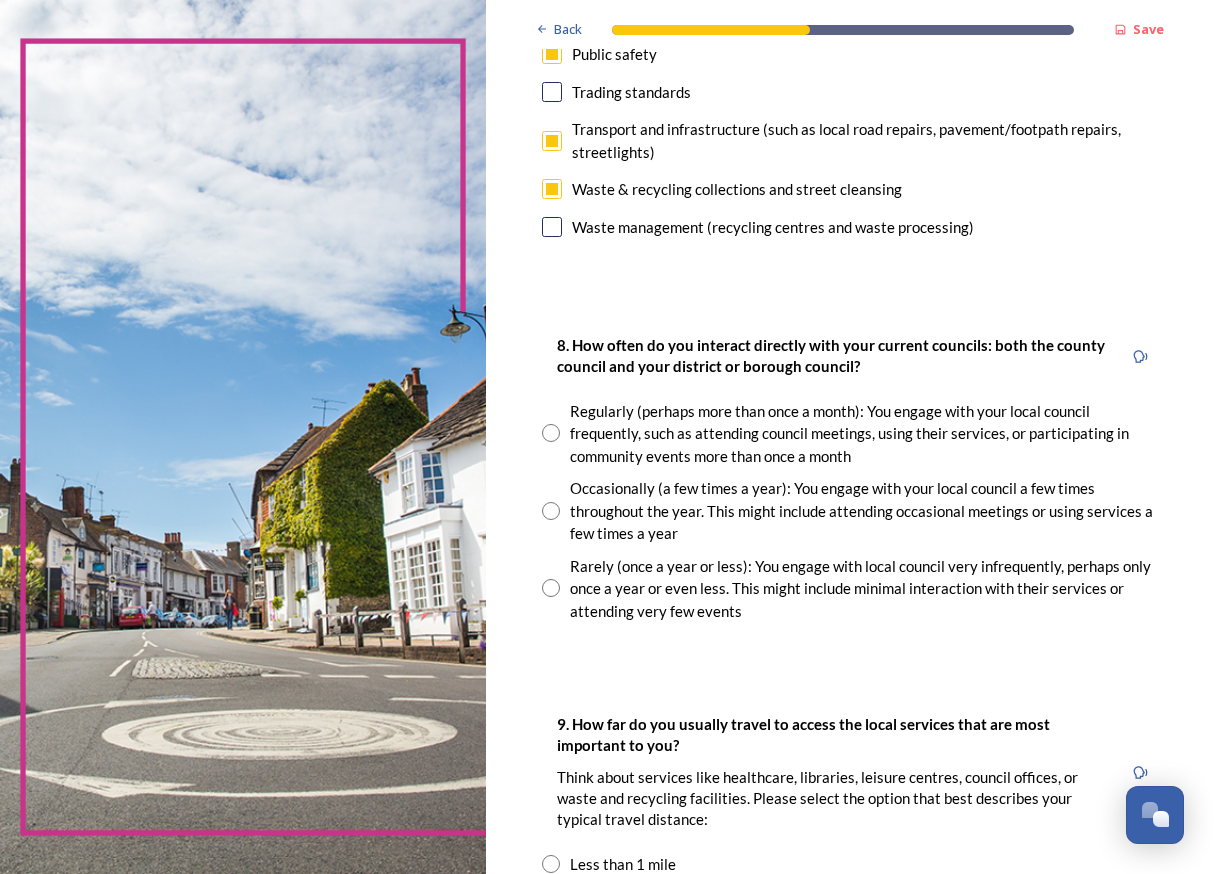 click at bounding box center [551, 588] 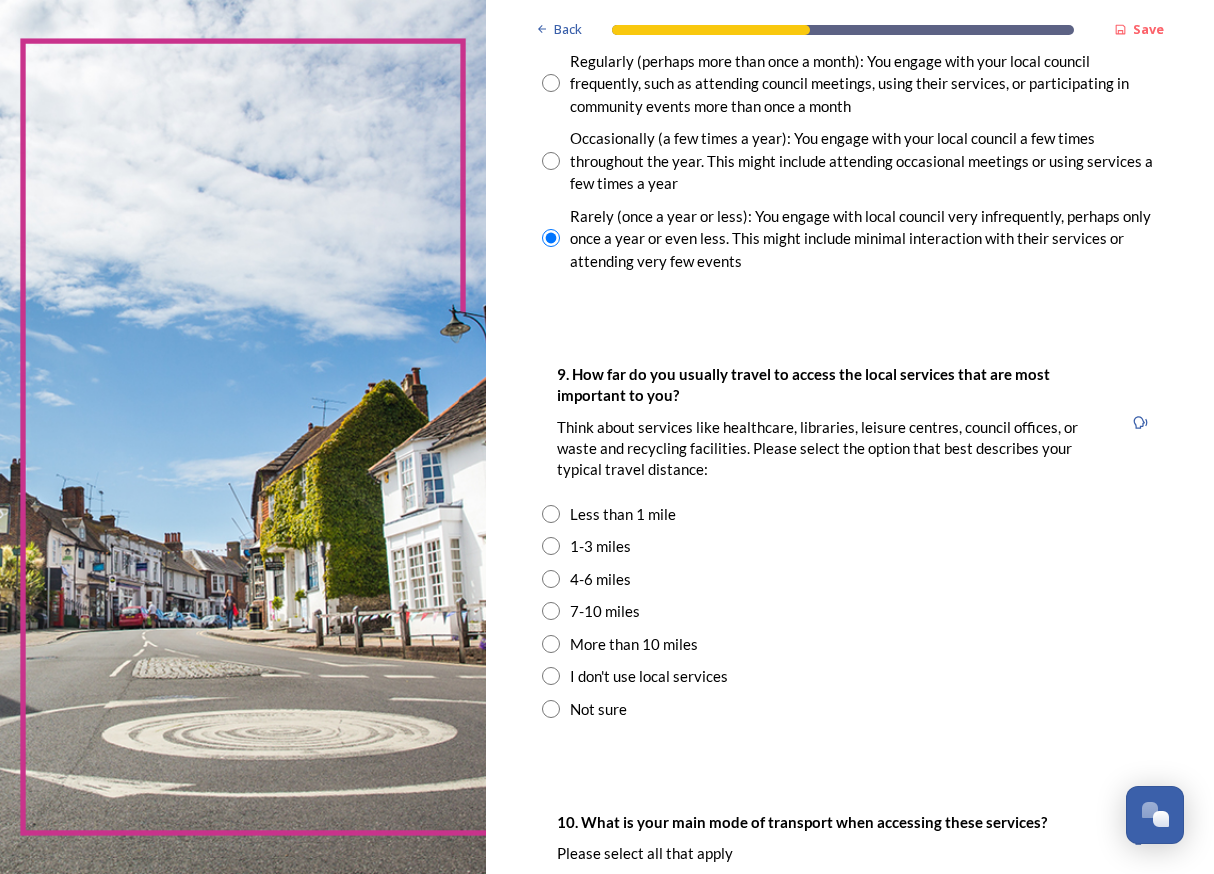 scroll, scrollTop: 1275, scrollLeft: 0, axis: vertical 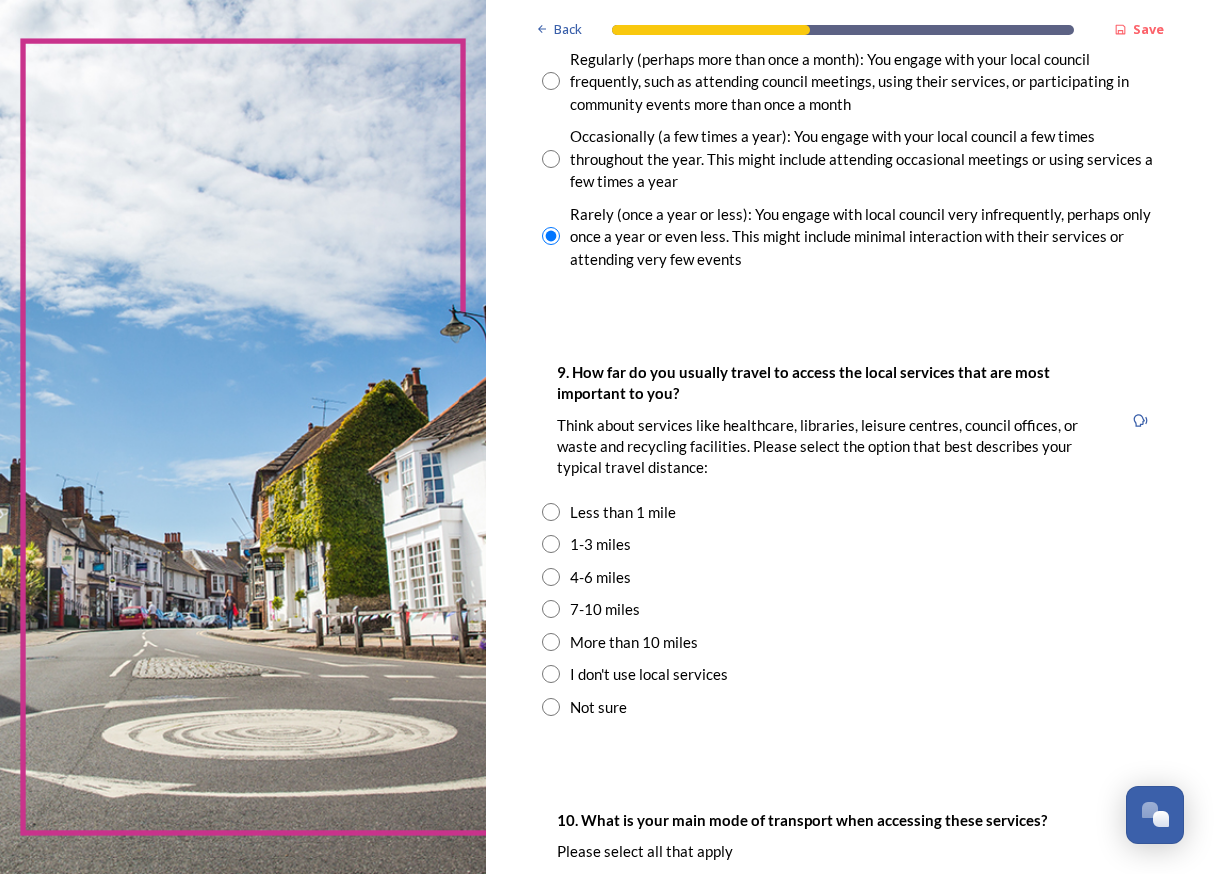 click at bounding box center [551, 544] 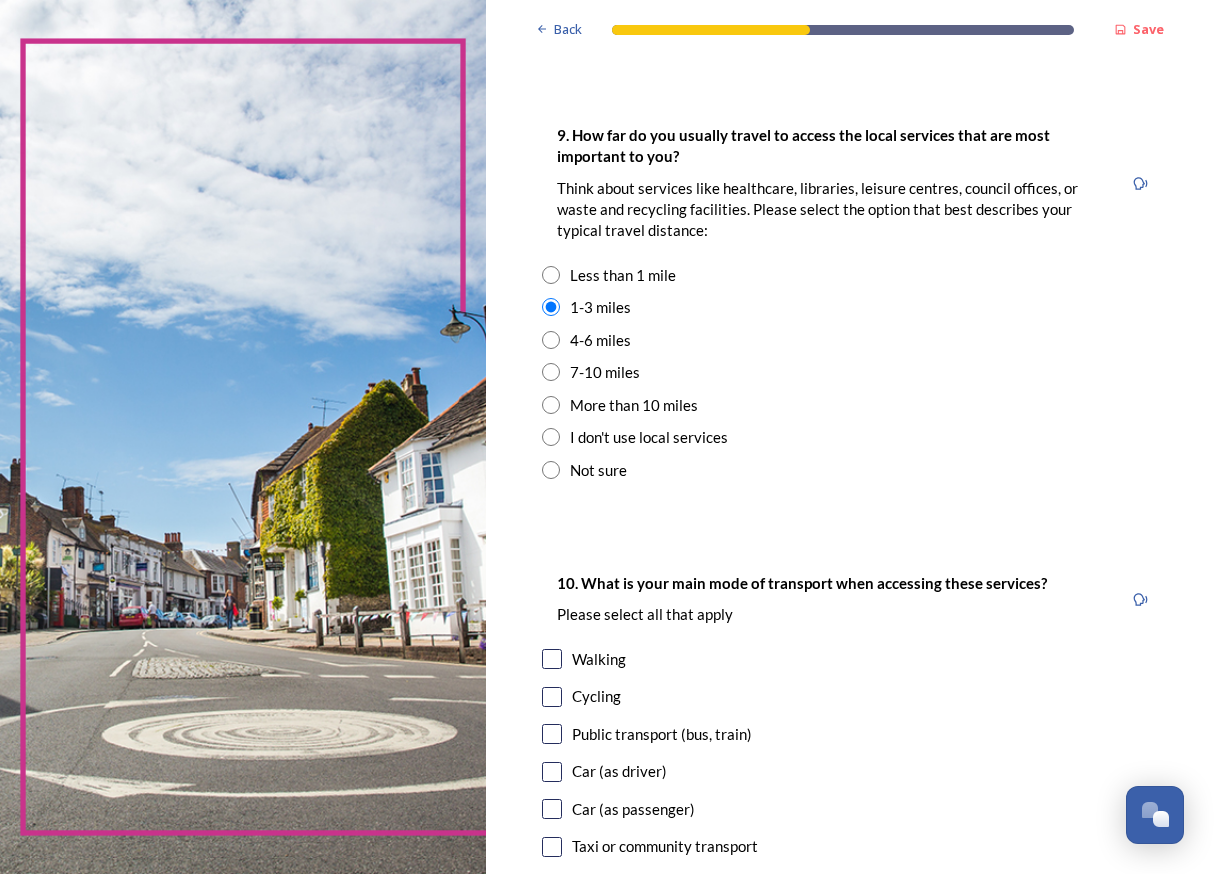 scroll, scrollTop: 1530, scrollLeft: 0, axis: vertical 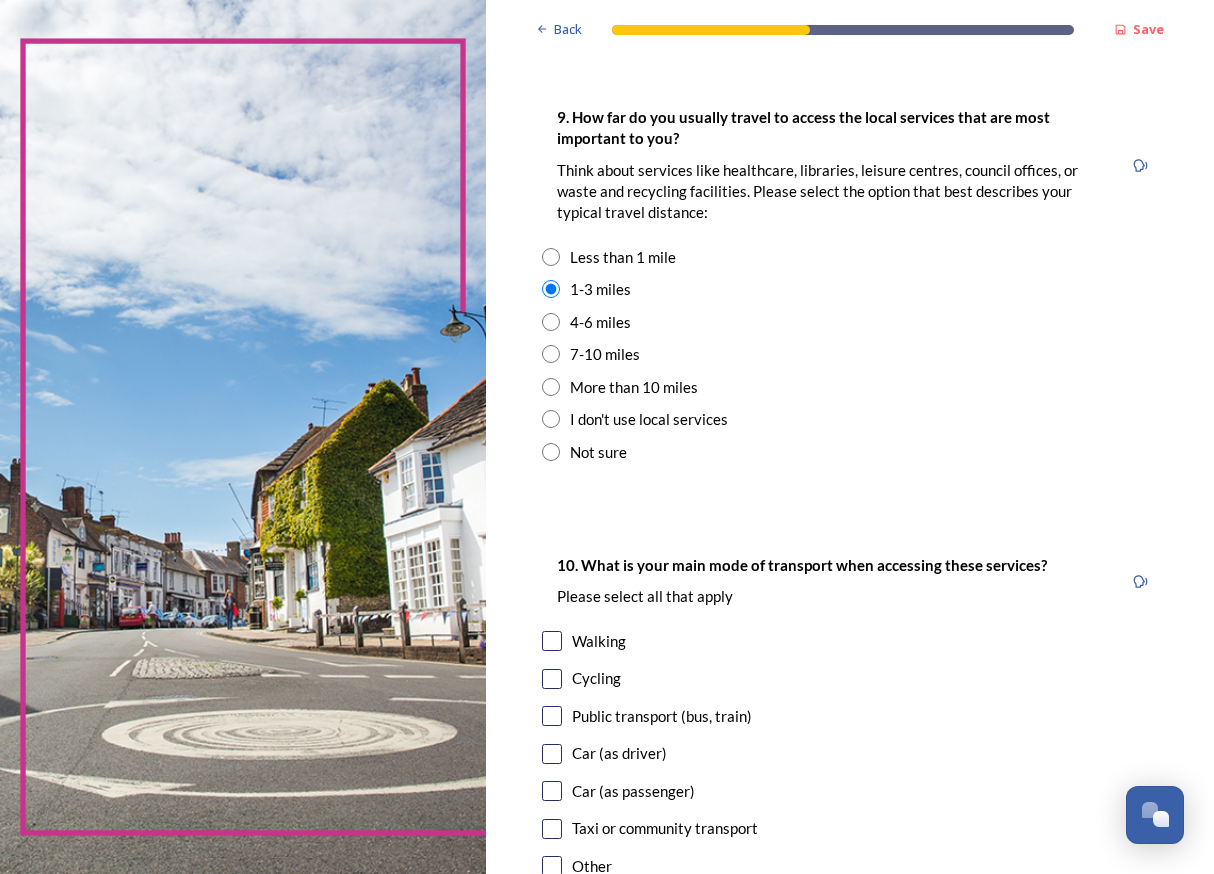 drag, startPoint x: 556, startPoint y: 726, endPoint x: 583, endPoint y: 717, distance: 28.460499 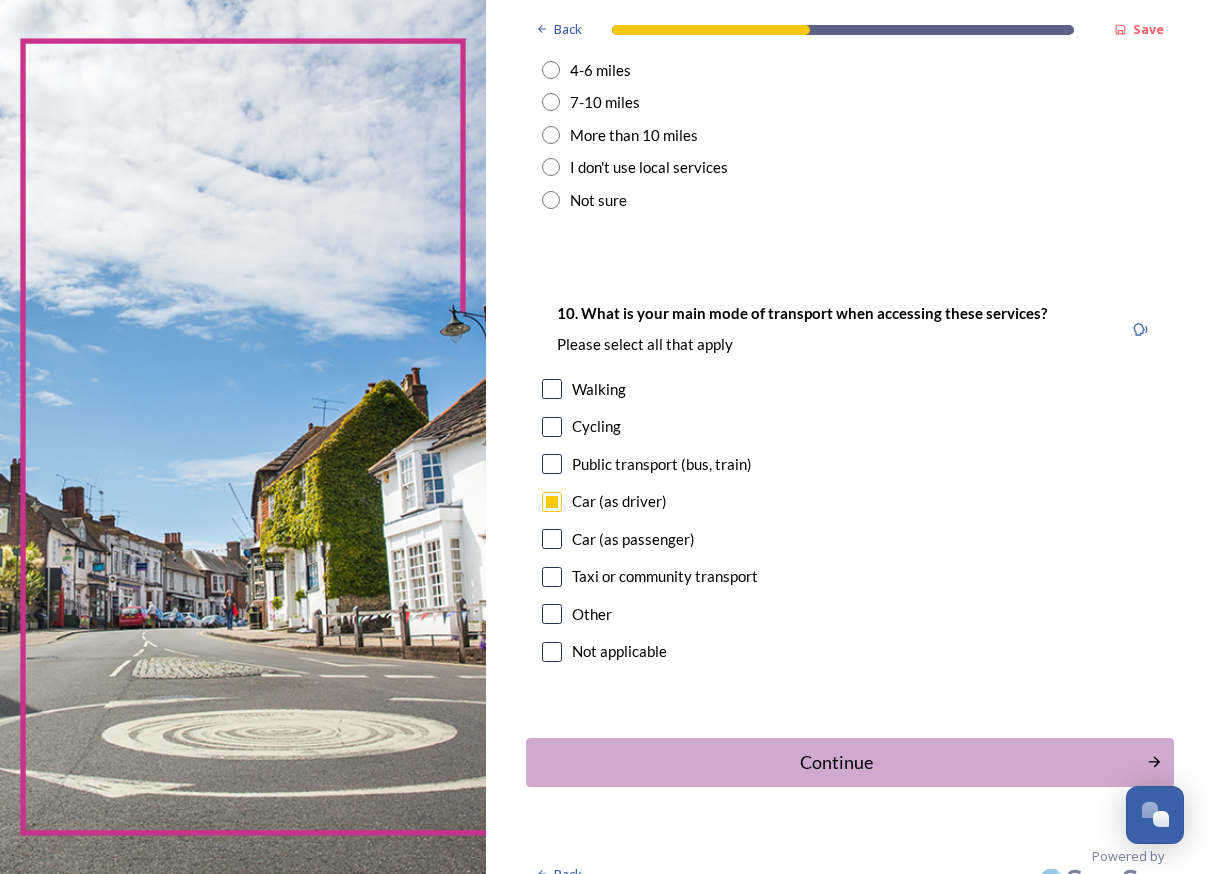 scroll, scrollTop: 1781, scrollLeft: 0, axis: vertical 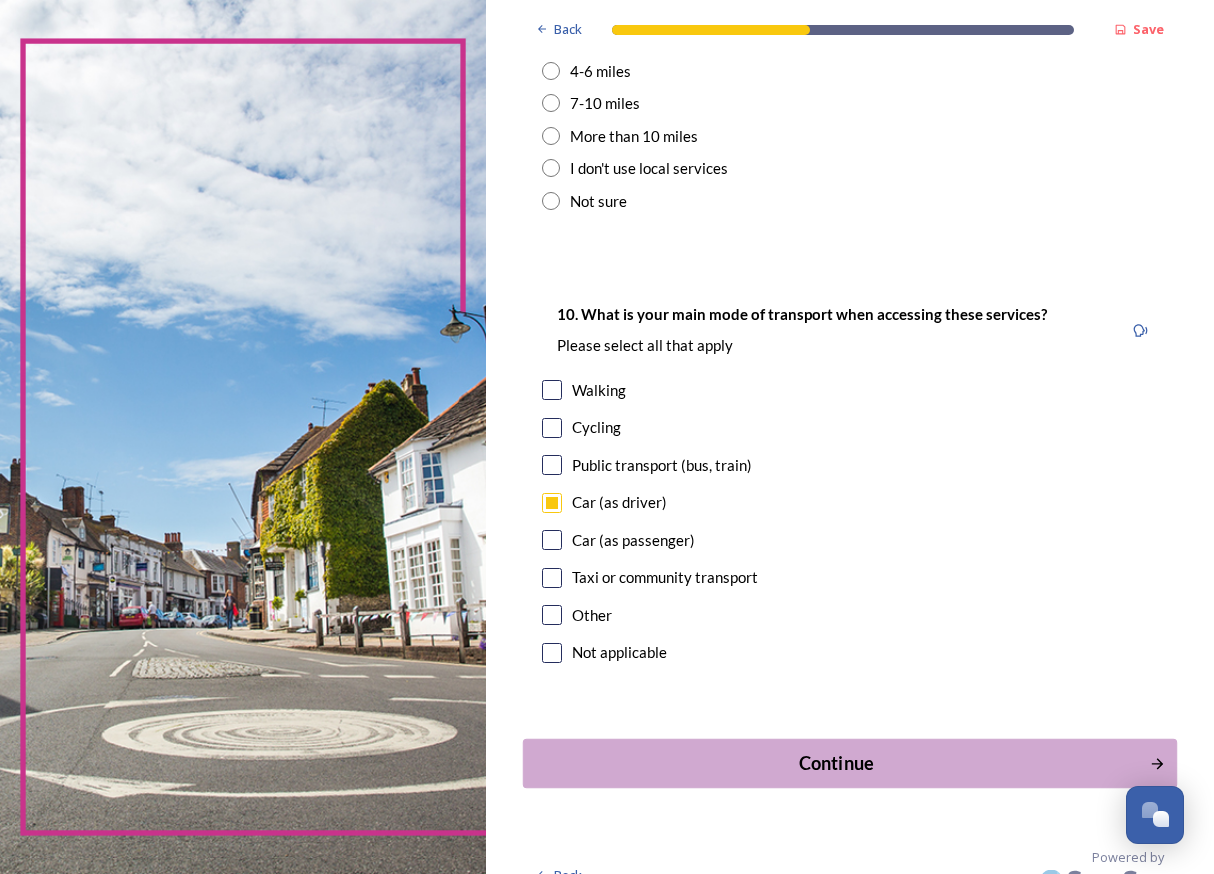 click on "Continue" at bounding box center [835, 763] 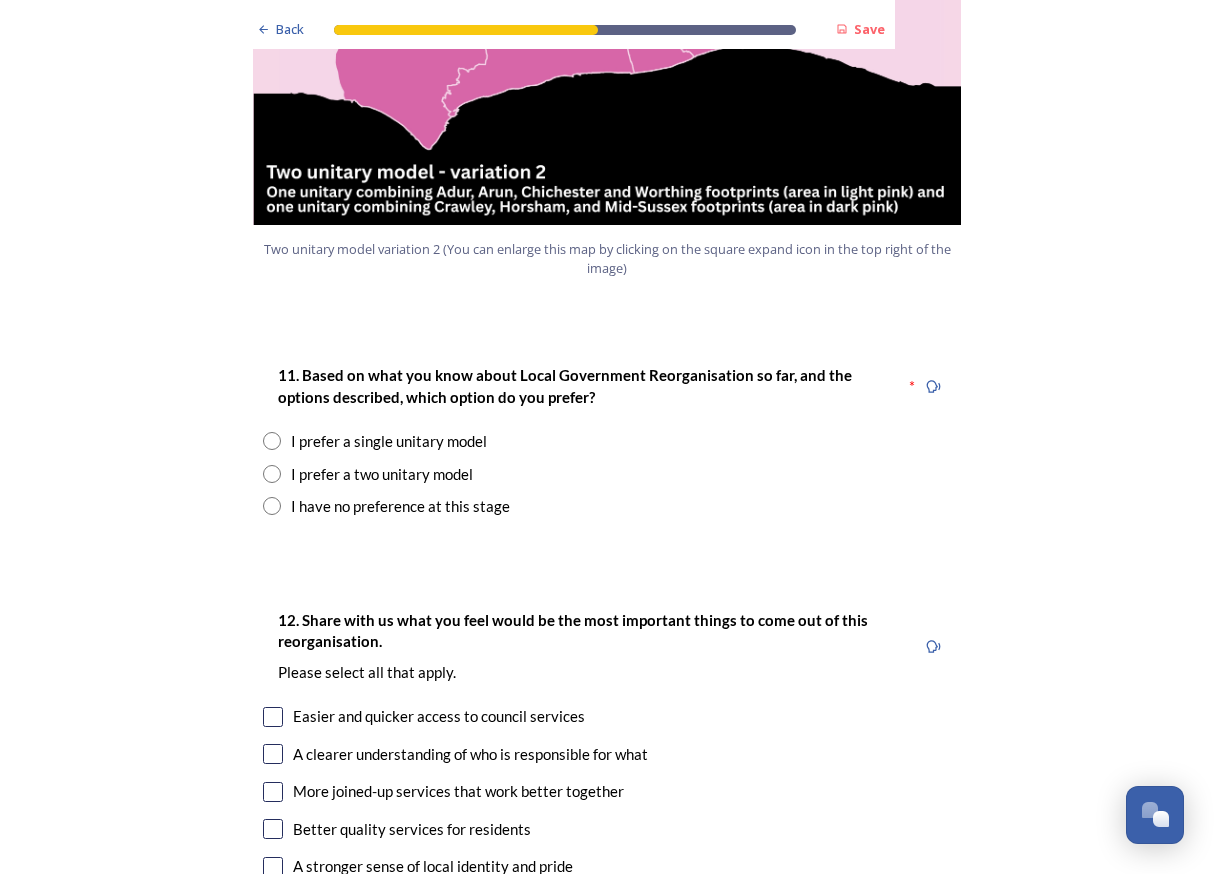 scroll, scrollTop: 2378, scrollLeft: 0, axis: vertical 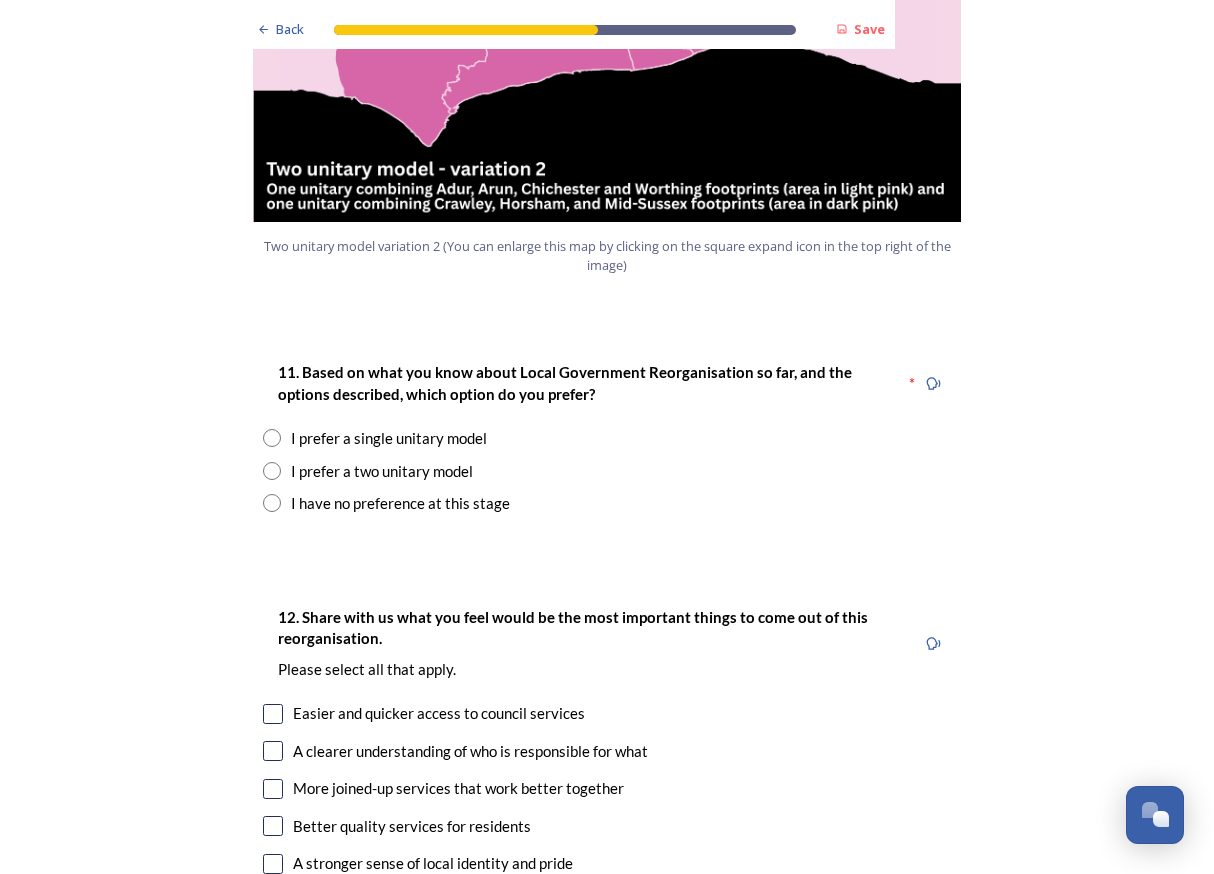 click at bounding box center [272, 503] 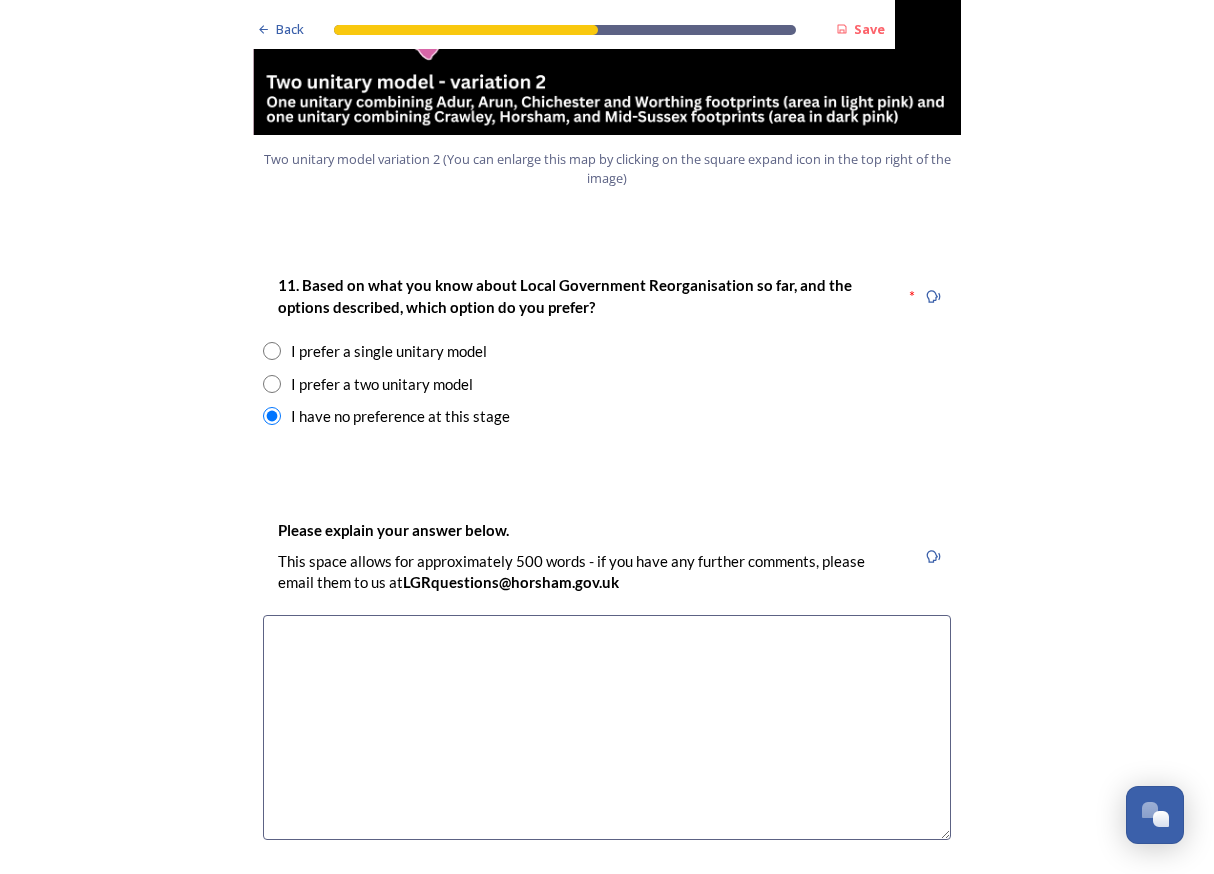 scroll, scrollTop: 2467, scrollLeft: 0, axis: vertical 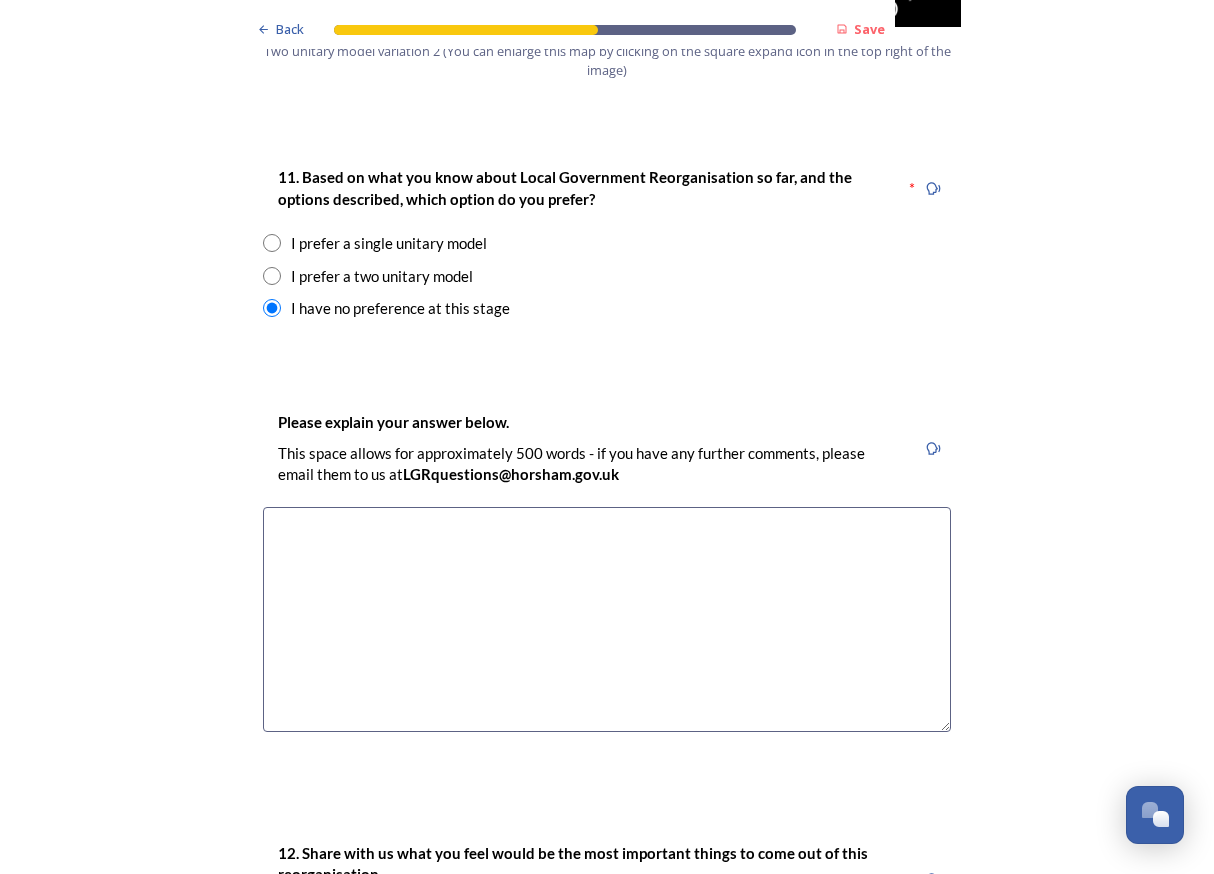 click at bounding box center (607, 619) 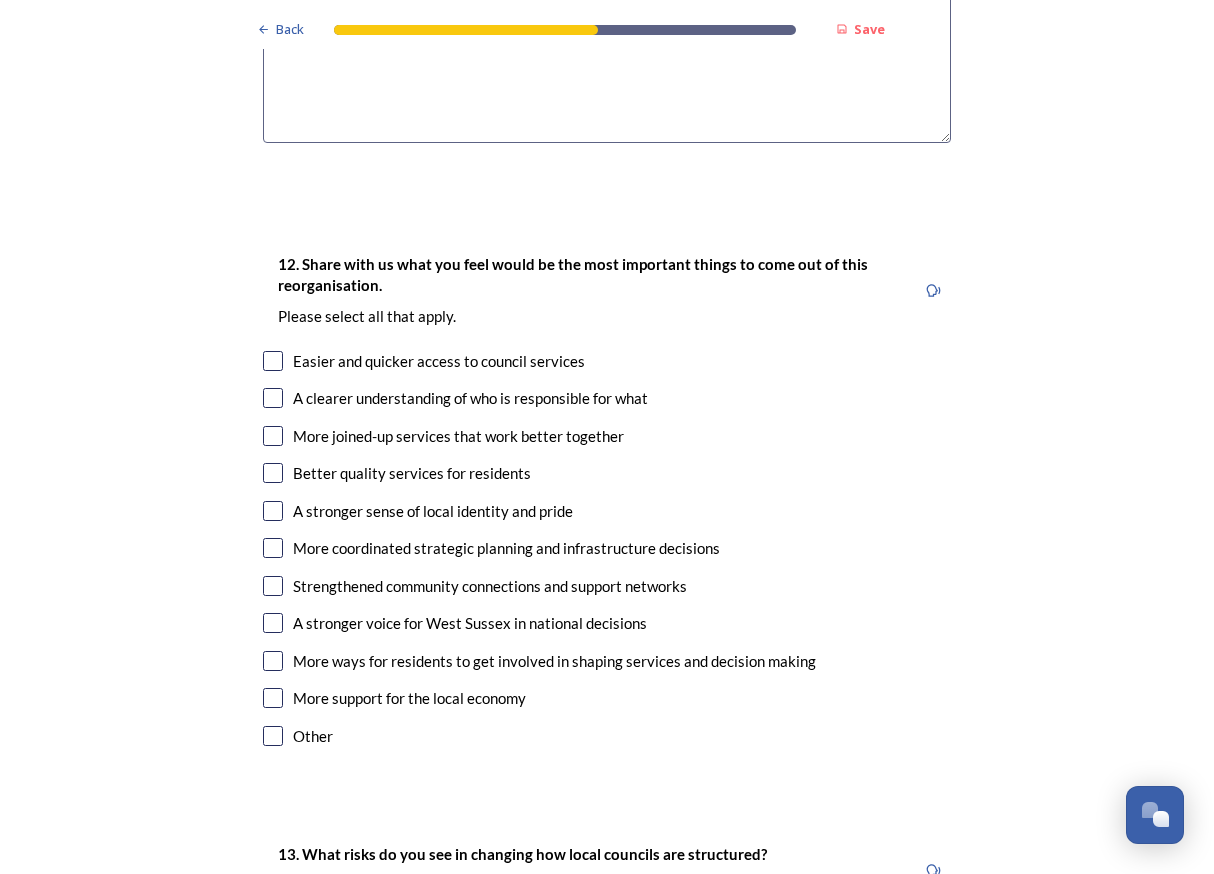 scroll, scrollTop: 3173, scrollLeft: 0, axis: vertical 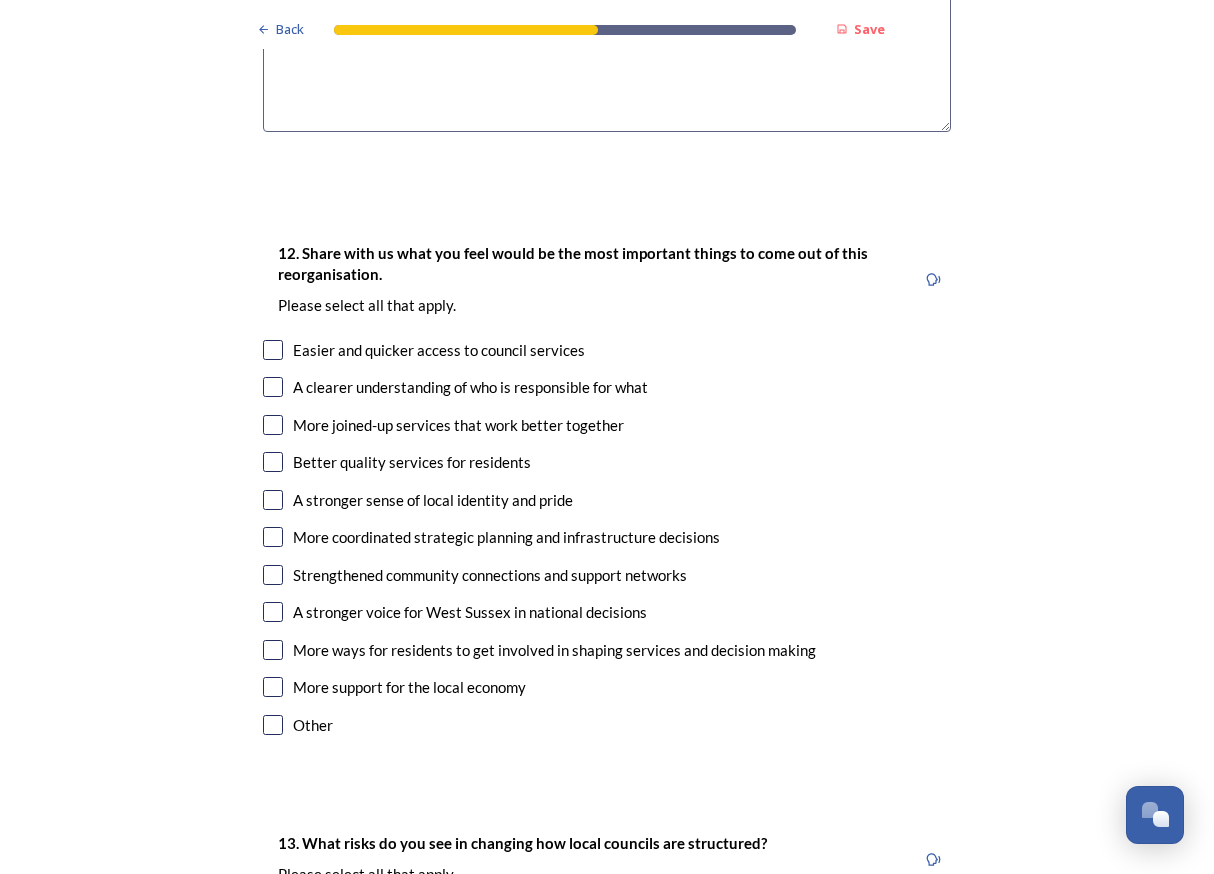 click at bounding box center [273, 387] 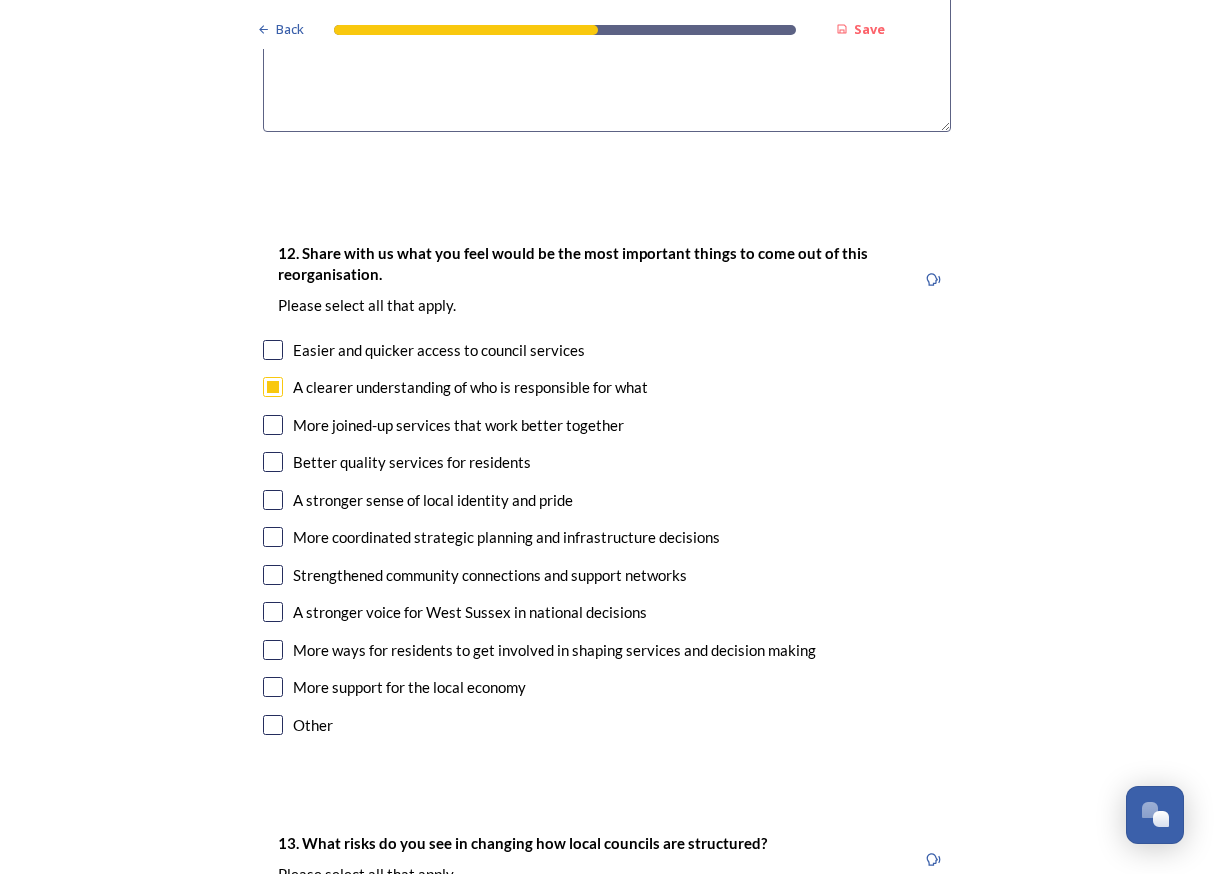 scroll, scrollTop: 3169, scrollLeft: 0, axis: vertical 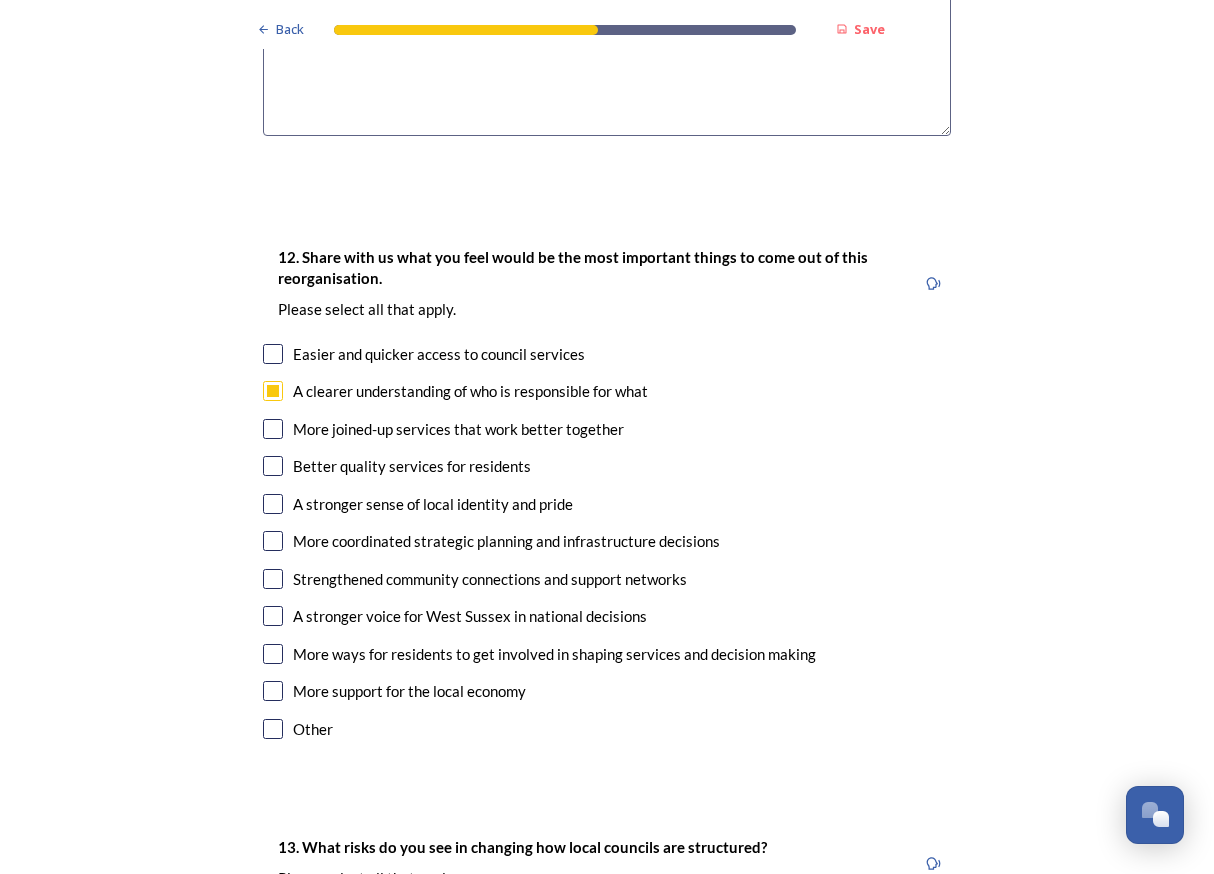 click at bounding box center [273, 541] 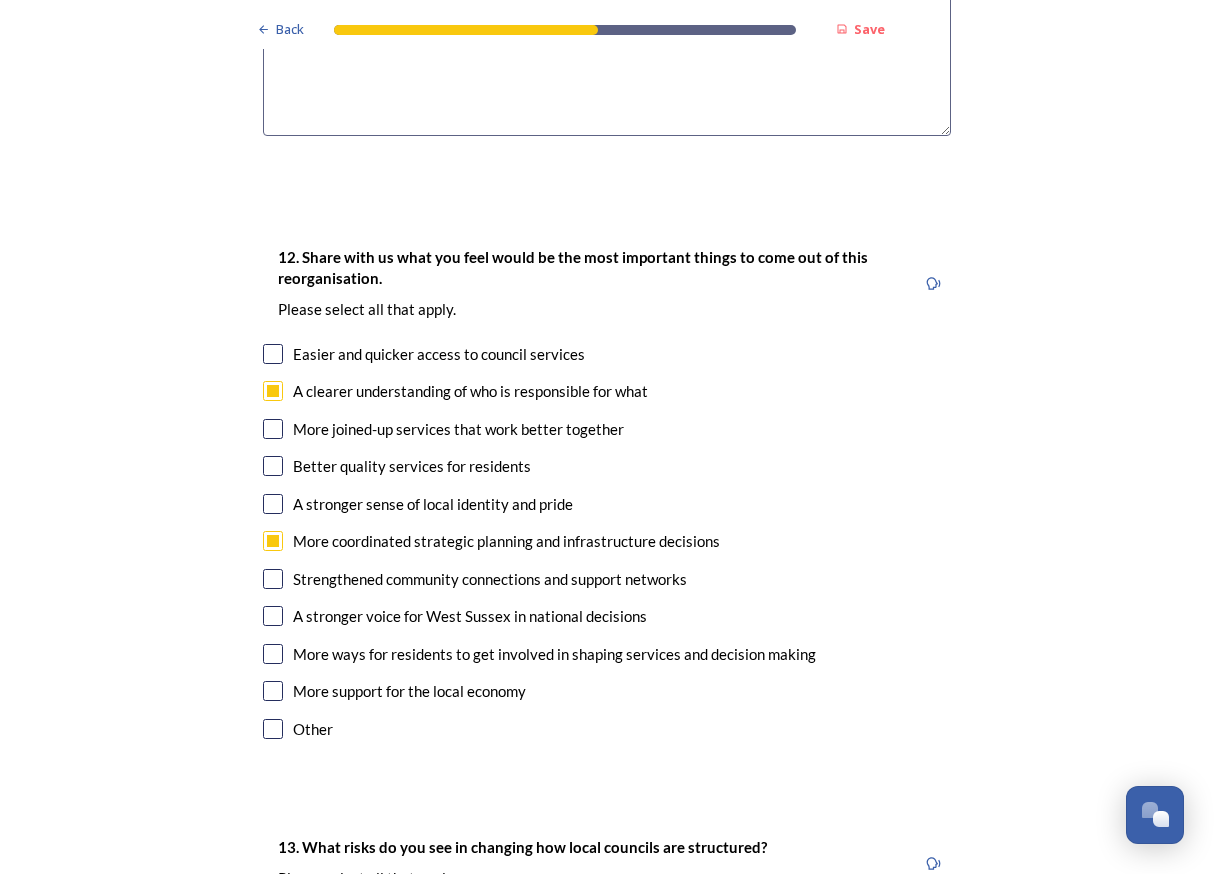 click on "More joined-up services that work better together" at bounding box center (607, 429) 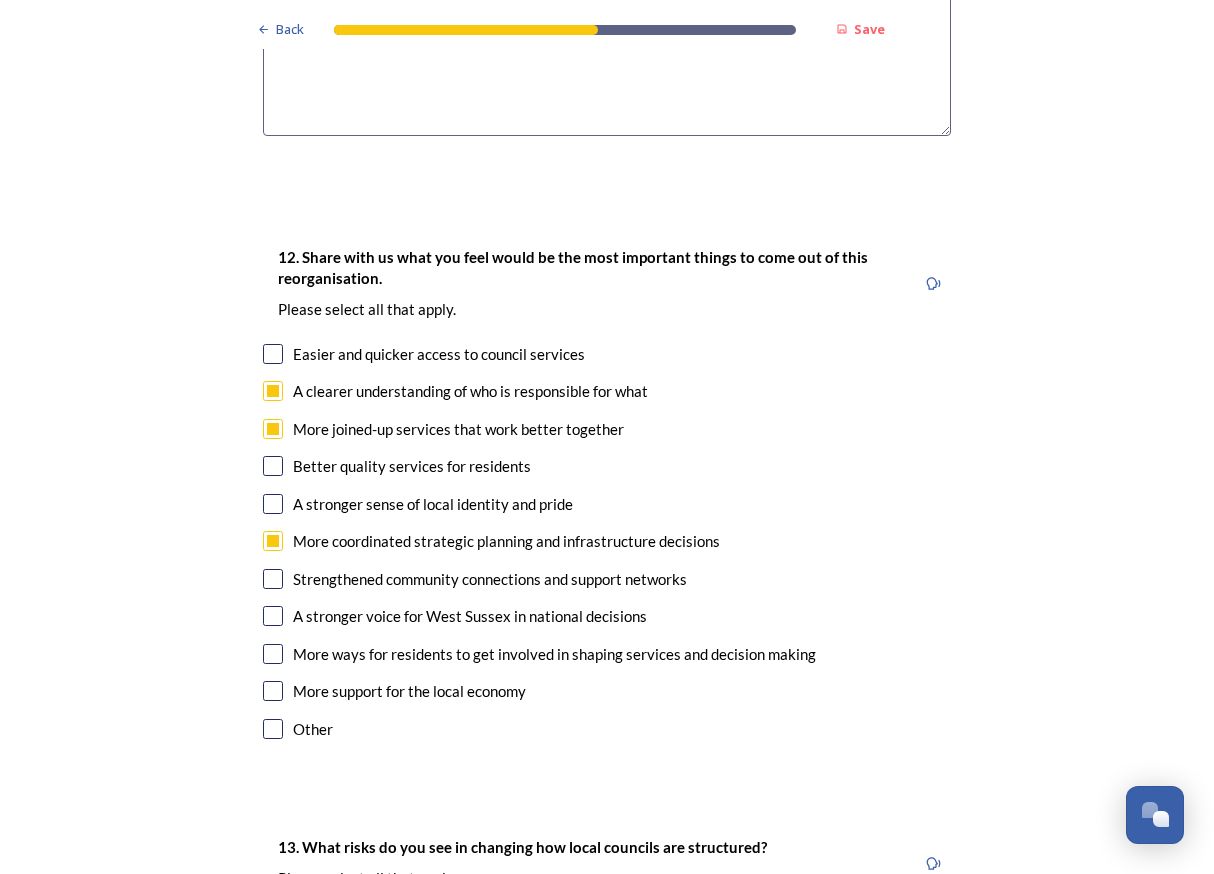 checkbox on "true" 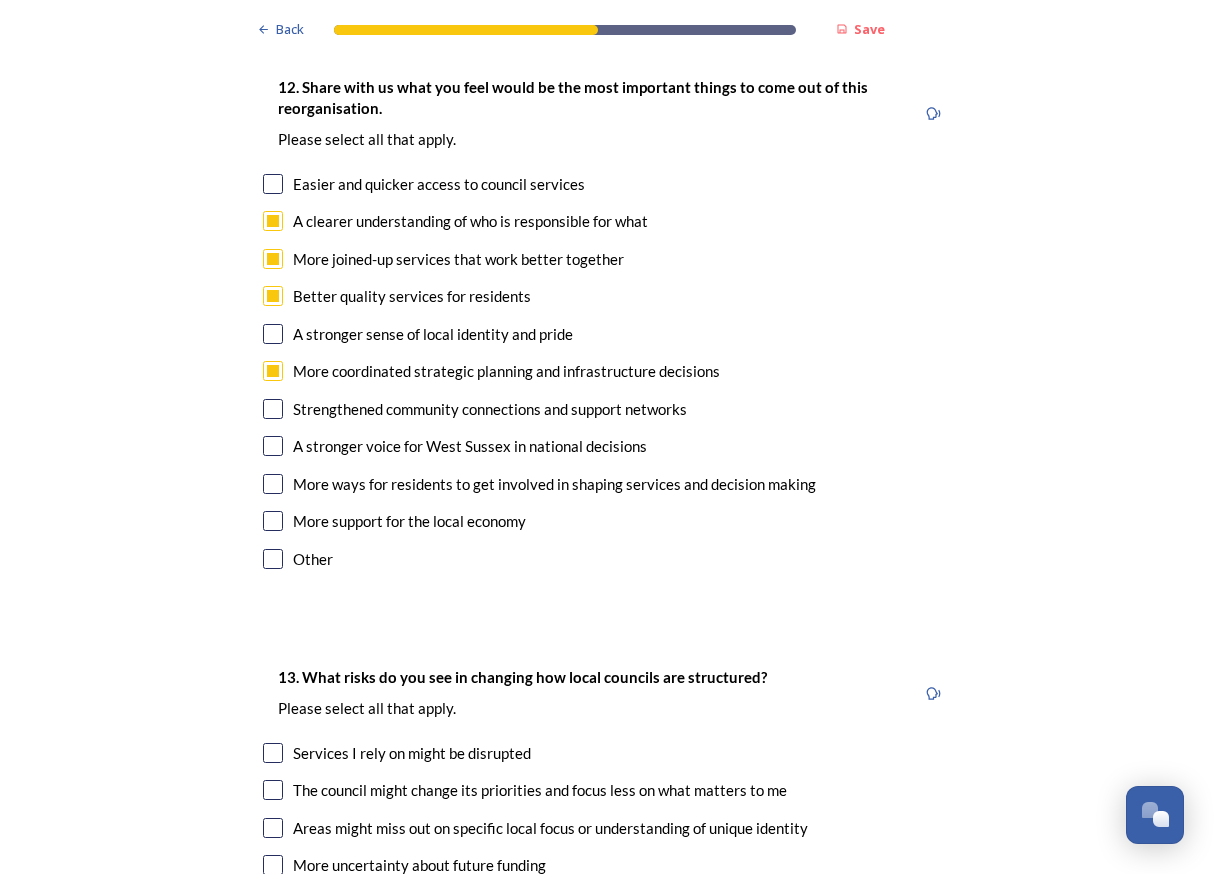 scroll, scrollTop: 3318, scrollLeft: 0, axis: vertical 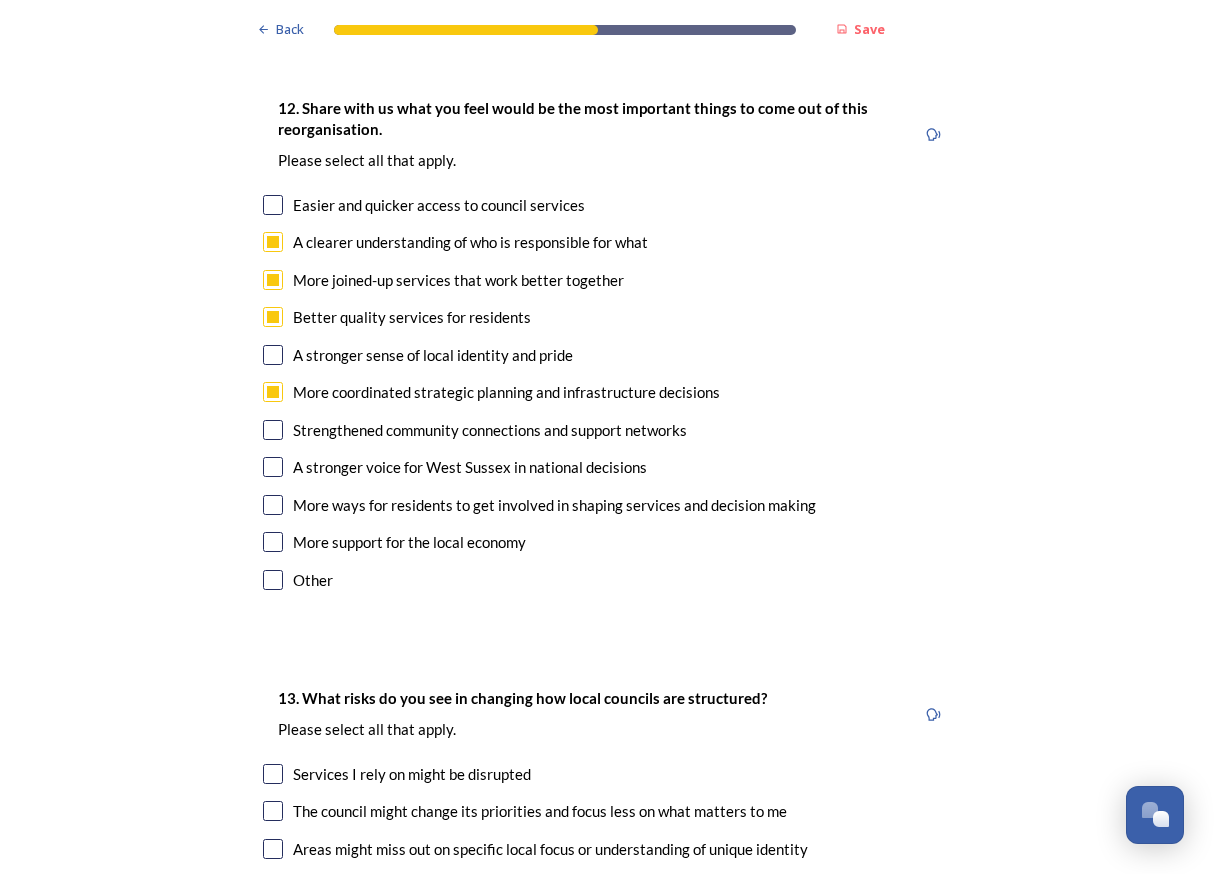 click at bounding box center [273, 205] 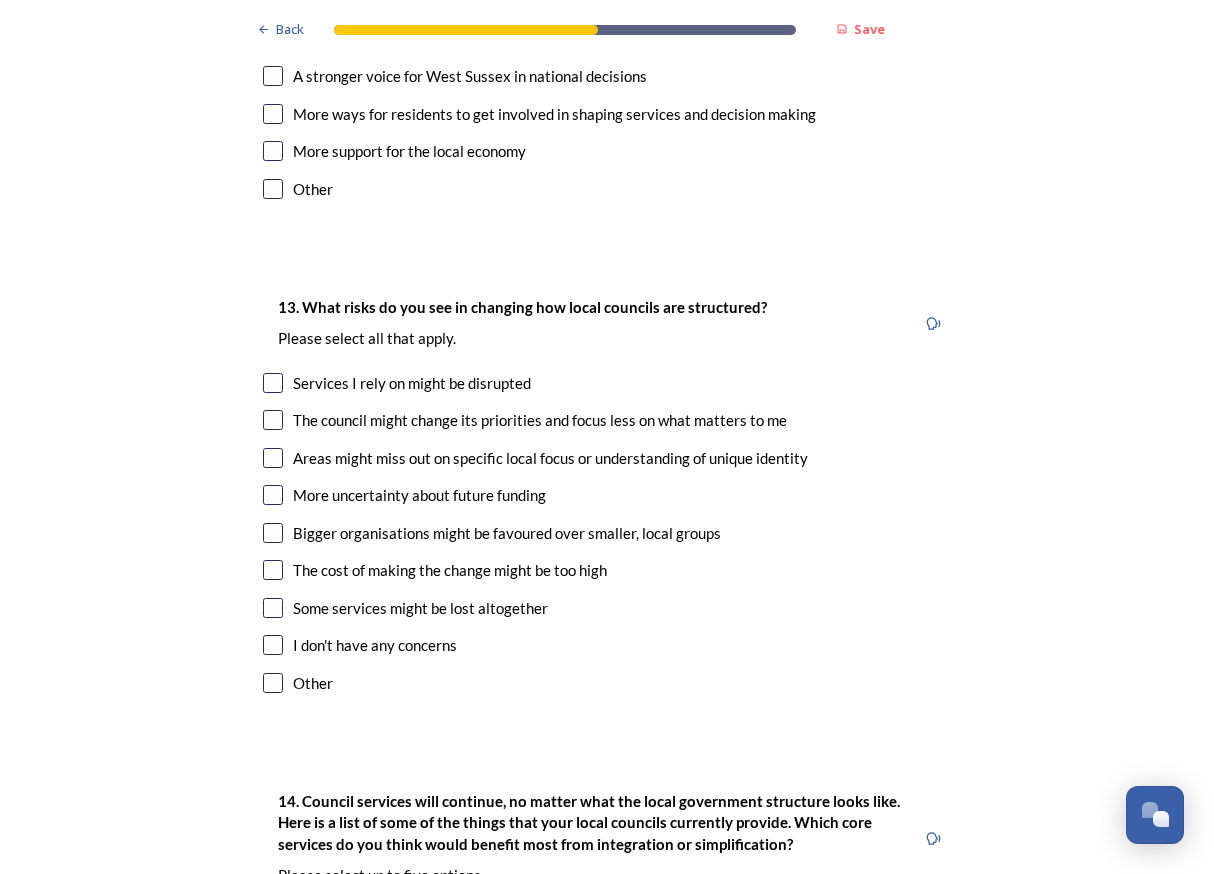 scroll, scrollTop: 3731, scrollLeft: 0, axis: vertical 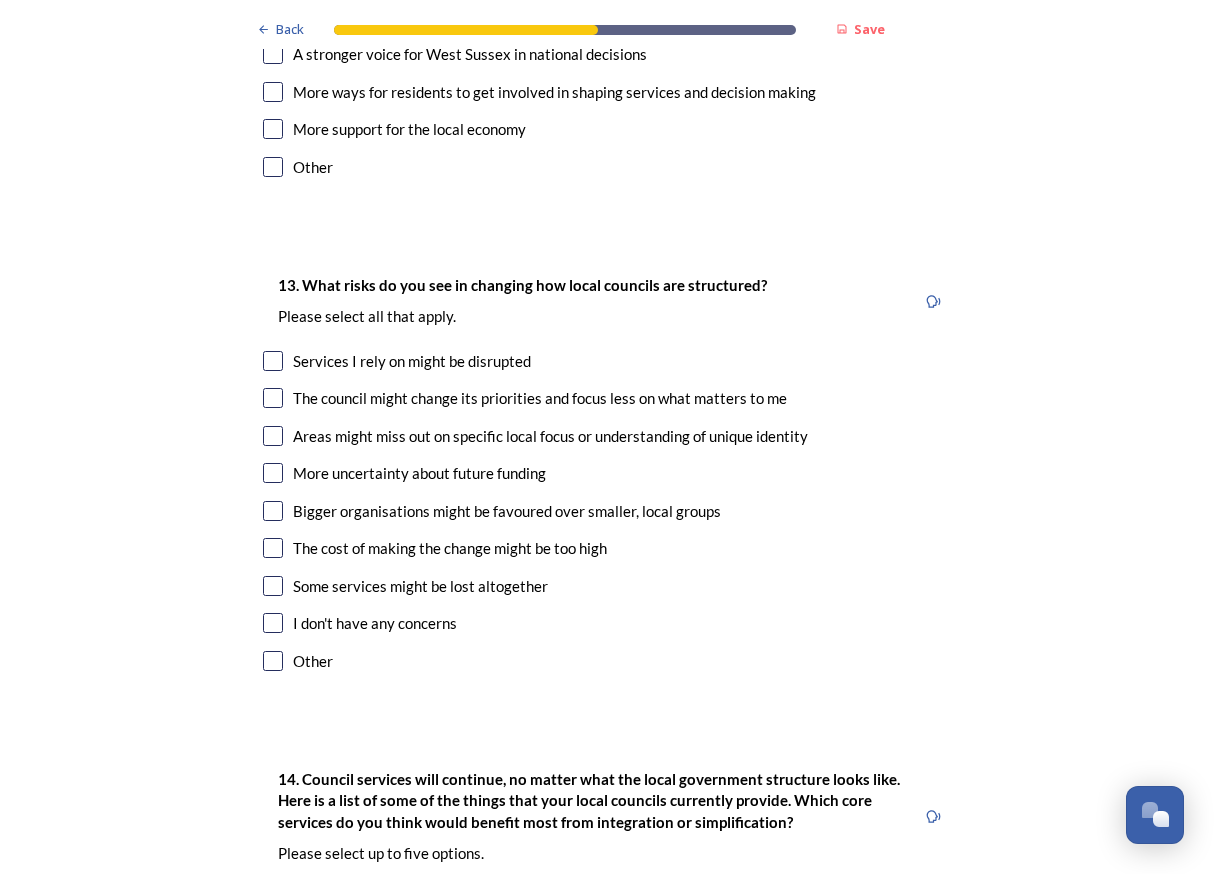 click at bounding box center [273, 361] 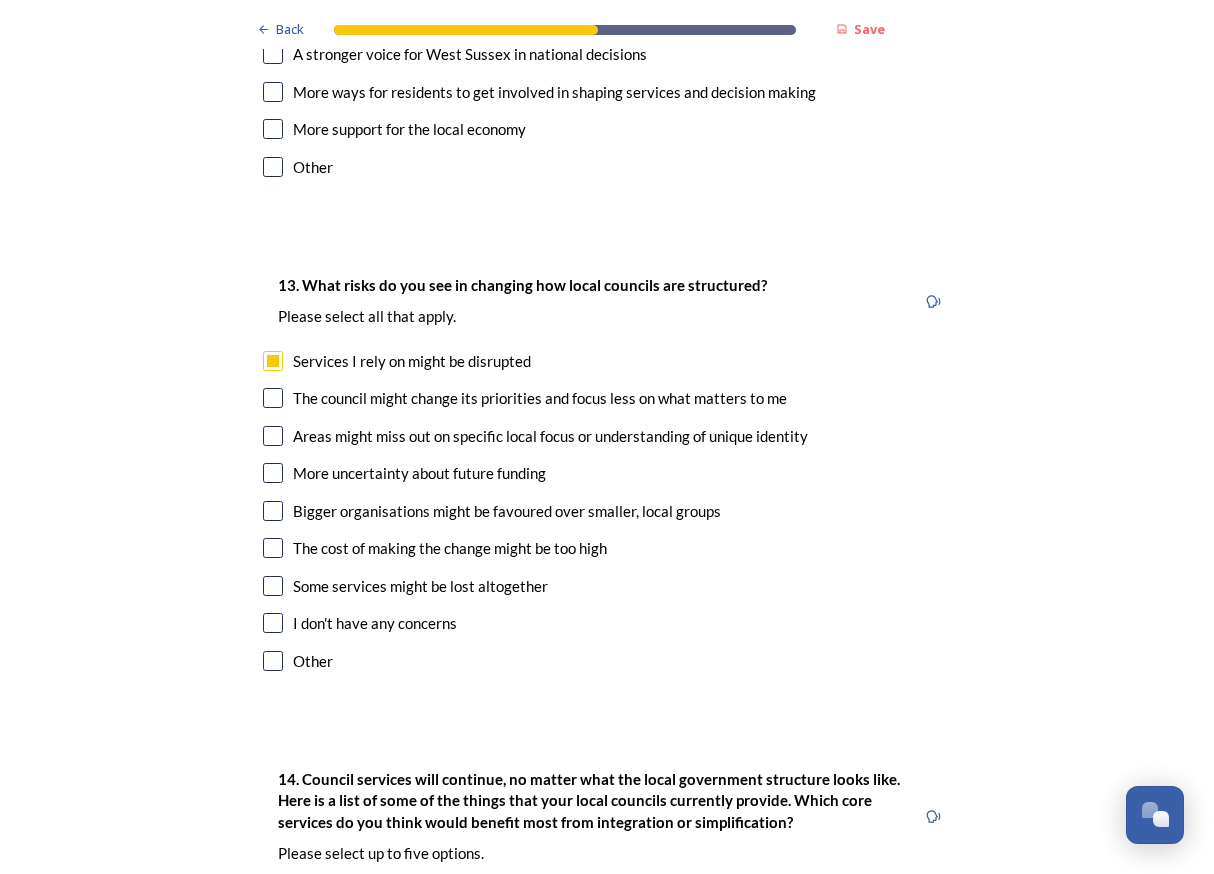 scroll, scrollTop: 0, scrollLeft: 0, axis: both 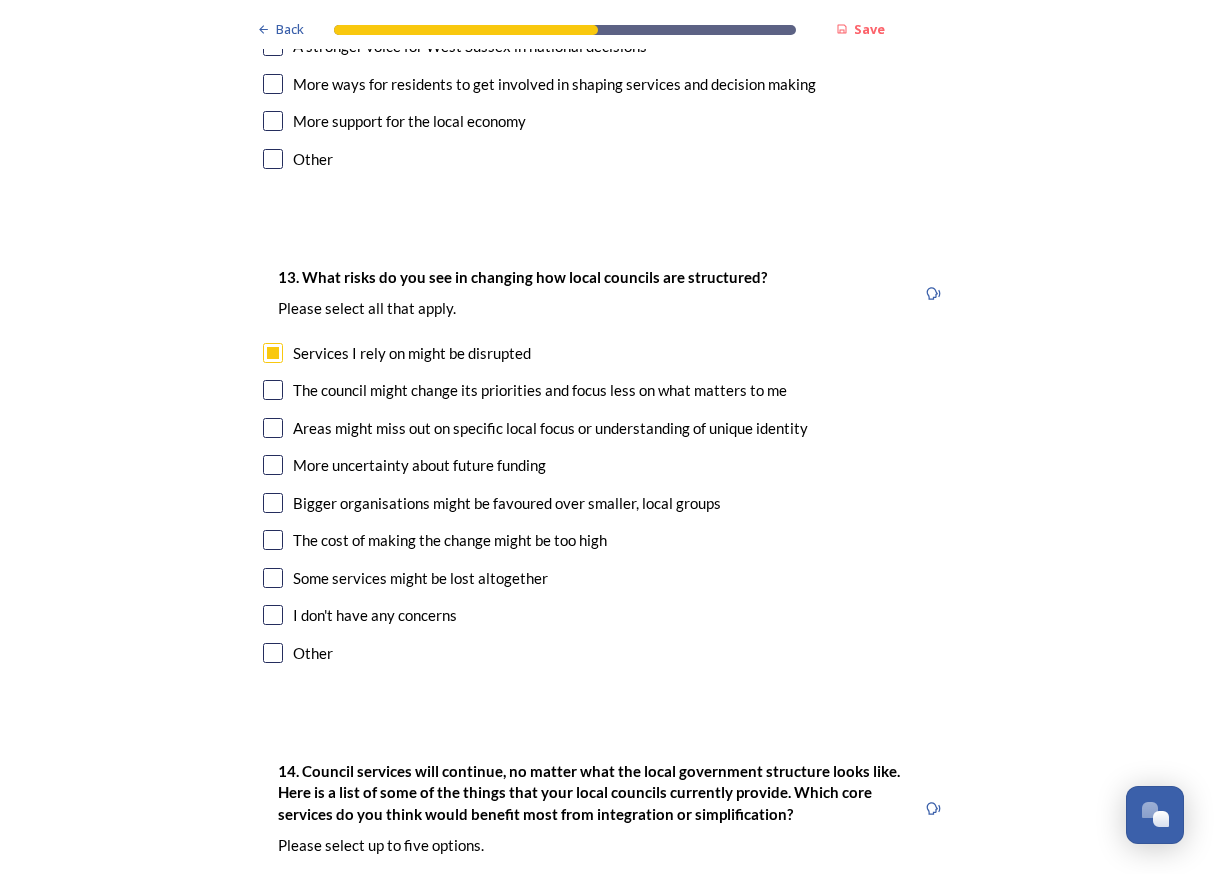 click at bounding box center (273, 390) 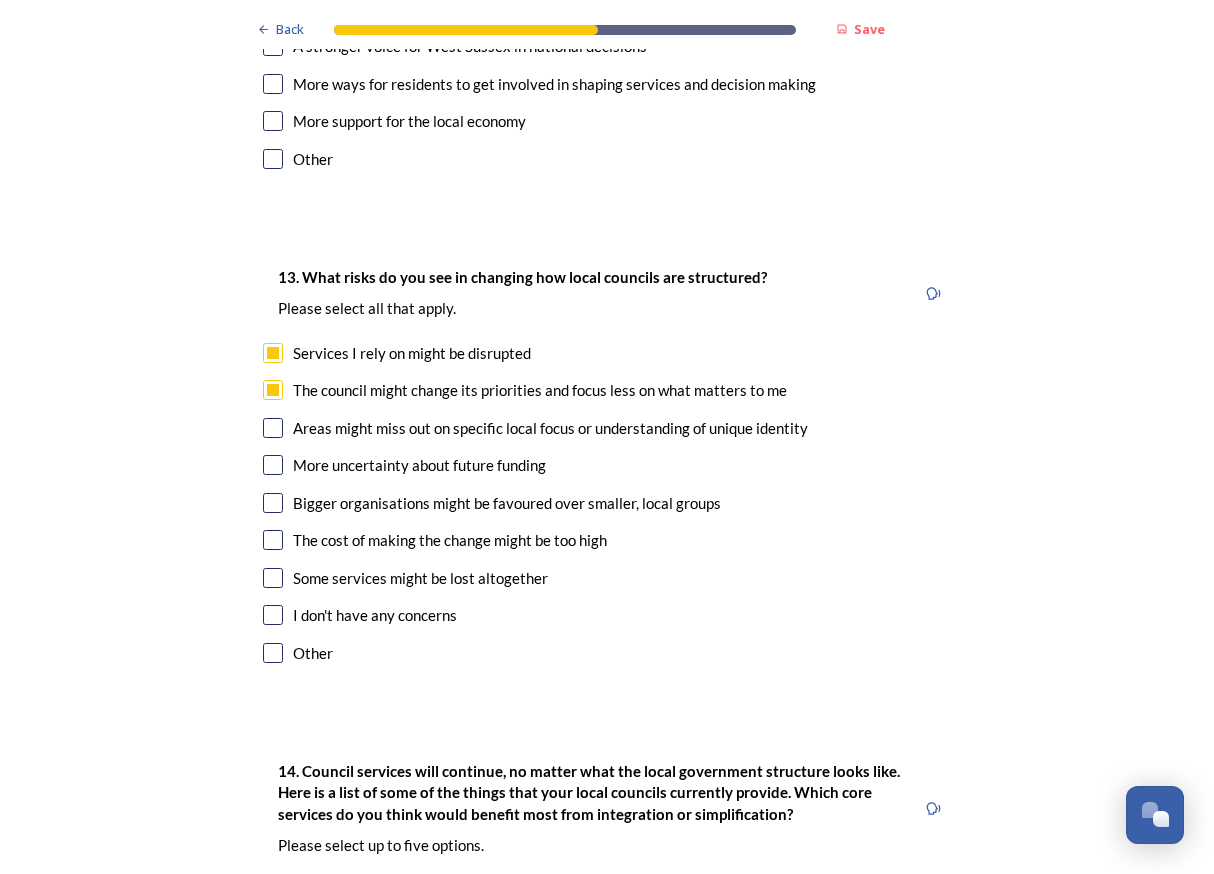 scroll, scrollTop: 0, scrollLeft: 0, axis: both 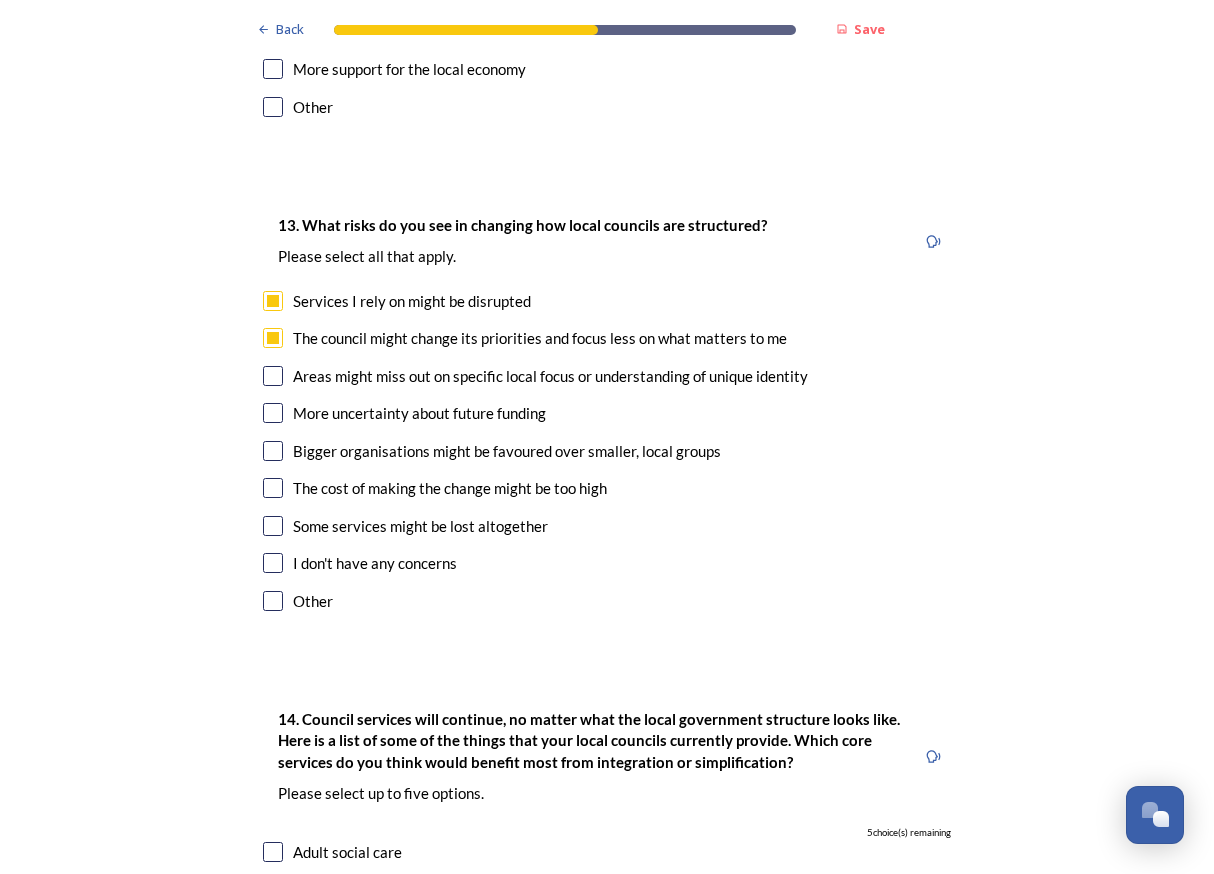 click at bounding box center (273, 376) 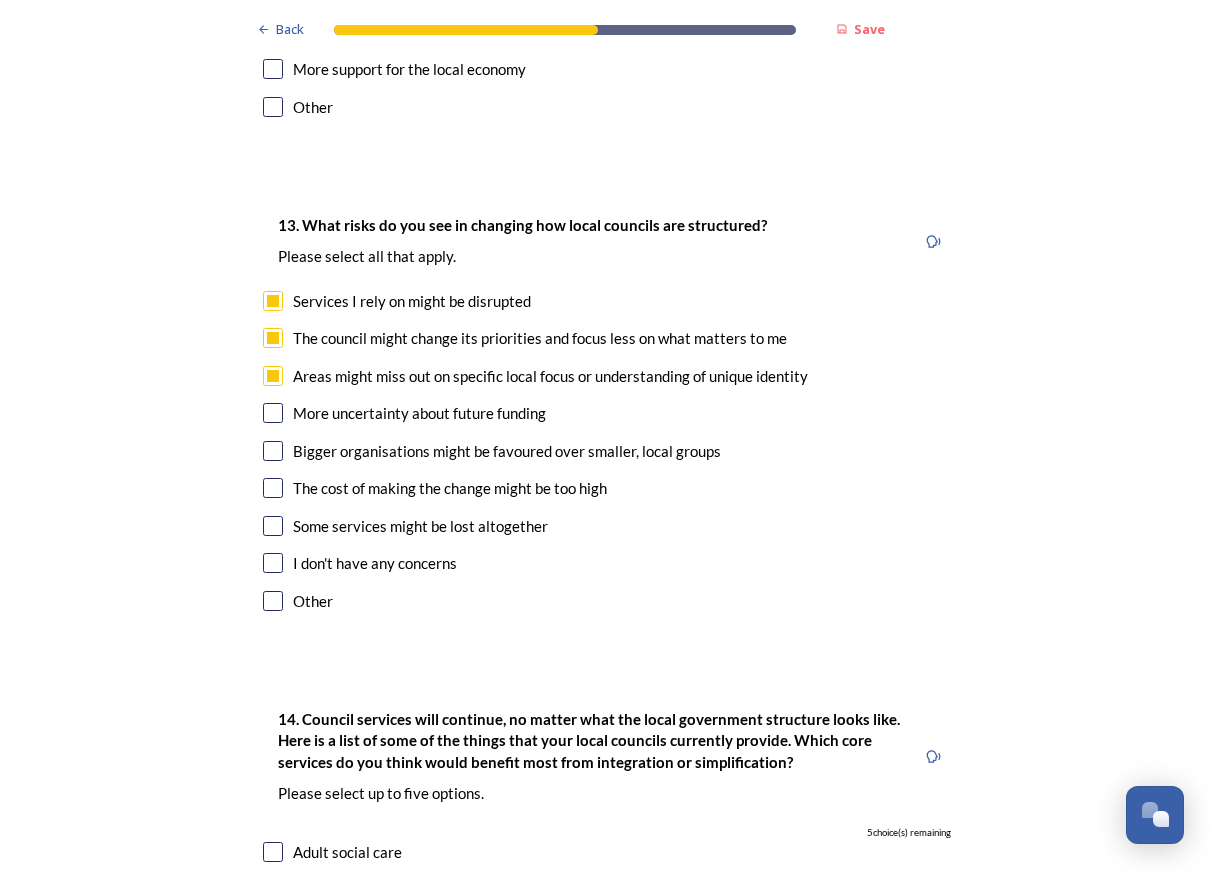click at bounding box center (273, 413) 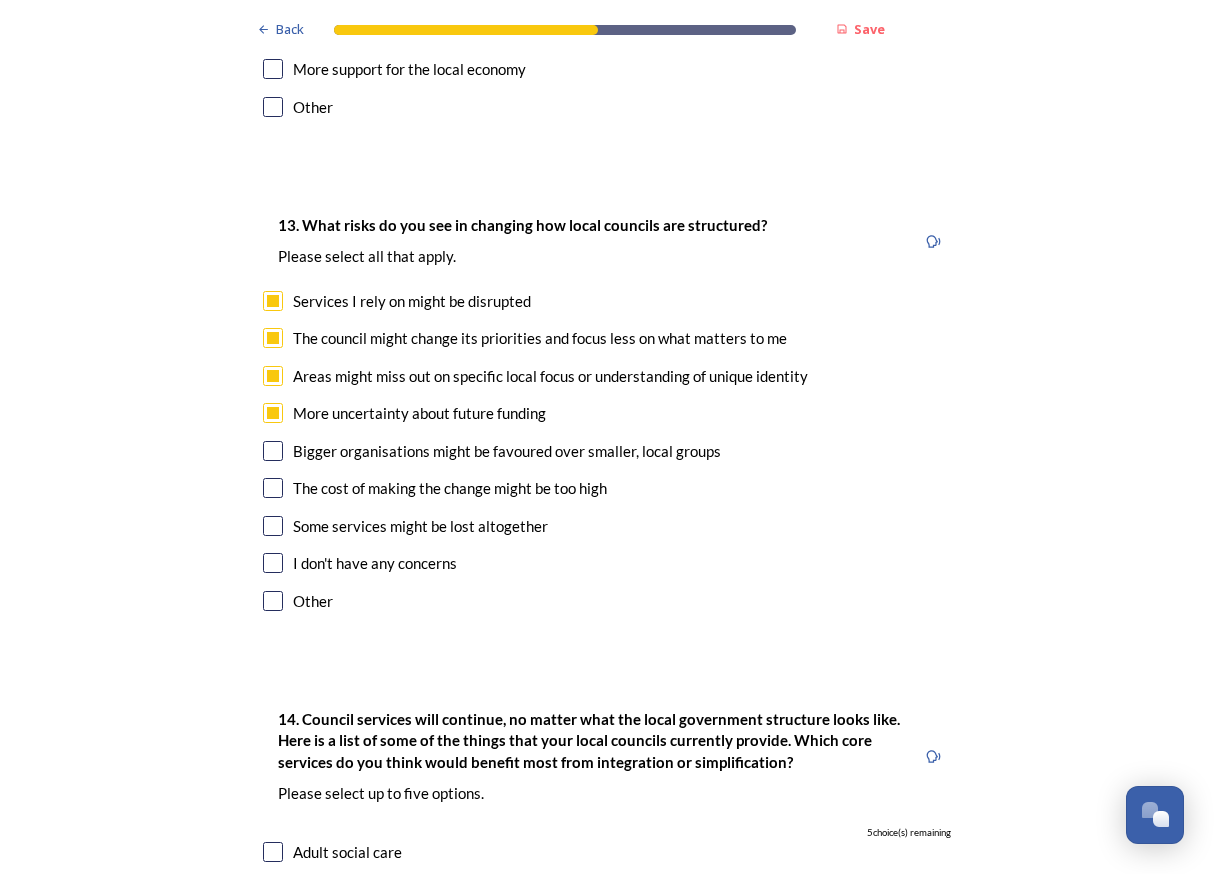 click at bounding box center [273, 451] 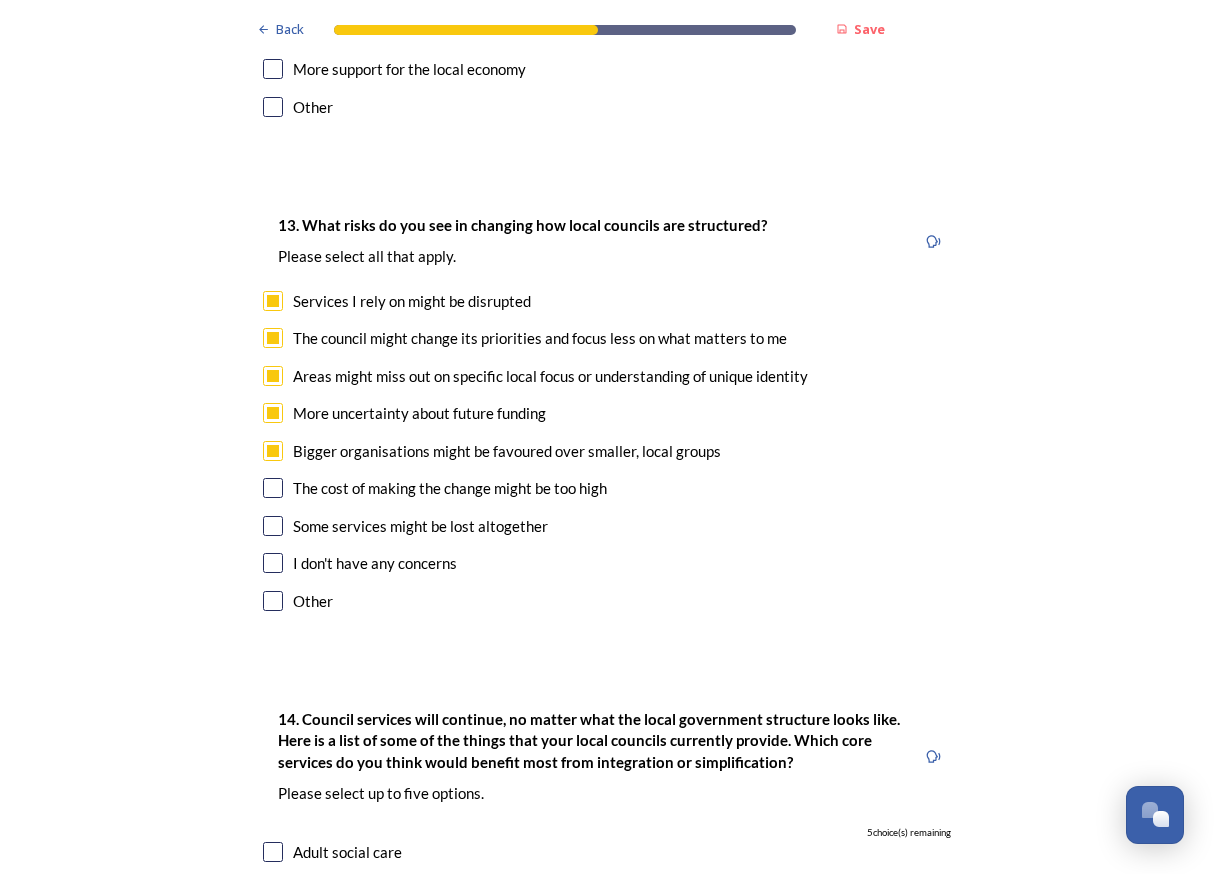 click at bounding box center [273, 488] 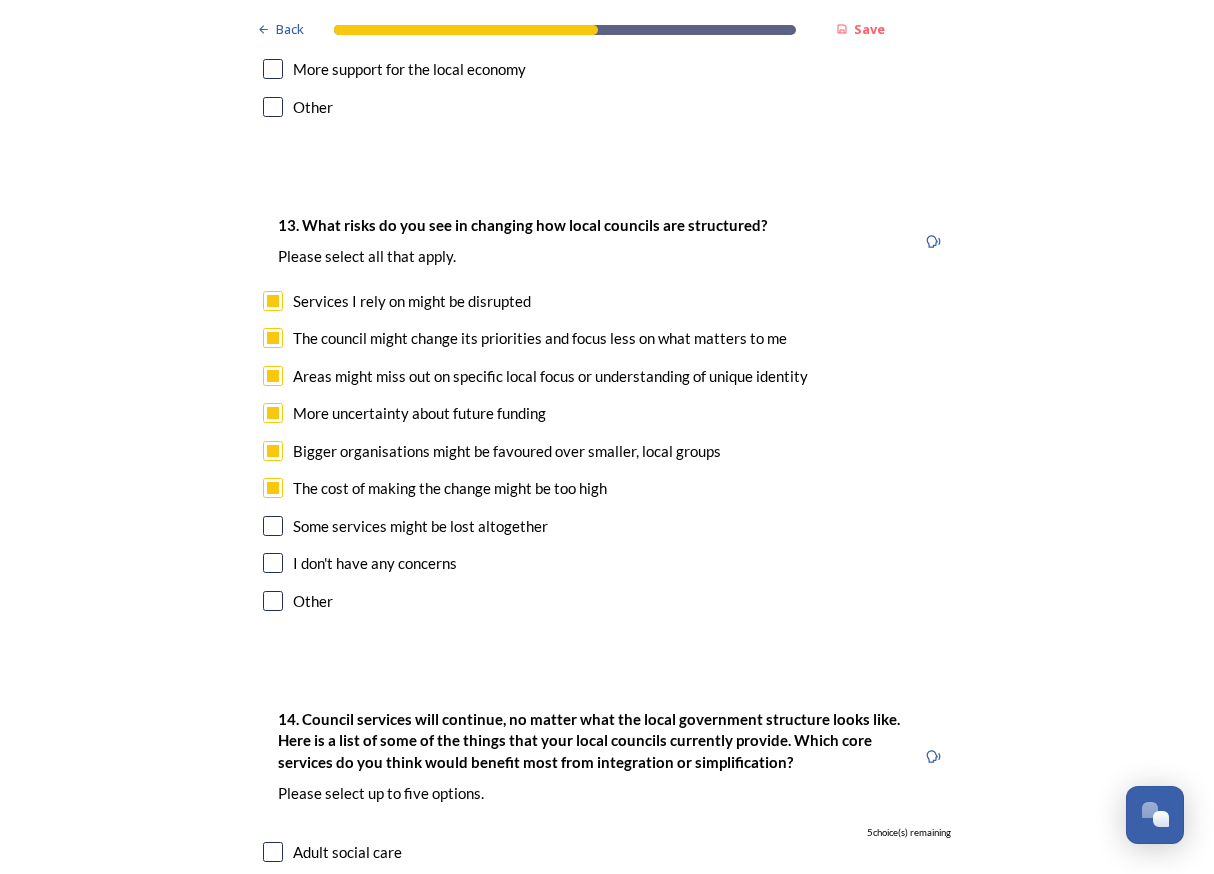 click on "Some services might be lost altogether" at bounding box center (607, 526) 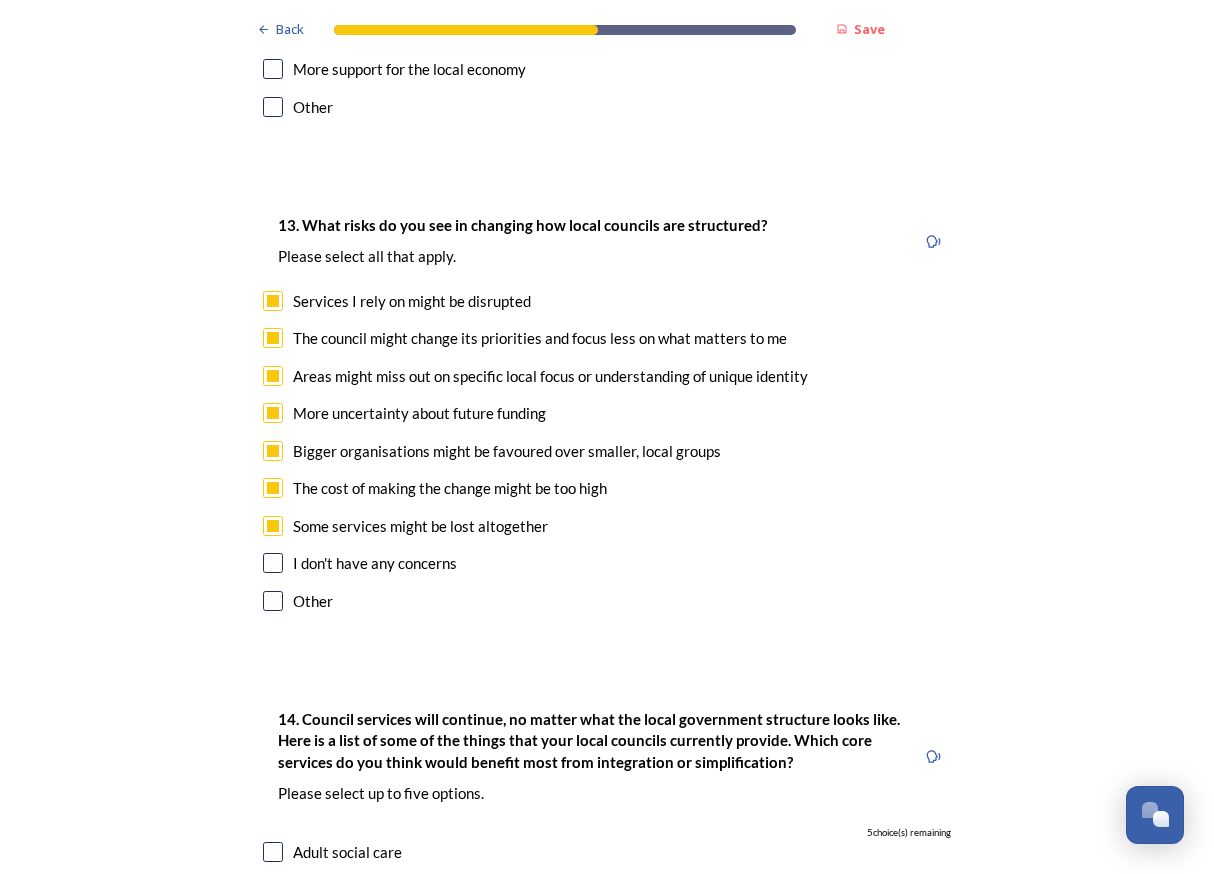 checkbox on "true" 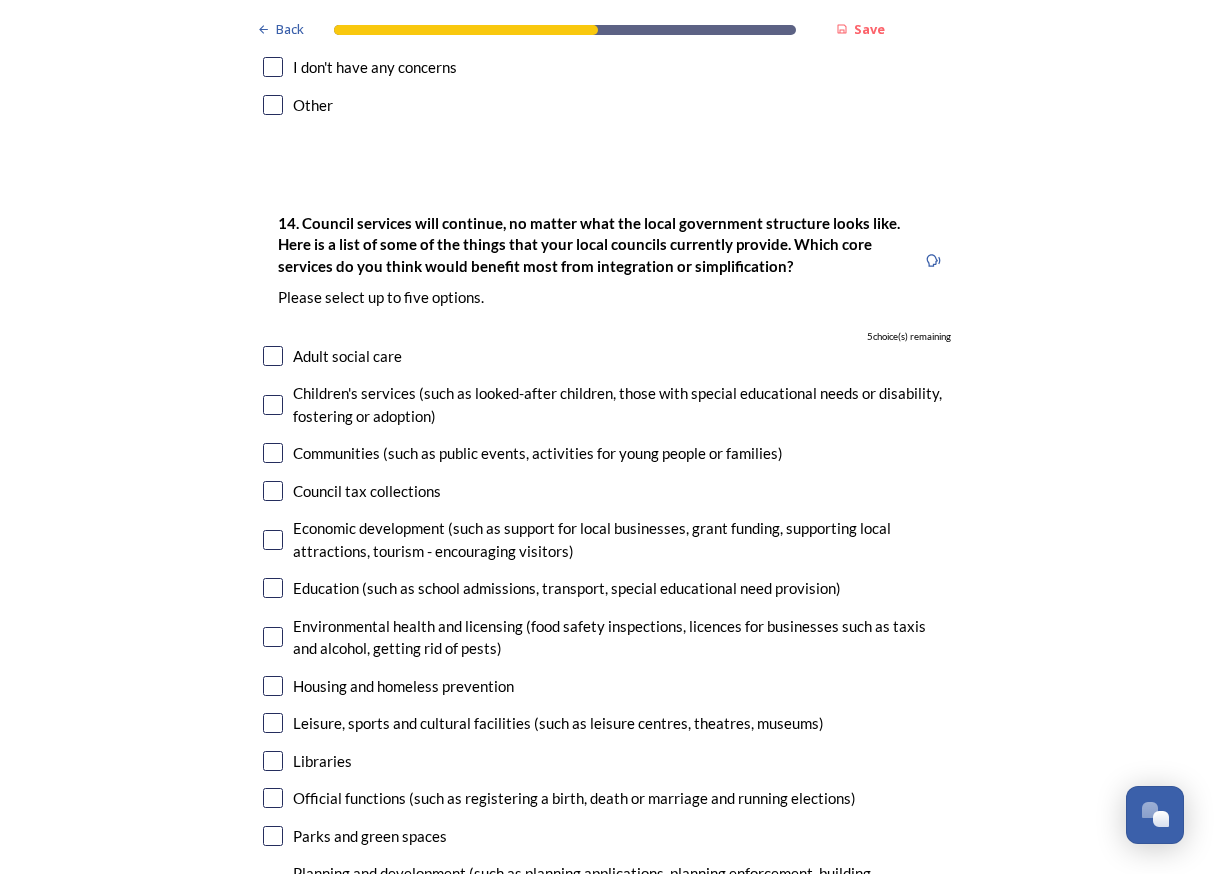scroll, scrollTop: 4299, scrollLeft: 0, axis: vertical 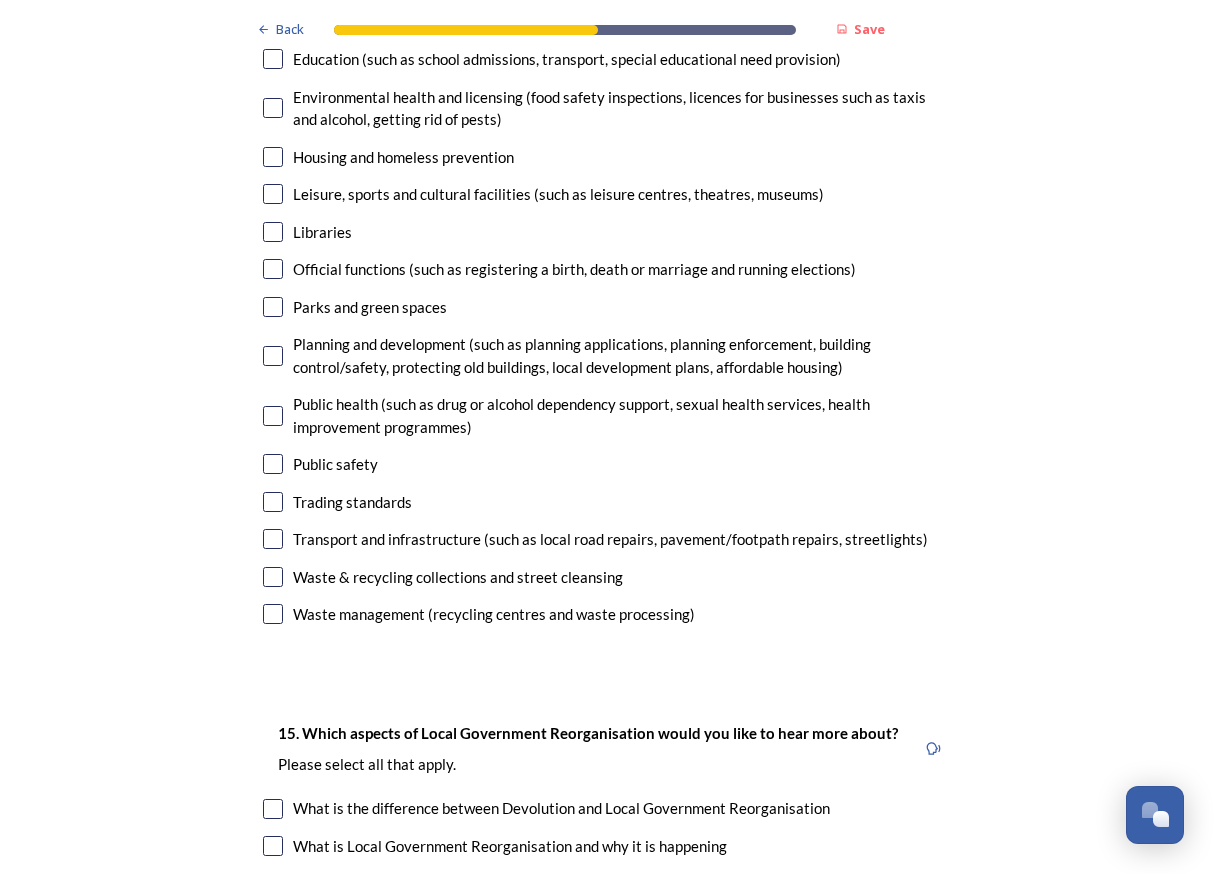 click at bounding box center [273, 307] 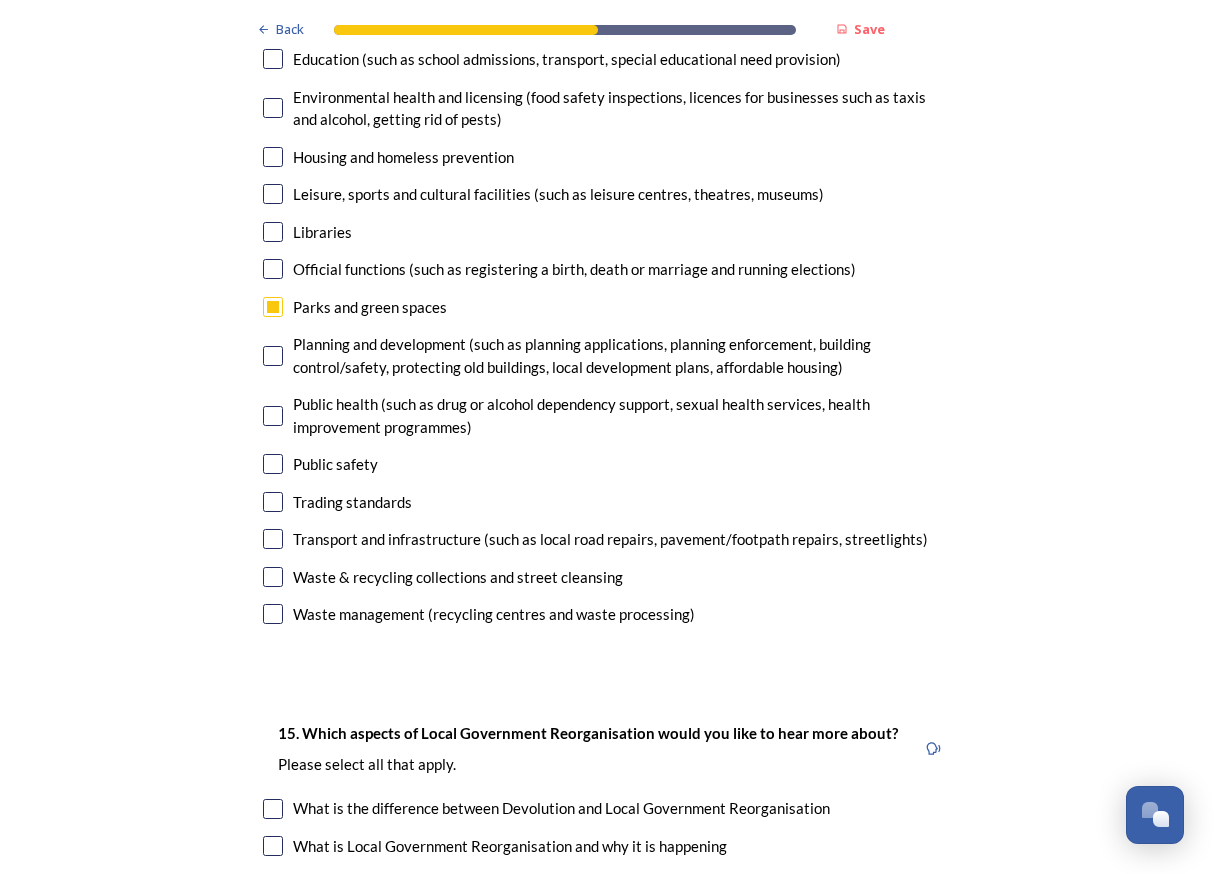click on "Planning and development (such as planning applications, planning enforcement, building control/safety, protecting old buildings, local development plans, affordable housing)" at bounding box center [607, 355] 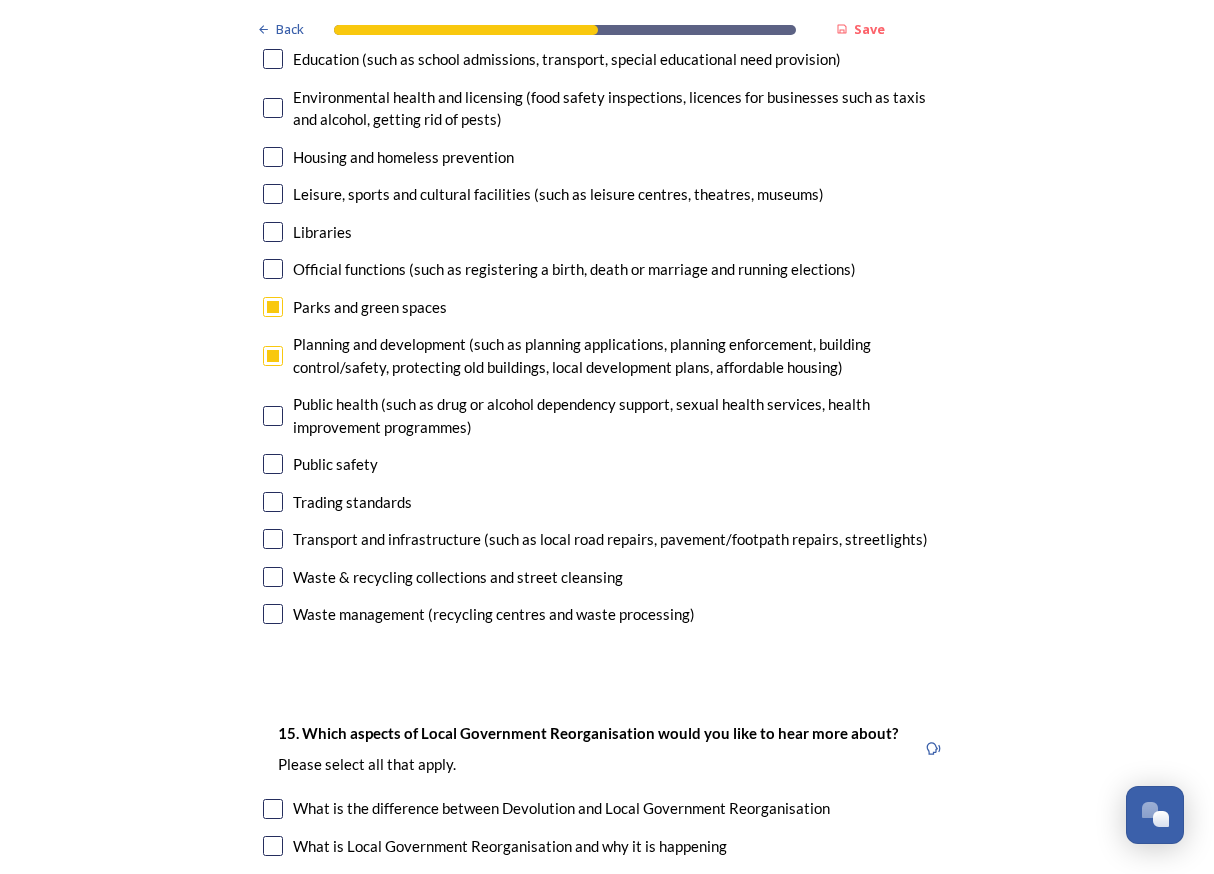 checkbox on "true" 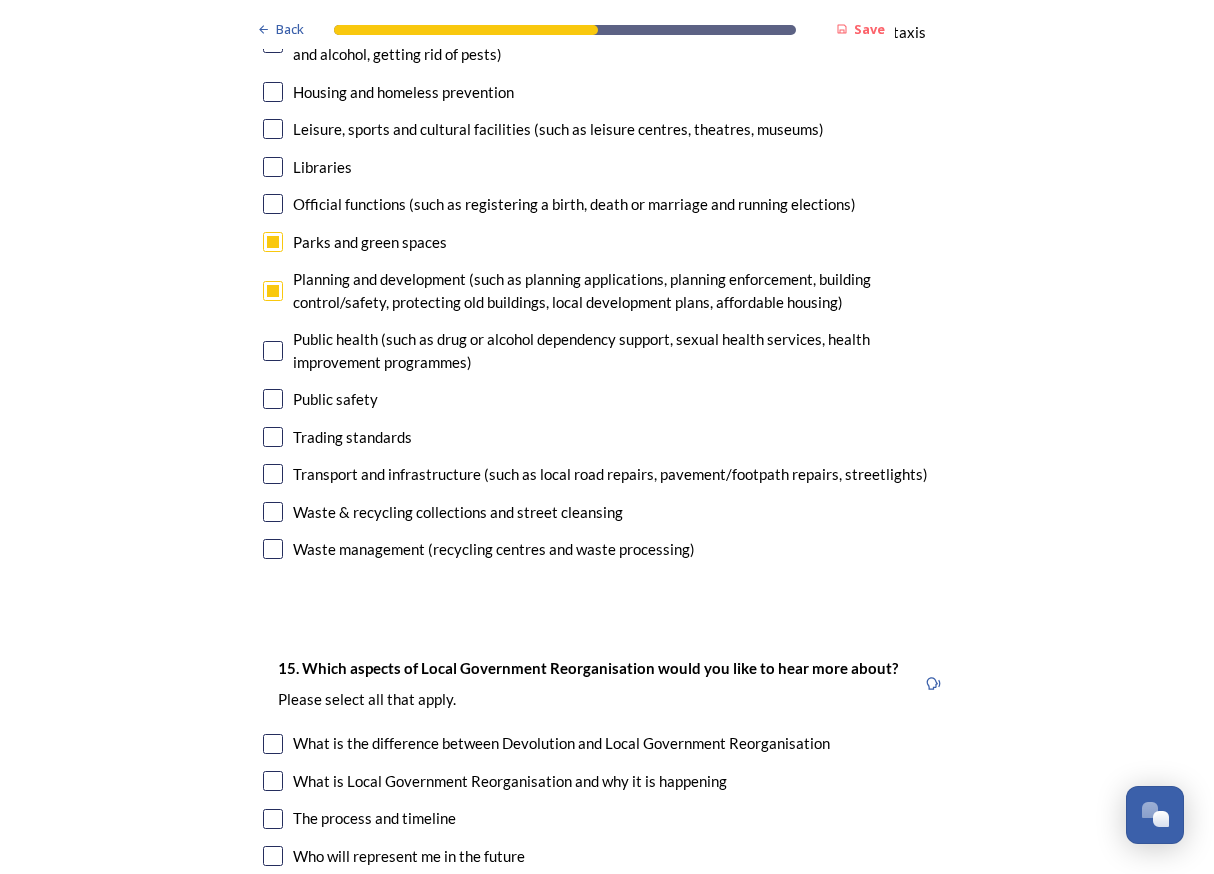 scroll, scrollTop: 4893, scrollLeft: 0, axis: vertical 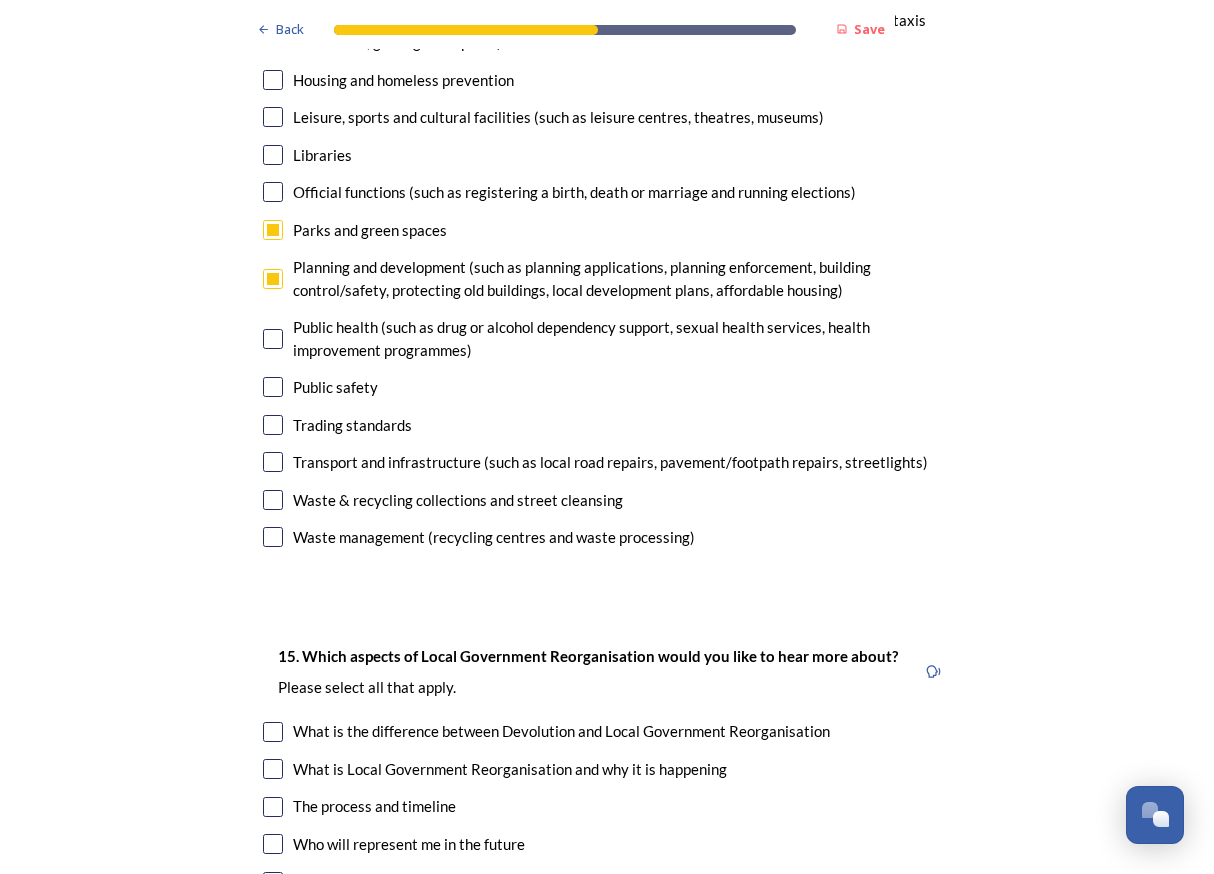 click at bounding box center (273, 387) 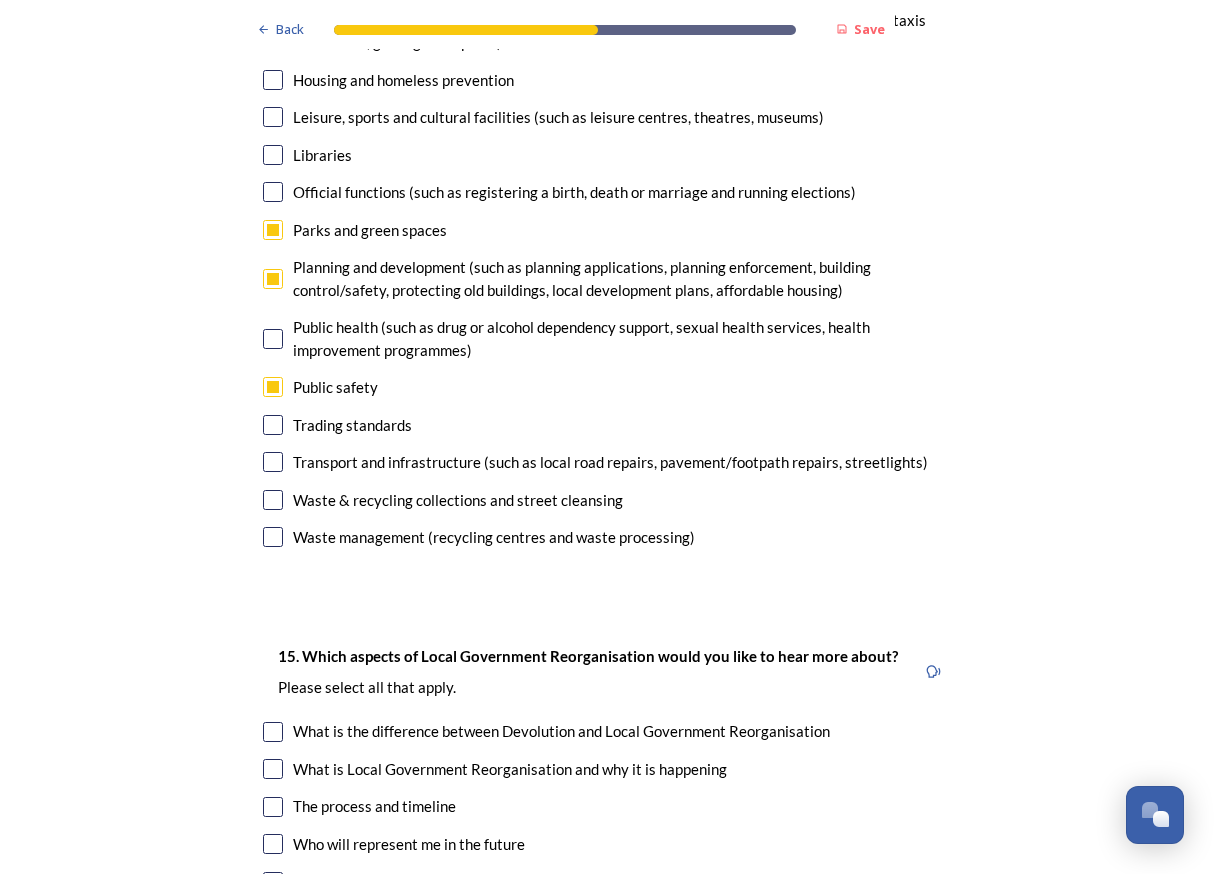 scroll, scrollTop: 0, scrollLeft: 0, axis: both 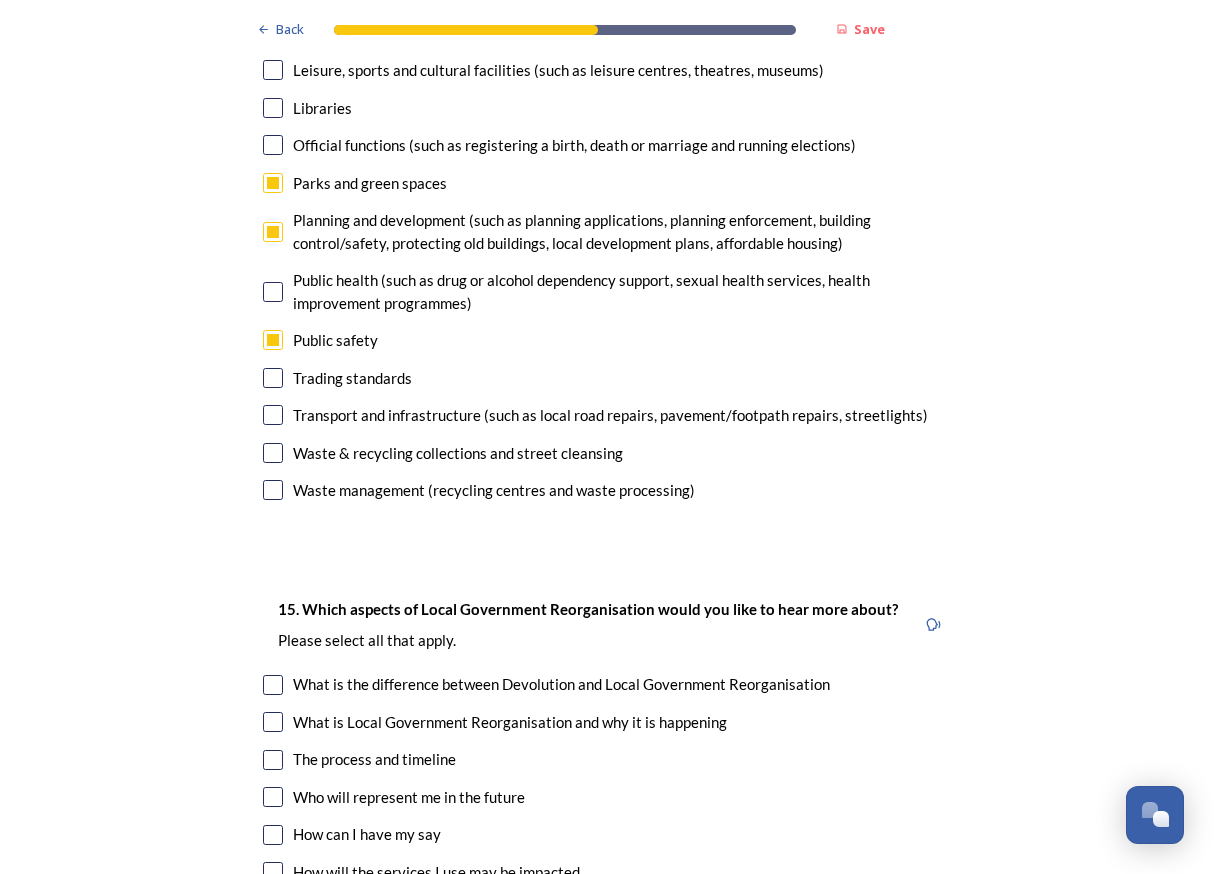 drag, startPoint x: 274, startPoint y: 379, endPoint x: 268, endPoint y: 395, distance: 17.088007 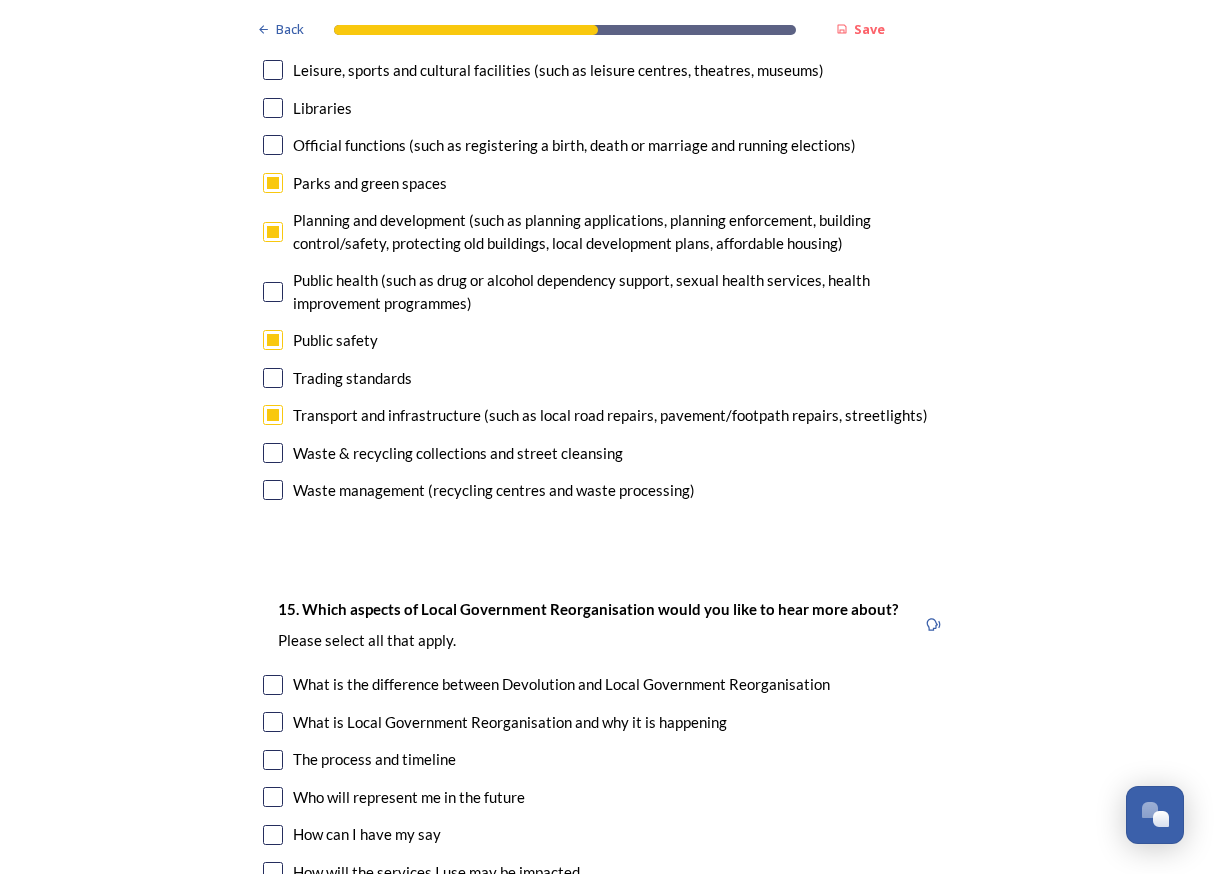 click at bounding box center (273, 453) 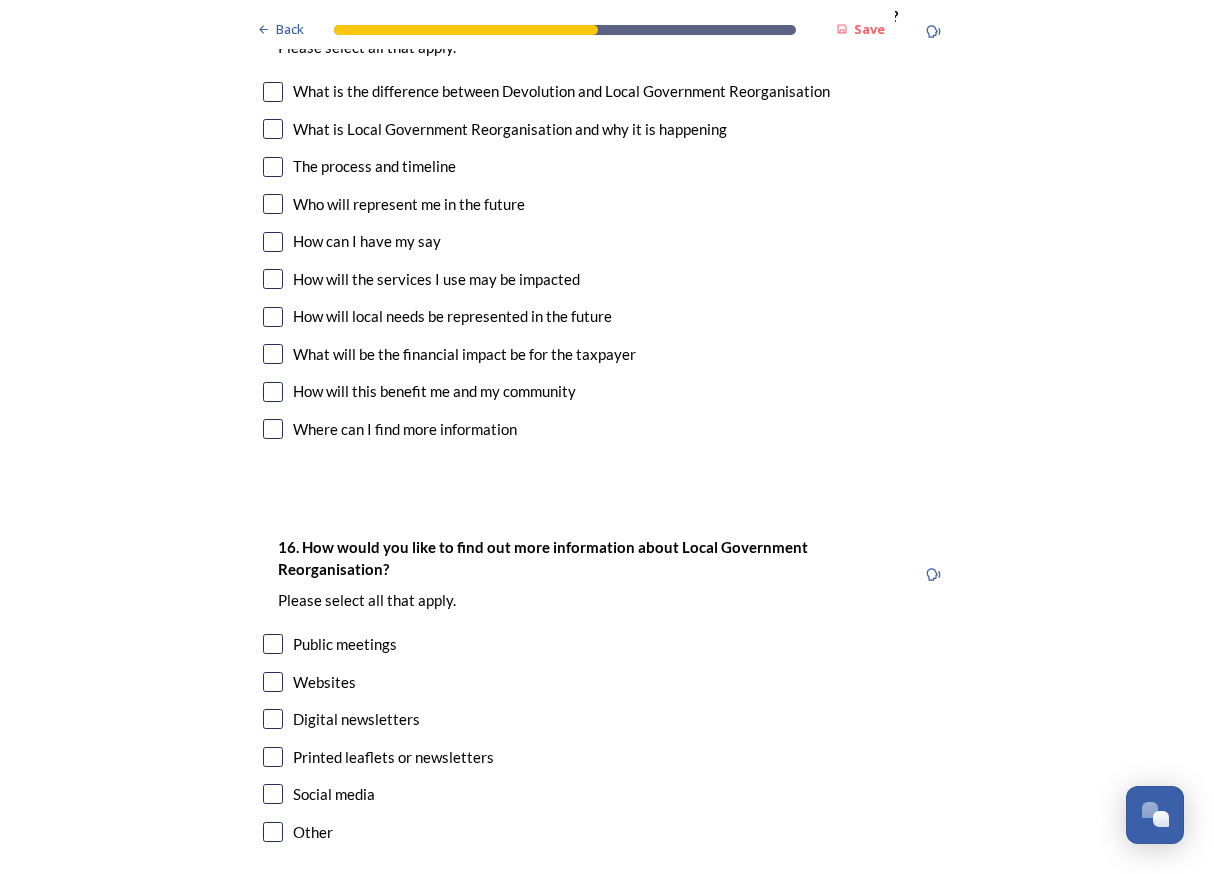 scroll, scrollTop: 5535, scrollLeft: 0, axis: vertical 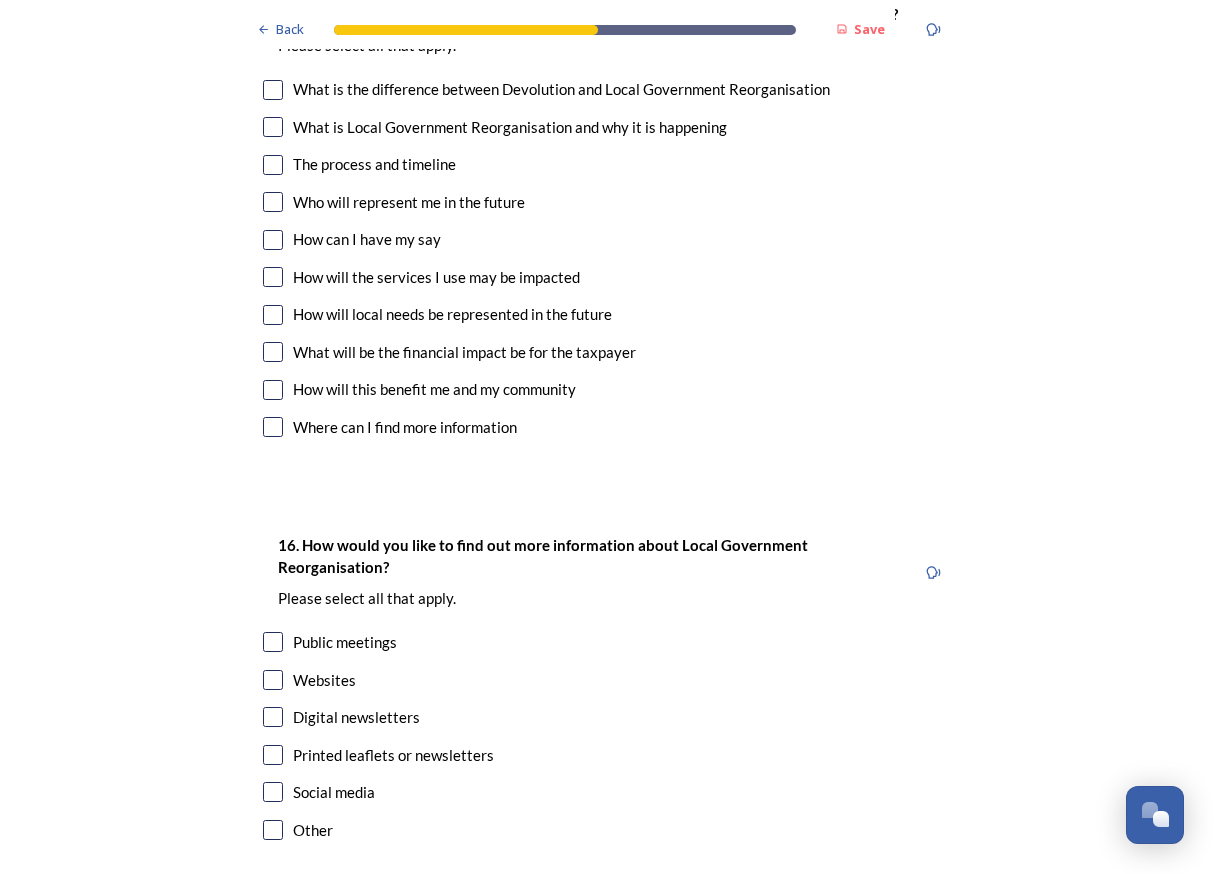 click at bounding box center (273, 352) 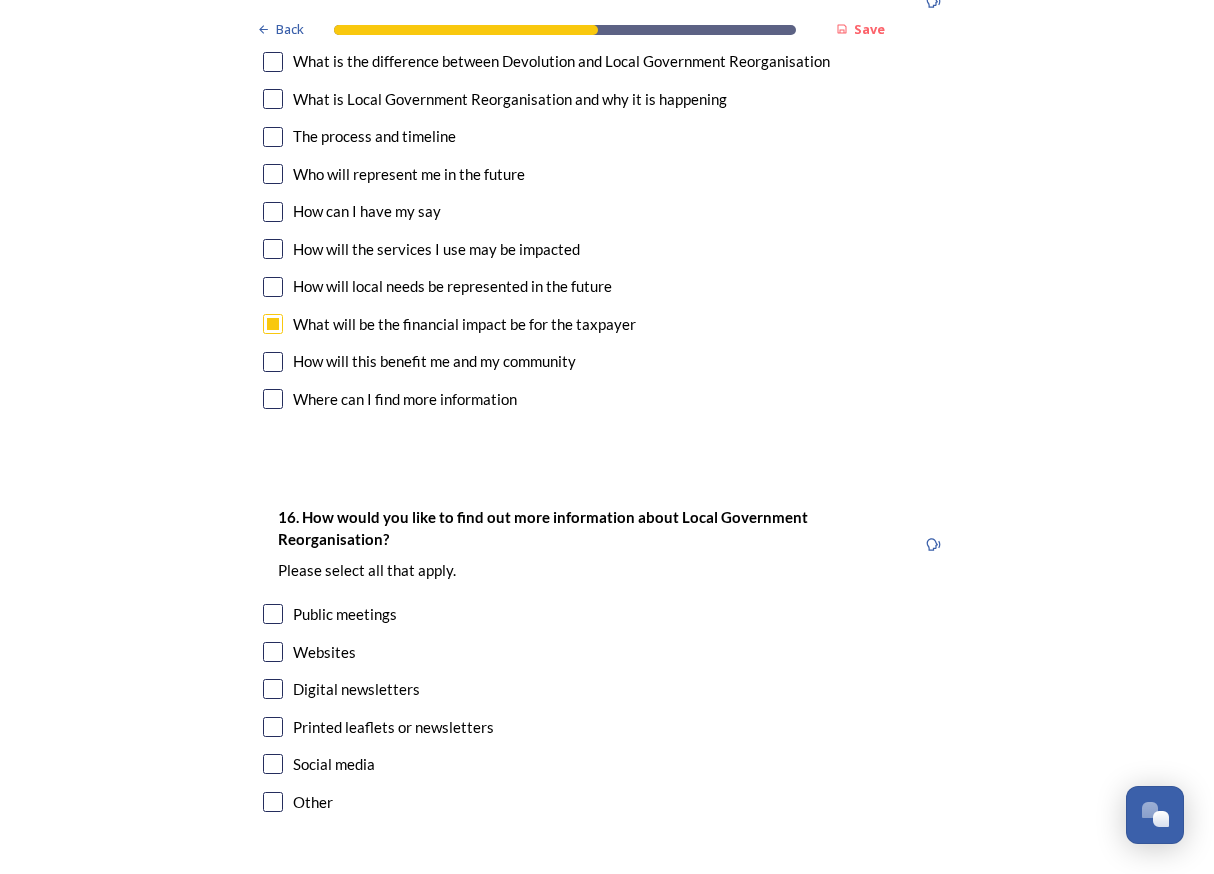 scroll, scrollTop: 5498, scrollLeft: 0, axis: vertical 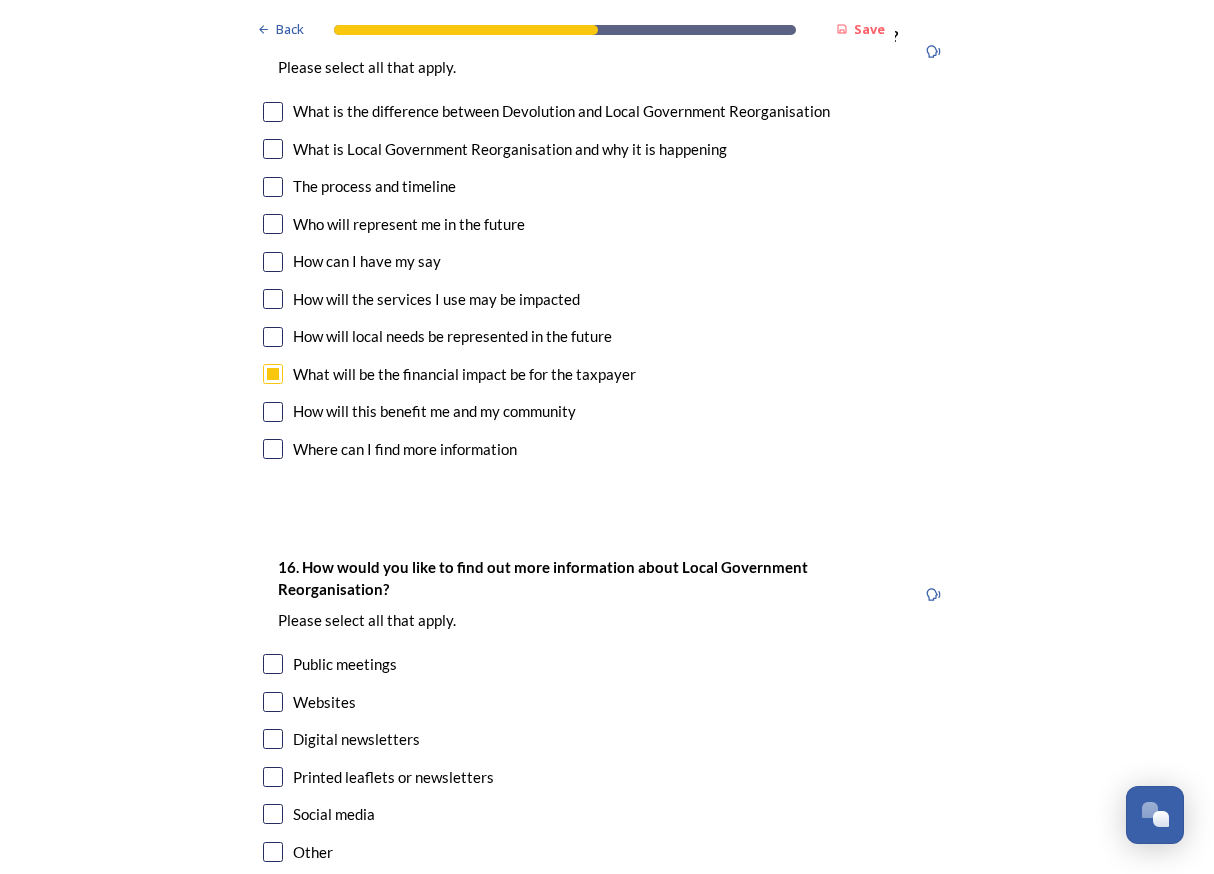 click on "15. Which aspects of Local Government Reorganisation would you like to hear more about? ﻿Please select all that apply.   What is the difference between Devolution and Local Government Reorganisation What is Local Government Reorganisation and why it is happening The process and timeline Who will represent me in the future How can I have my say How will the services I use may be impacted How will local needs be represented in the future What will be the financial impact be for the taxpayer How will this benefit me and my community Where can I find more information" at bounding box center [607, 245] 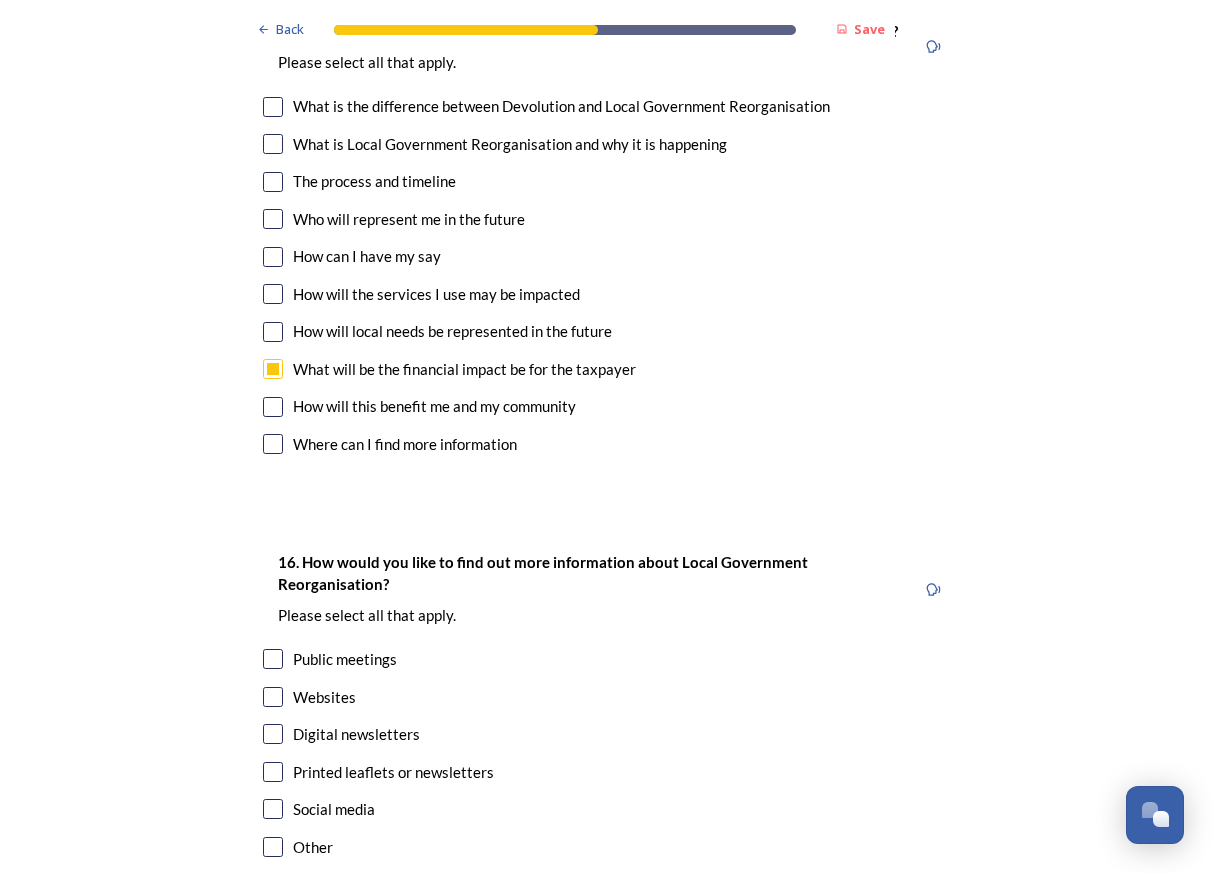 scroll, scrollTop: 5516, scrollLeft: 0, axis: vertical 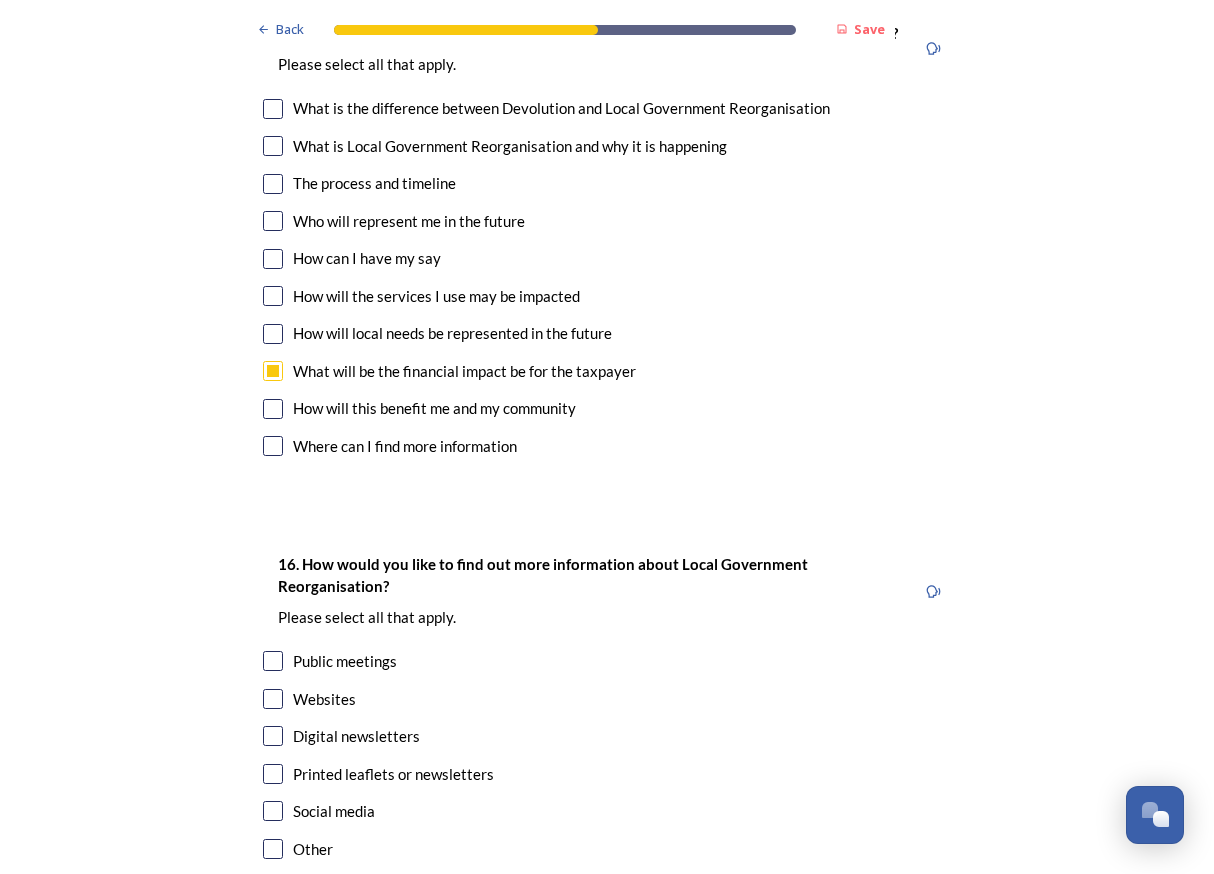 click at bounding box center (273, 296) 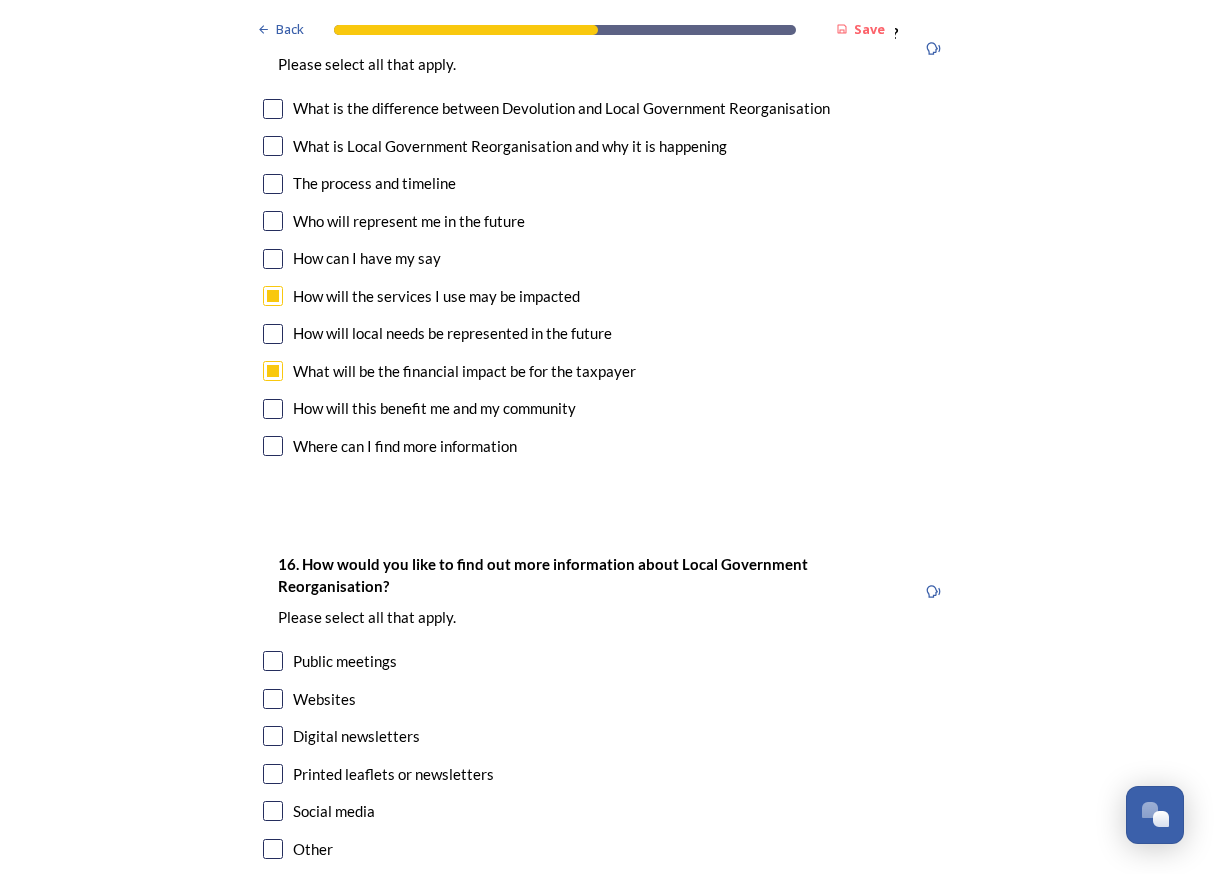 scroll, scrollTop: 0, scrollLeft: 0, axis: both 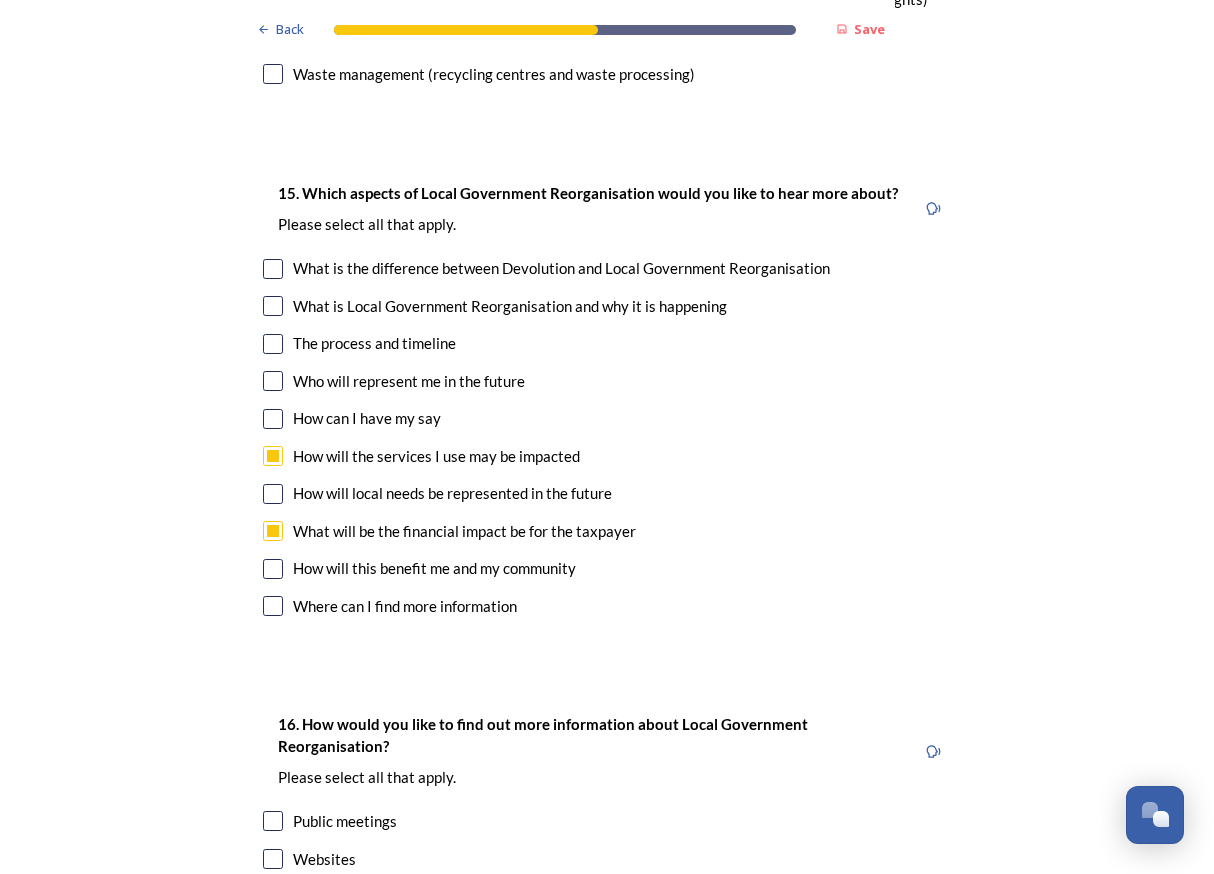 click at bounding box center [273, 306] 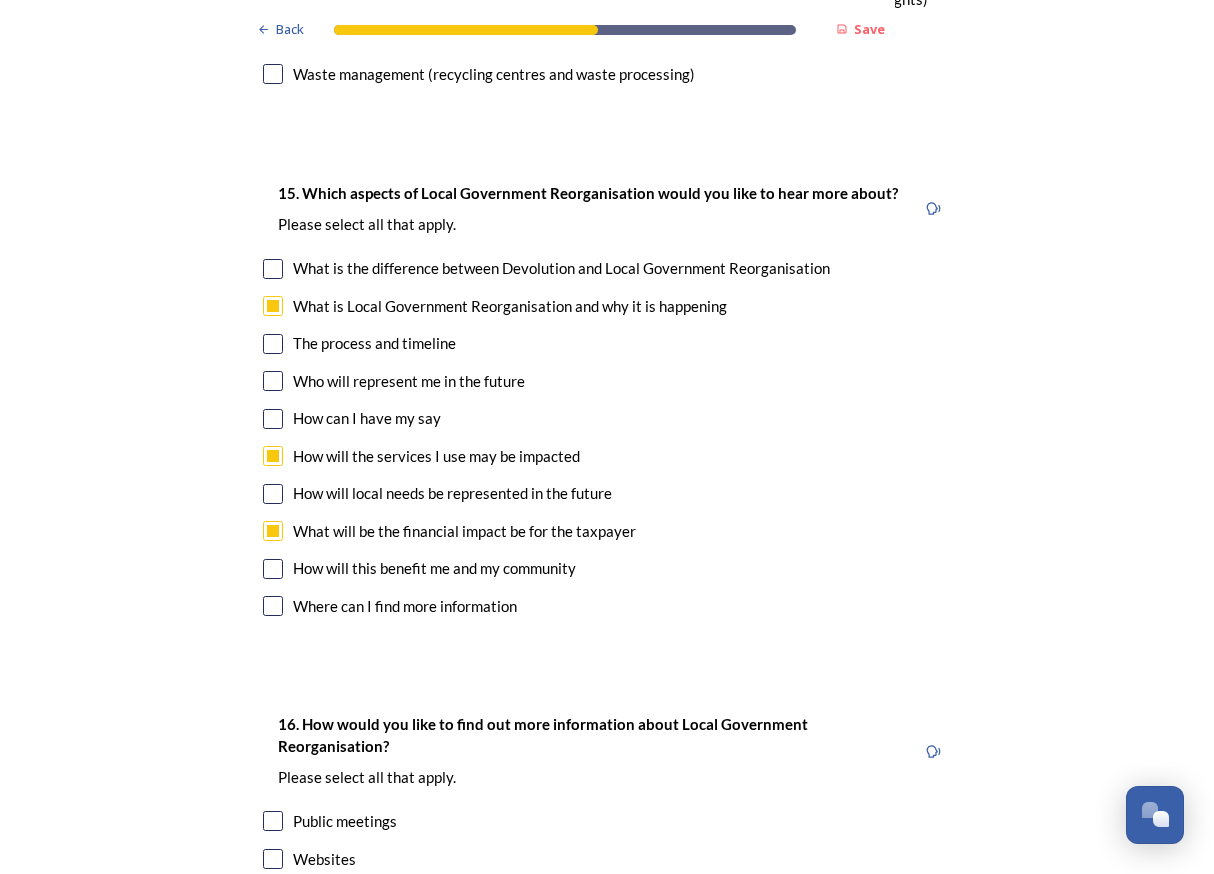 click on "What is the difference between Devolution and Local Government Reorganisation" at bounding box center [607, 268] 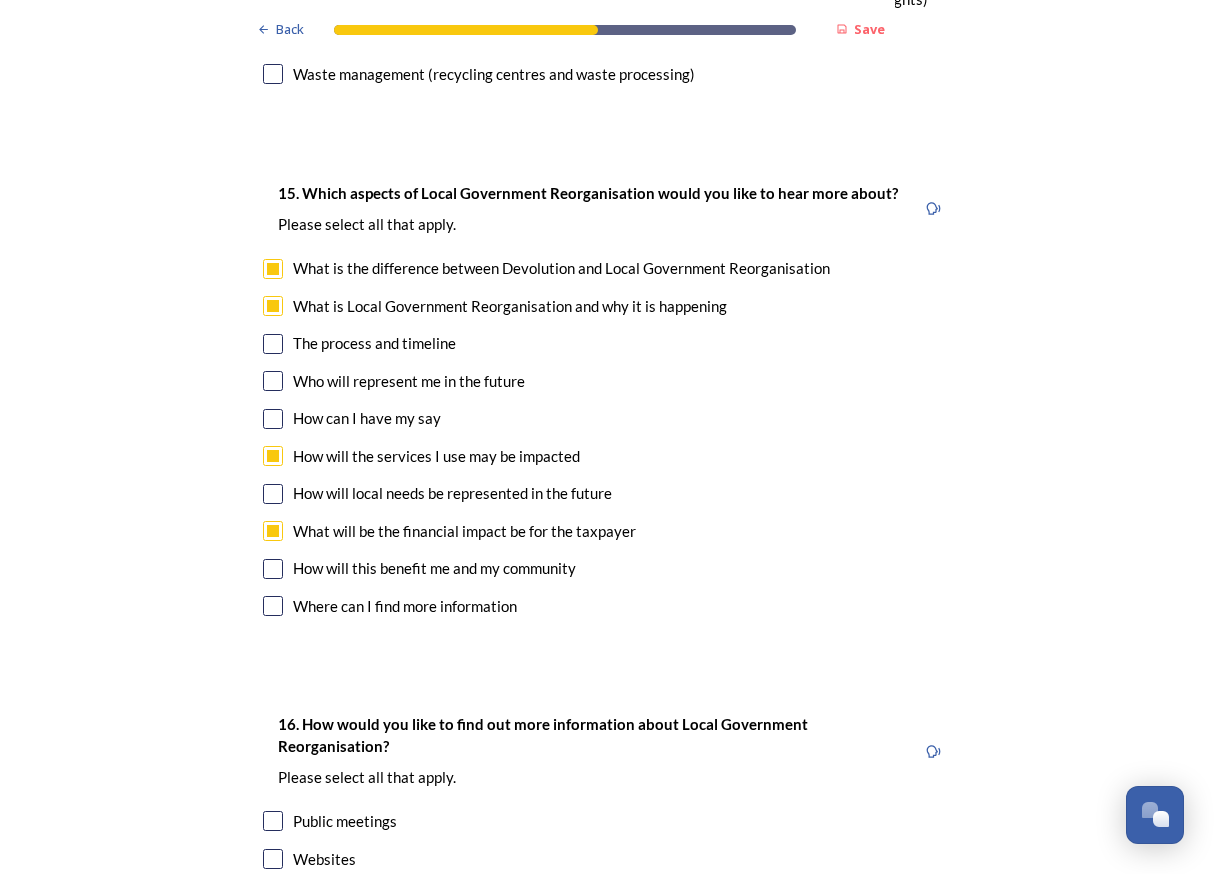 checkbox on "true" 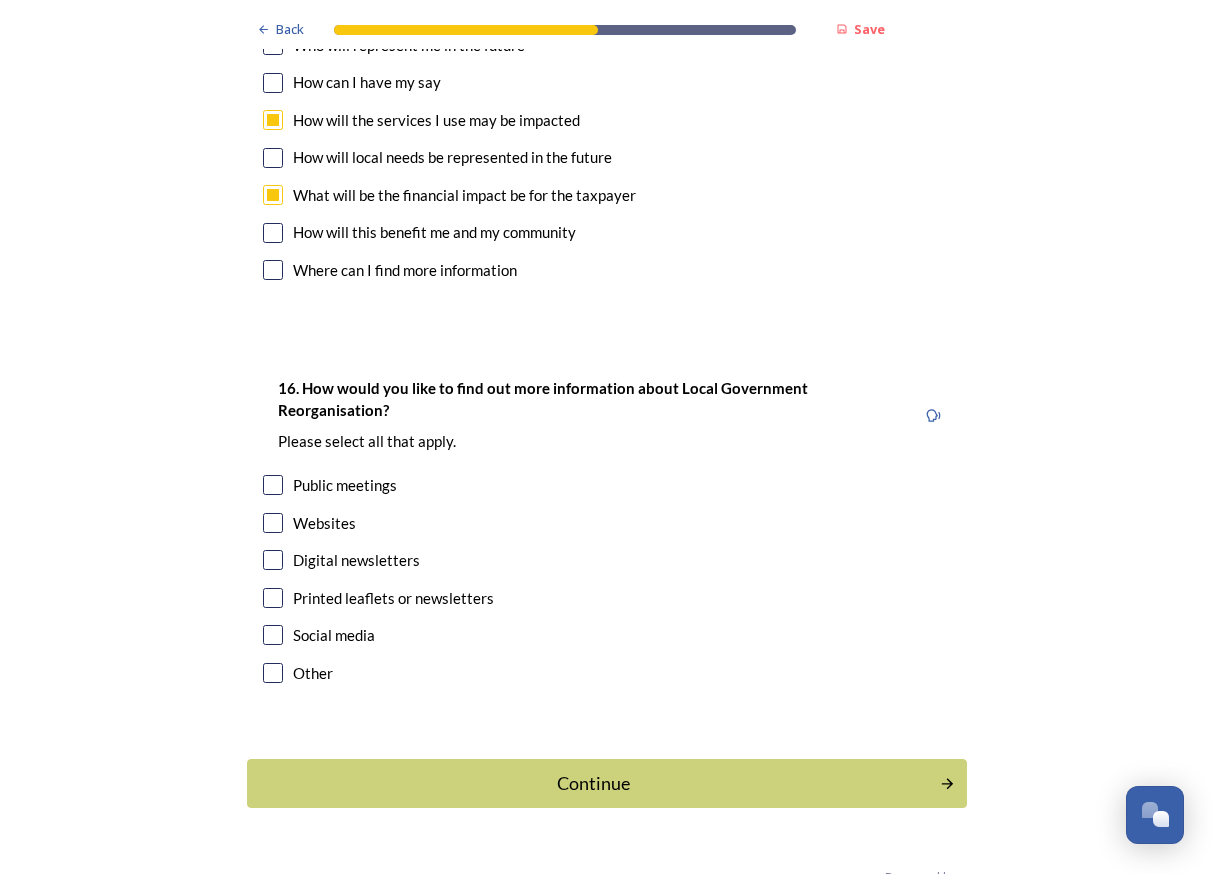 scroll, scrollTop: 5690, scrollLeft: 0, axis: vertical 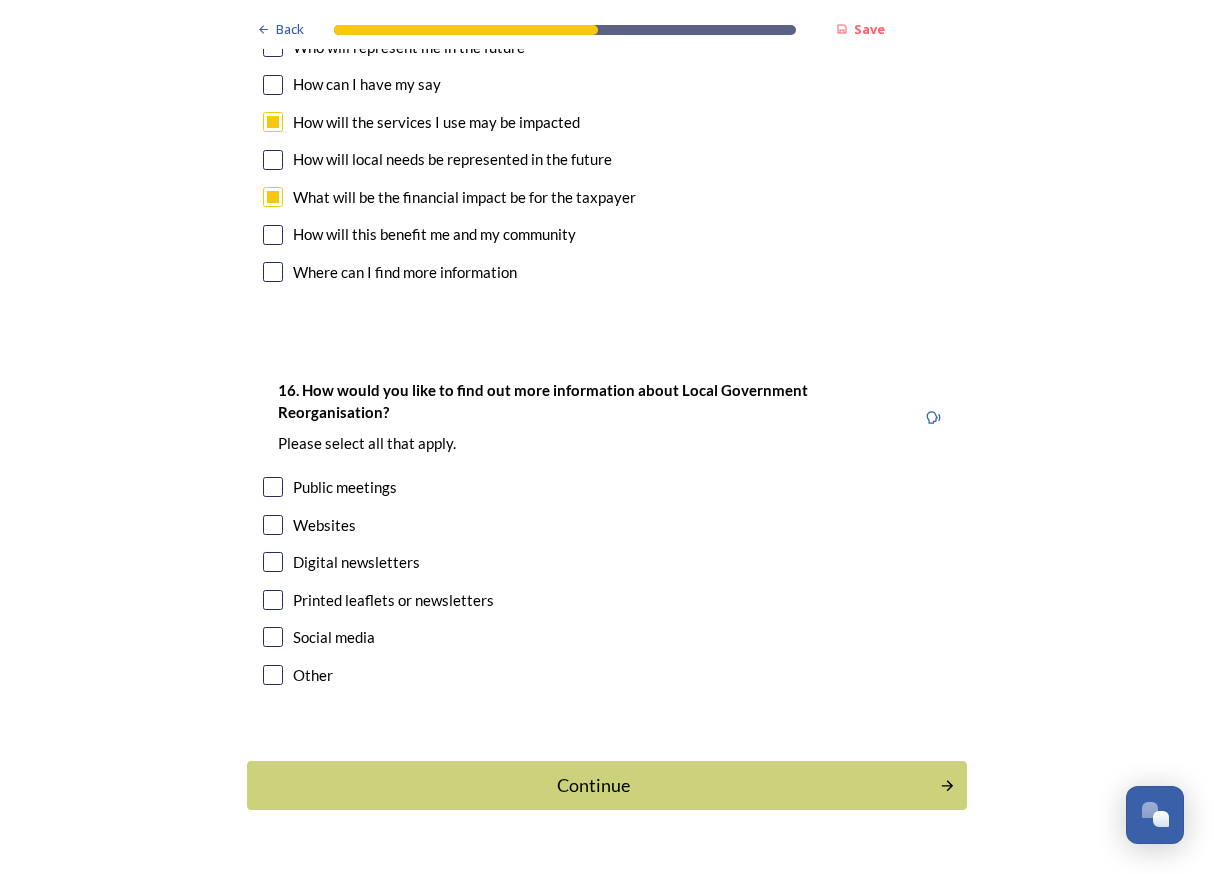 click at bounding box center [273, 525] 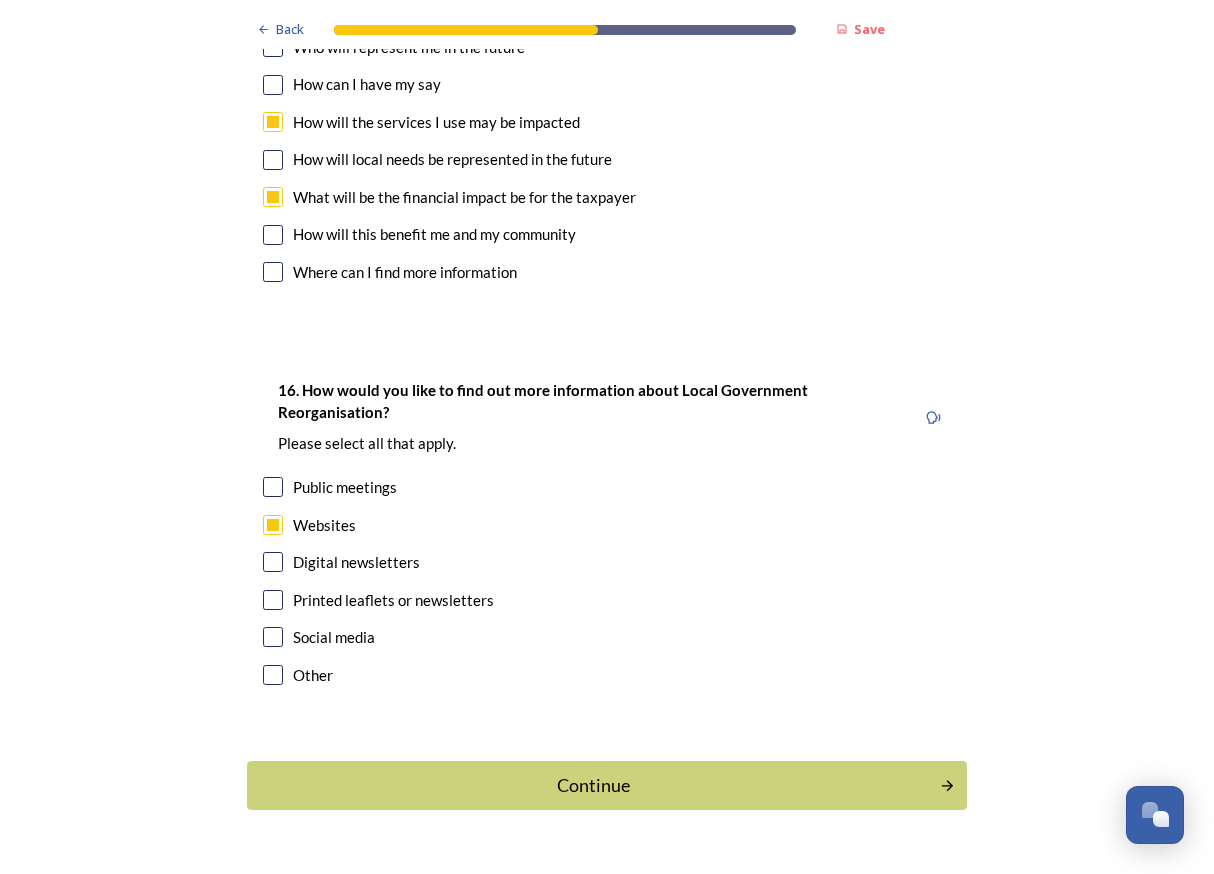 click on "Digital newsletters" at bounding box center [607, 562] 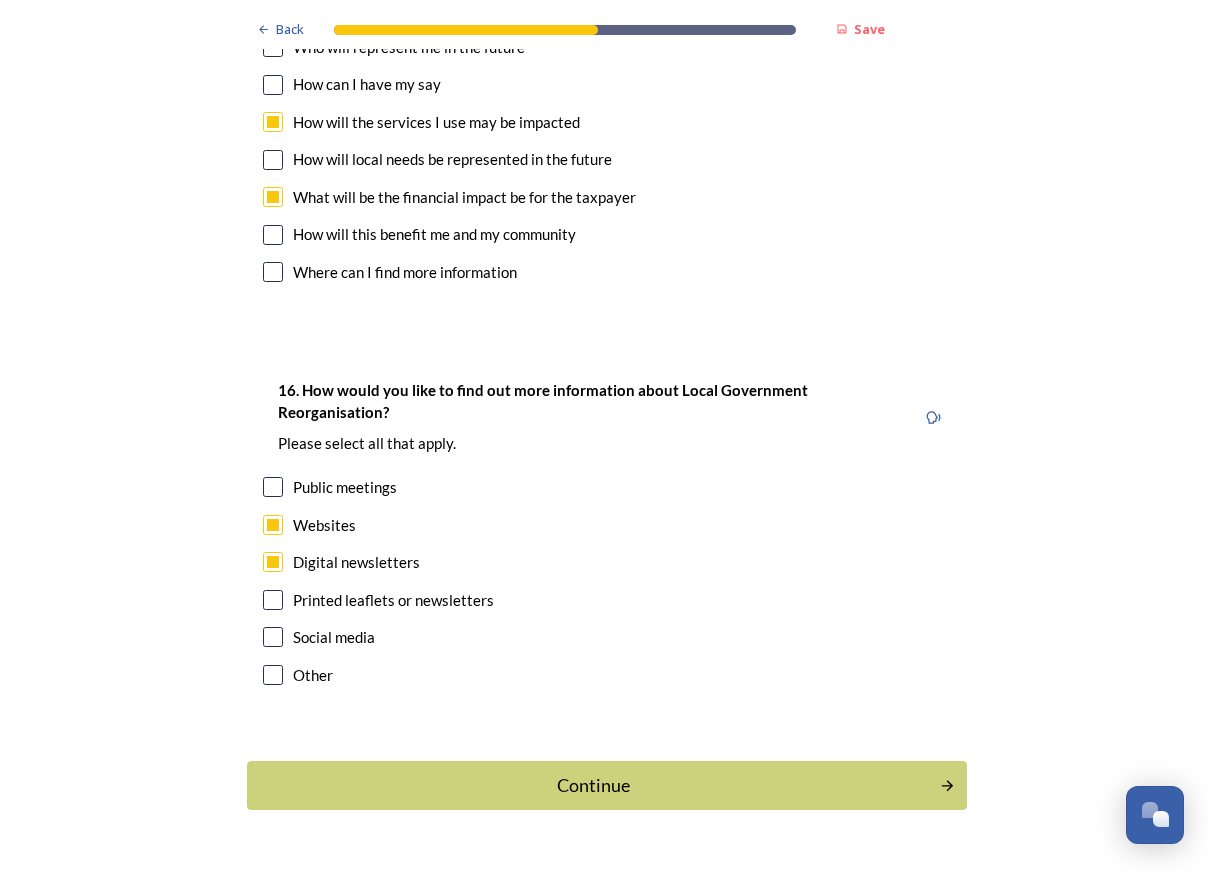 checkbox on "true" 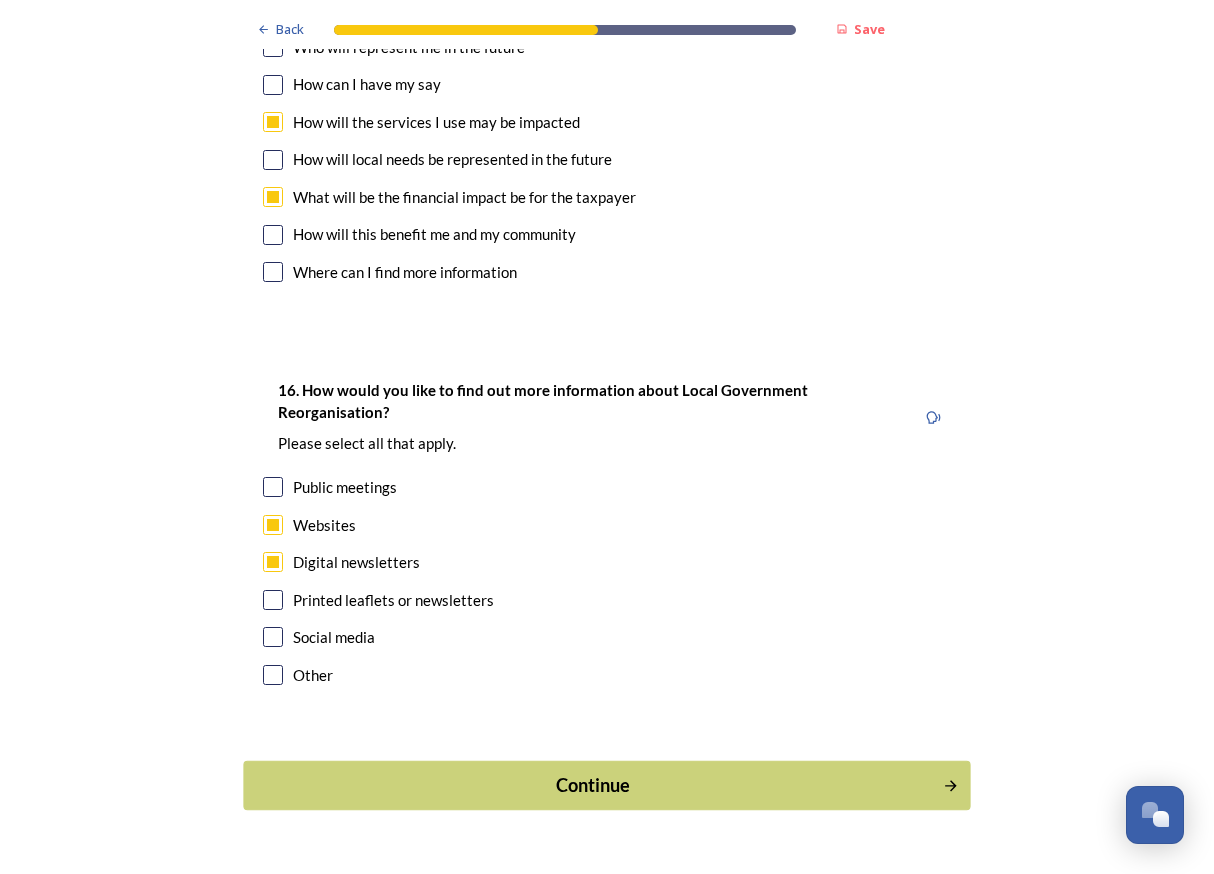 click on "Continue" at bounding box center (593, 785) 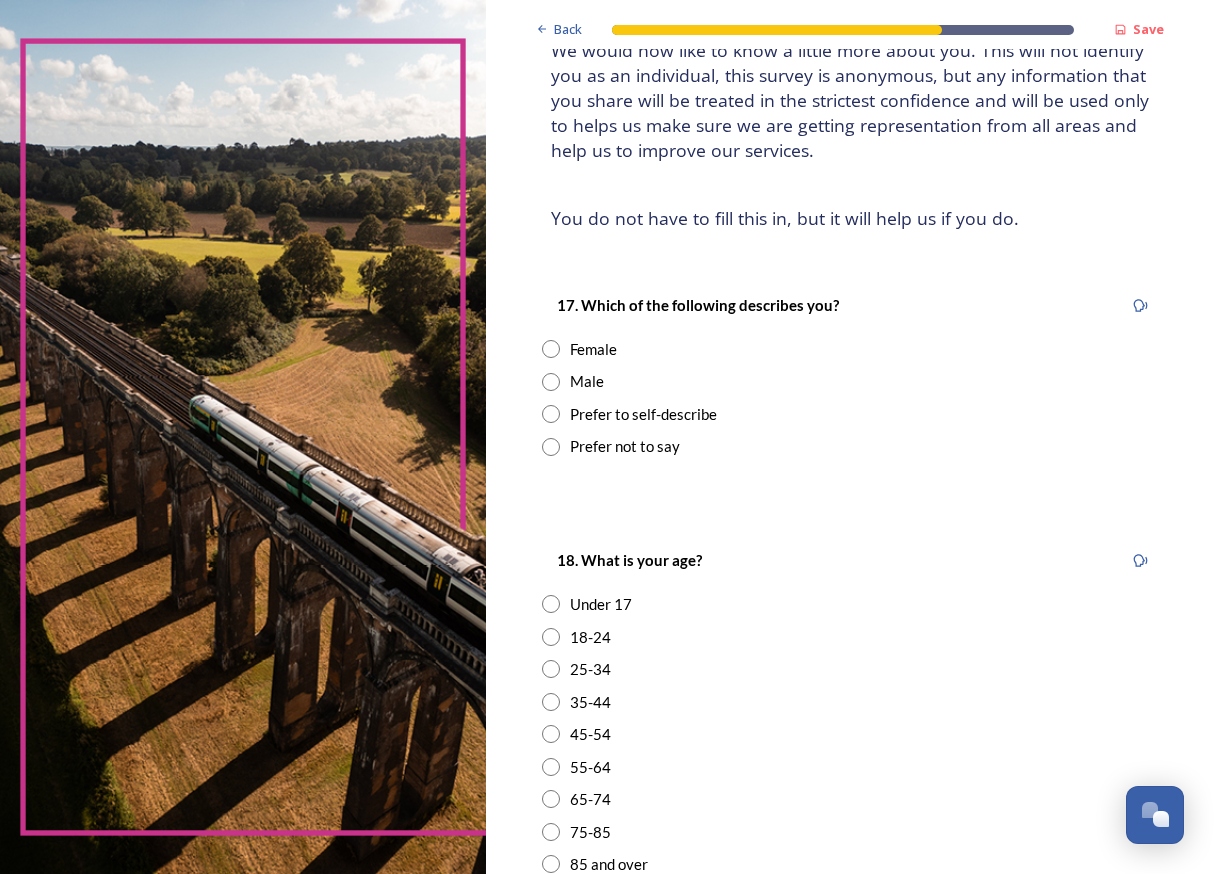 scroll, scrollTop: 157, scrollLeft: 0, axis: vertical 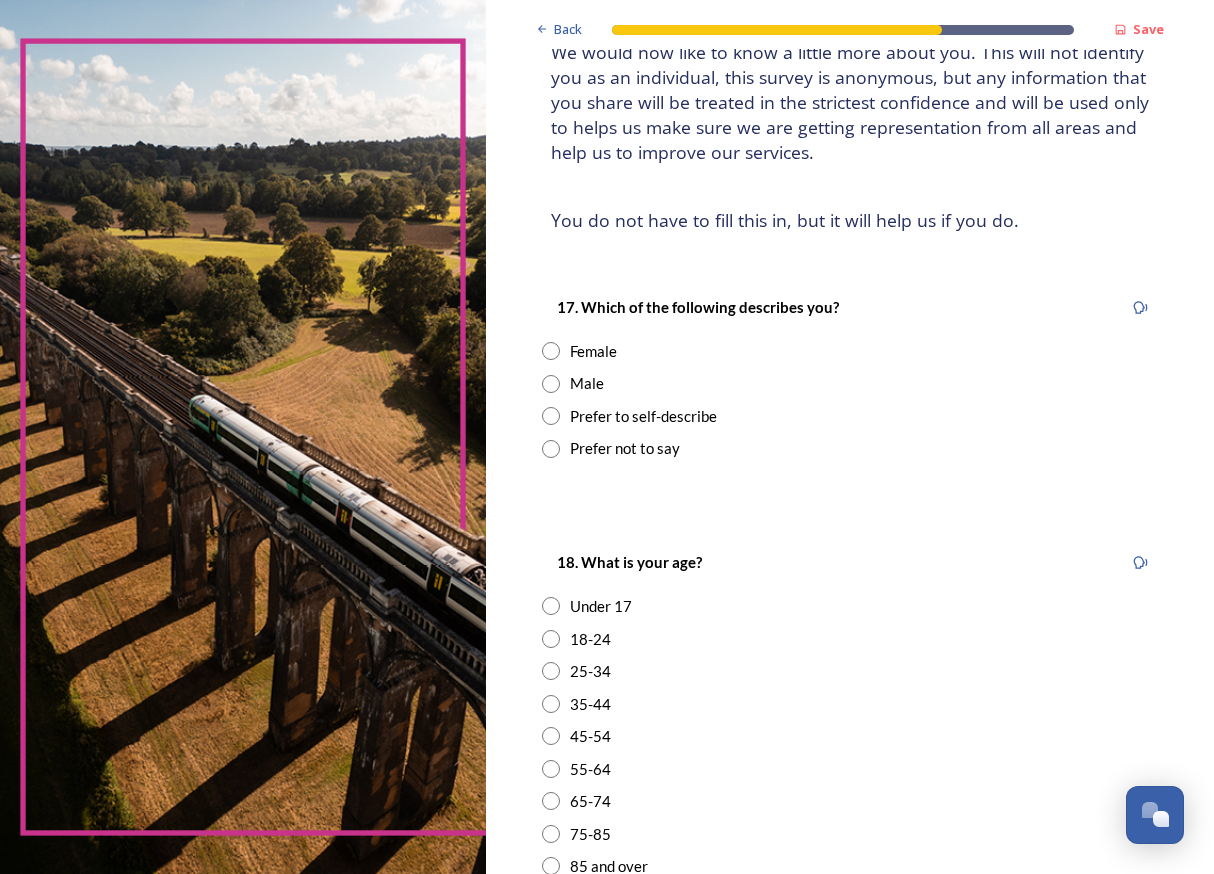click at bounding box center (551, 384) 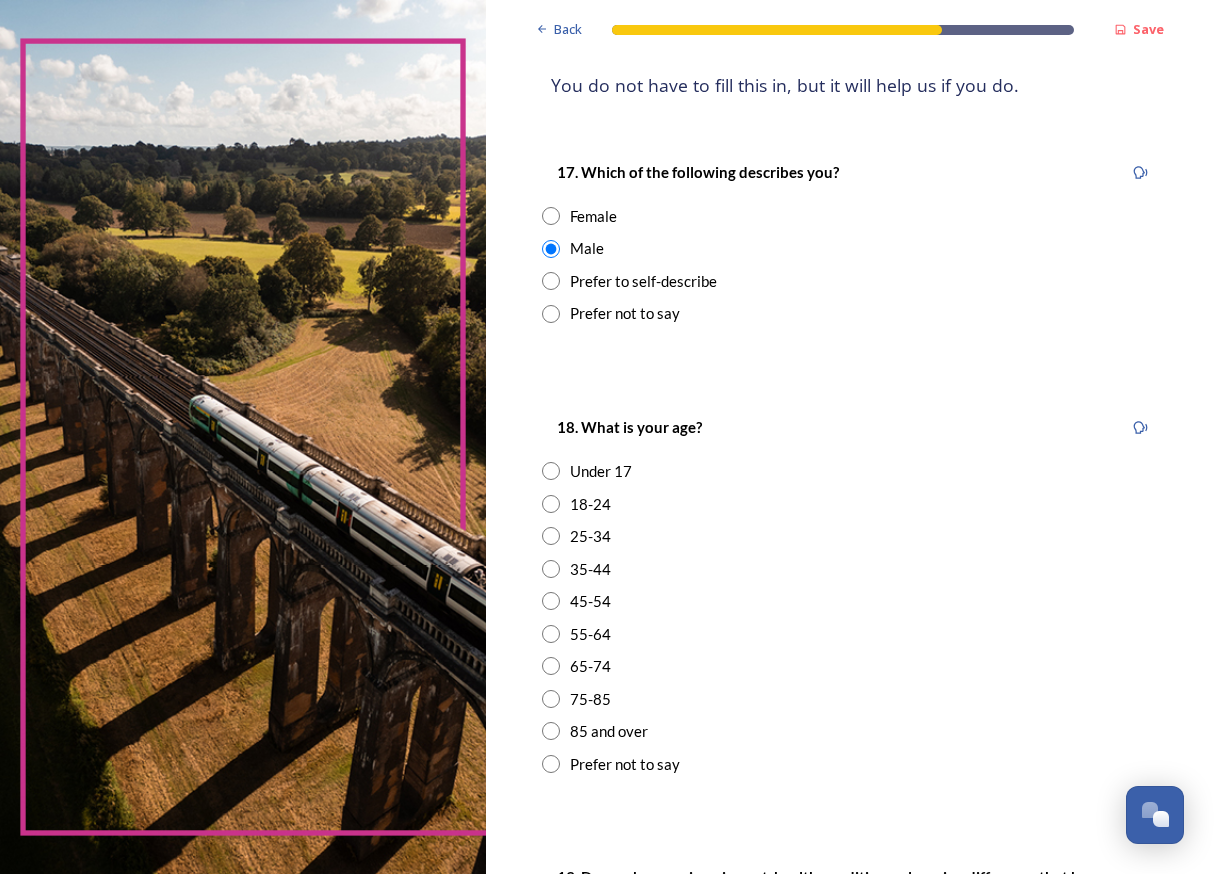 scroll, scrollTop: 297, scrollLeft: 0, axis: vertical 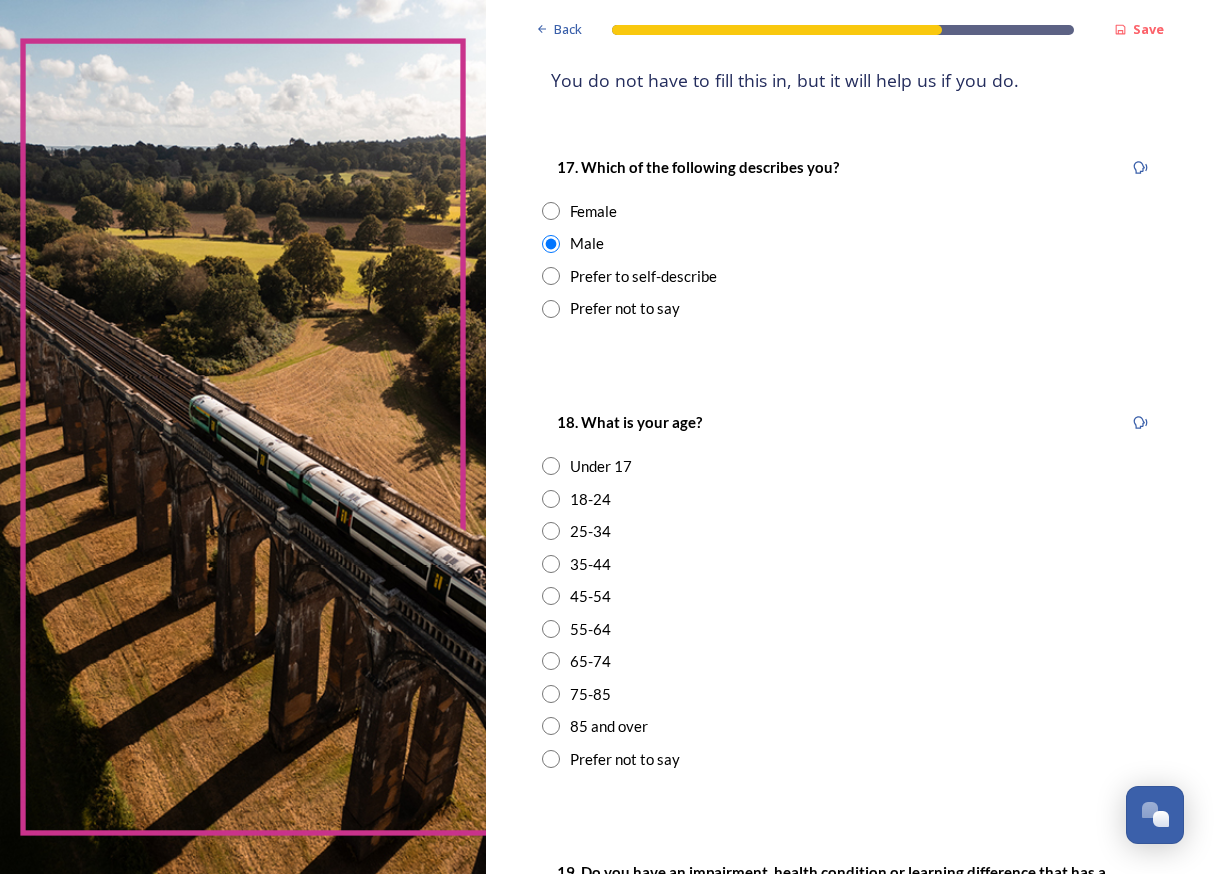 click at bounding box center [551, 661] 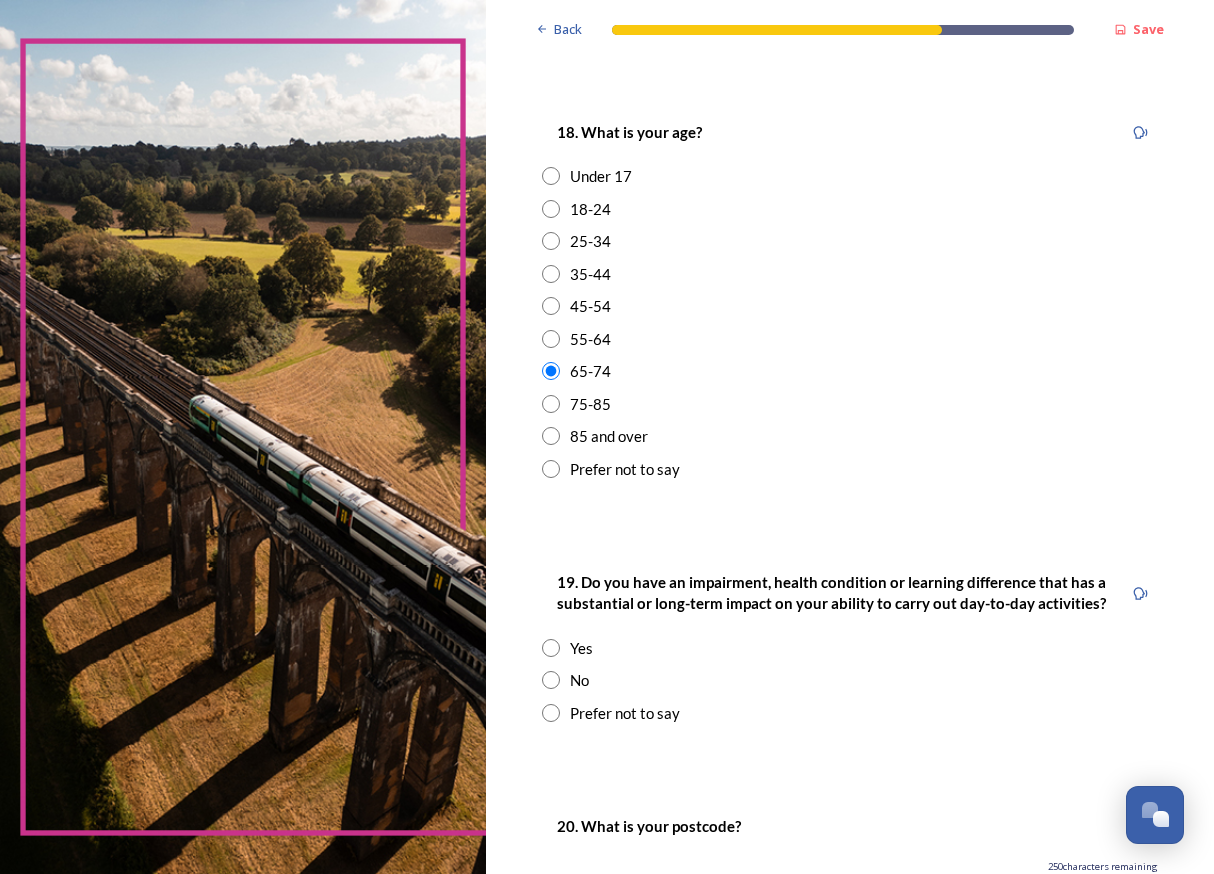 scroll, scrollTop: 614, scrollLeft: 0, axis: vertical 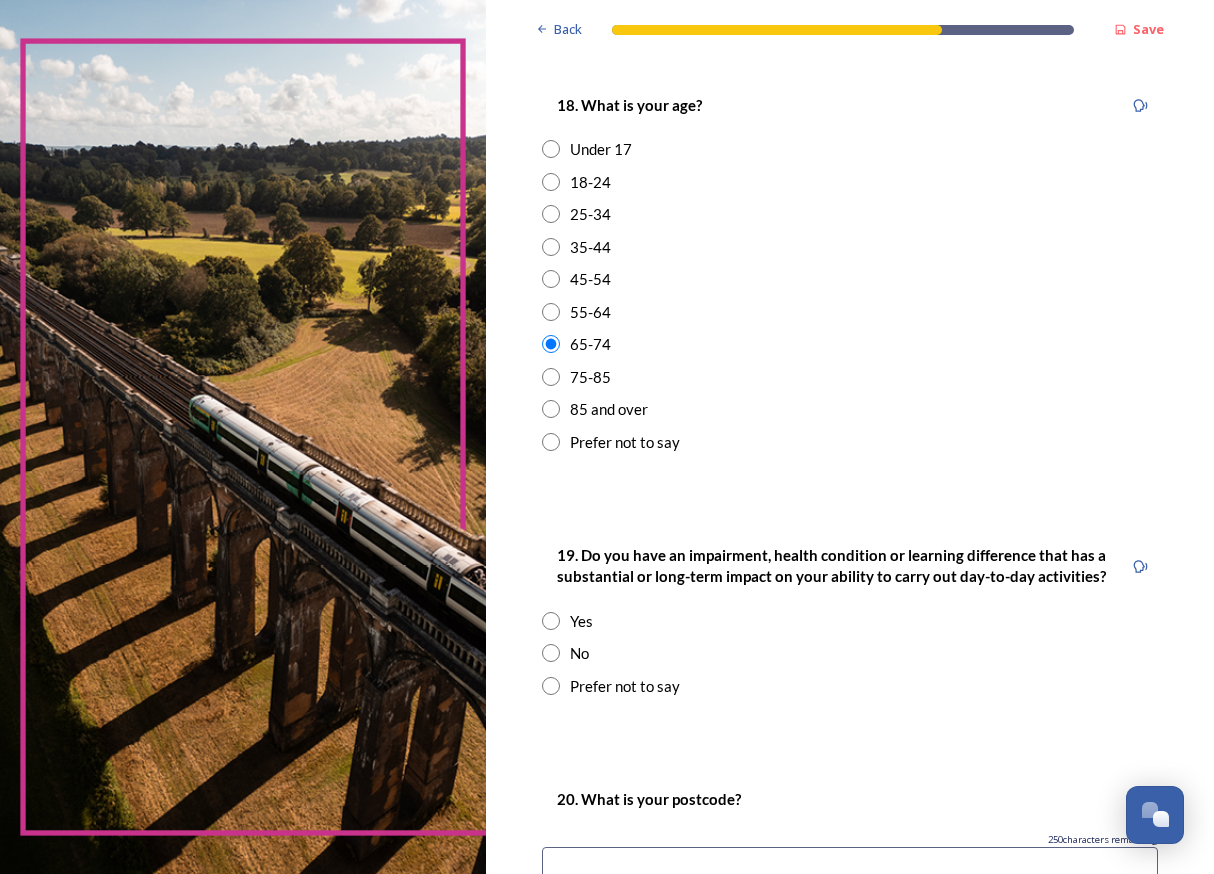 click at bounding box center [551, 653] 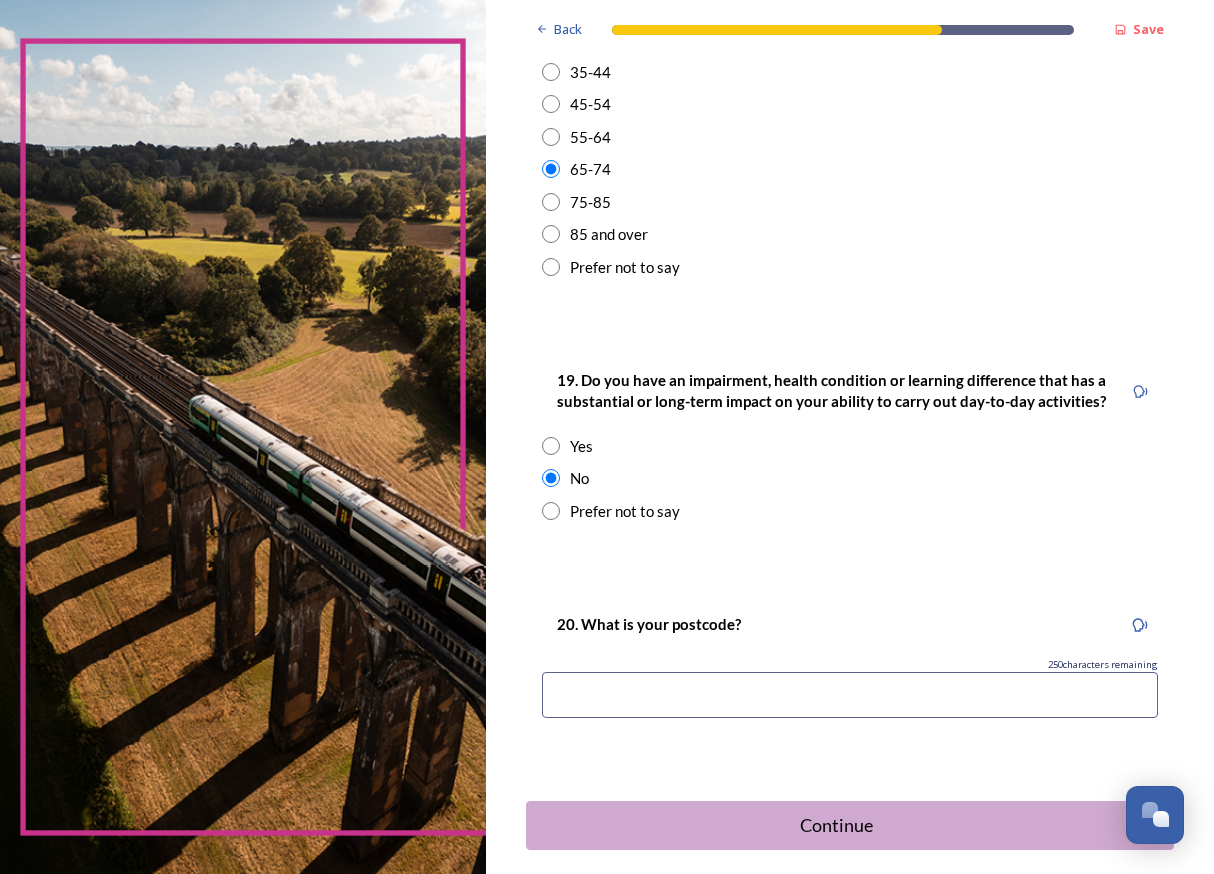 click at bounding box center (850, 695) 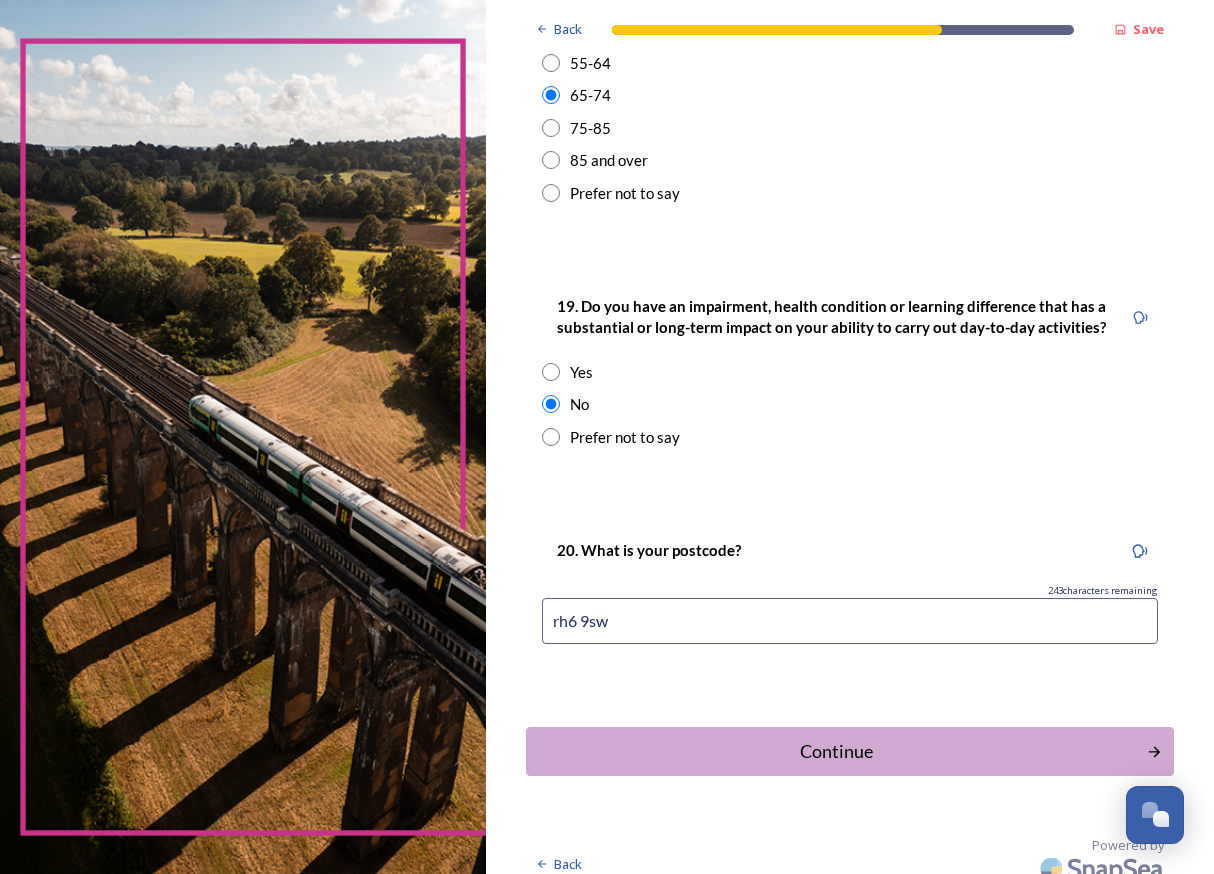 scroll, scrollTop: 862, scrollLeft: 0, axis: vertical 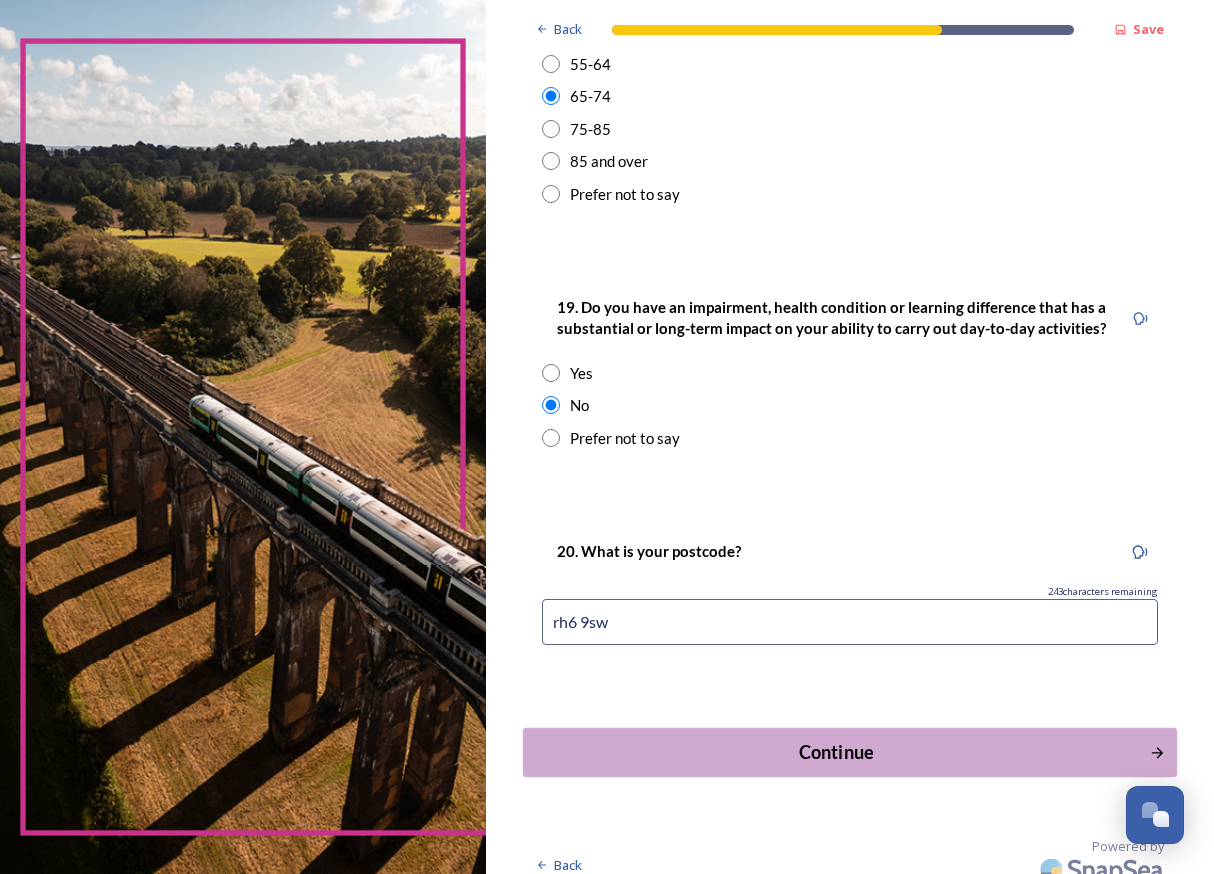 type on "rh6 9sw" 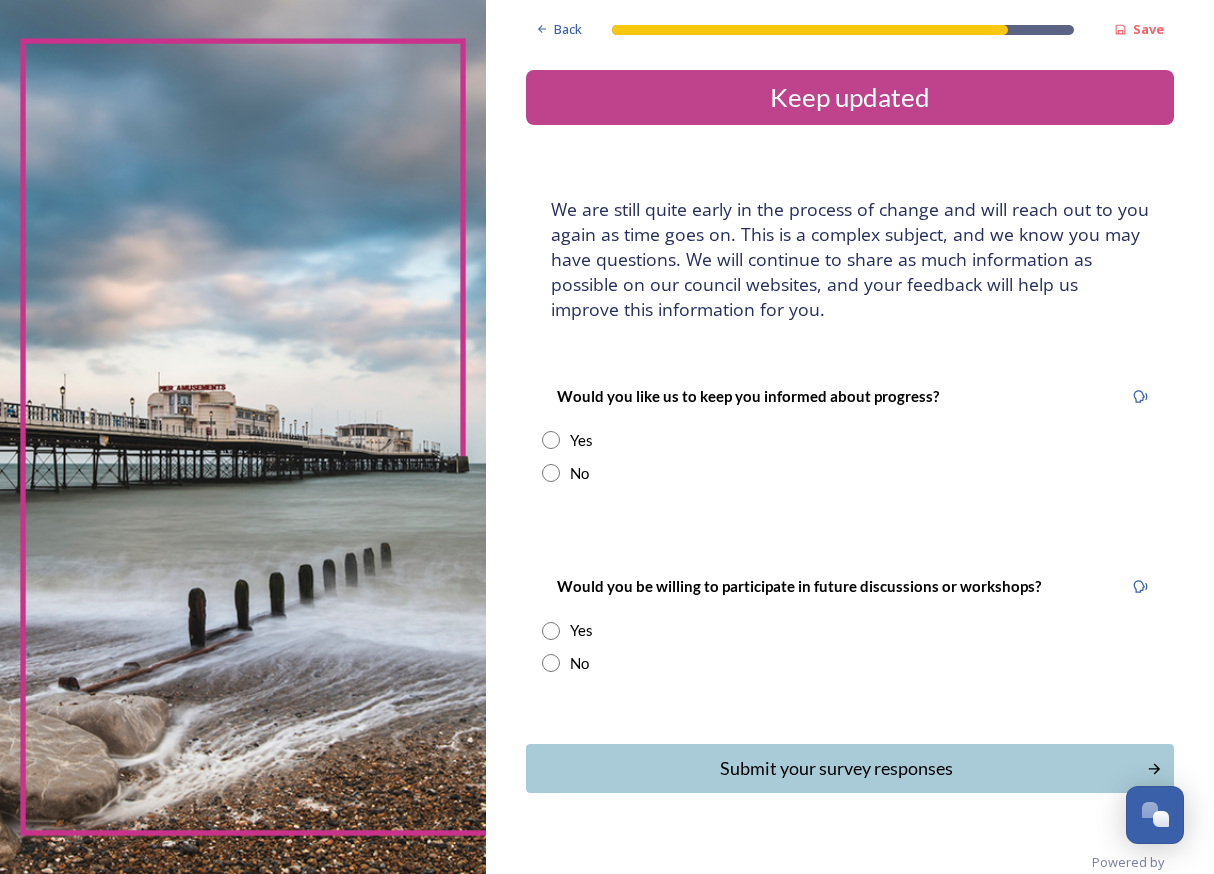click at bounding box center [551, 440] 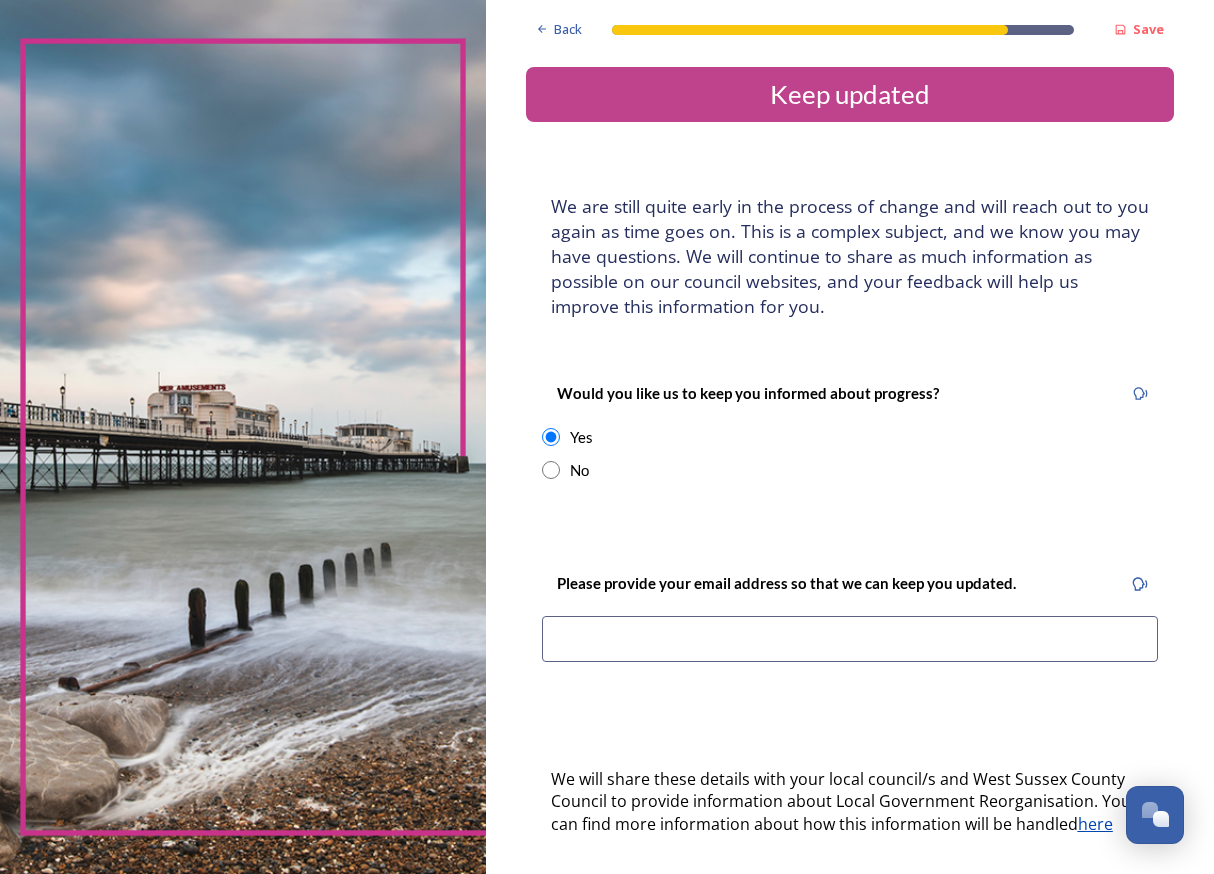 scroll, scrollTop: 6, scrollLeft: 0, axis: vertical 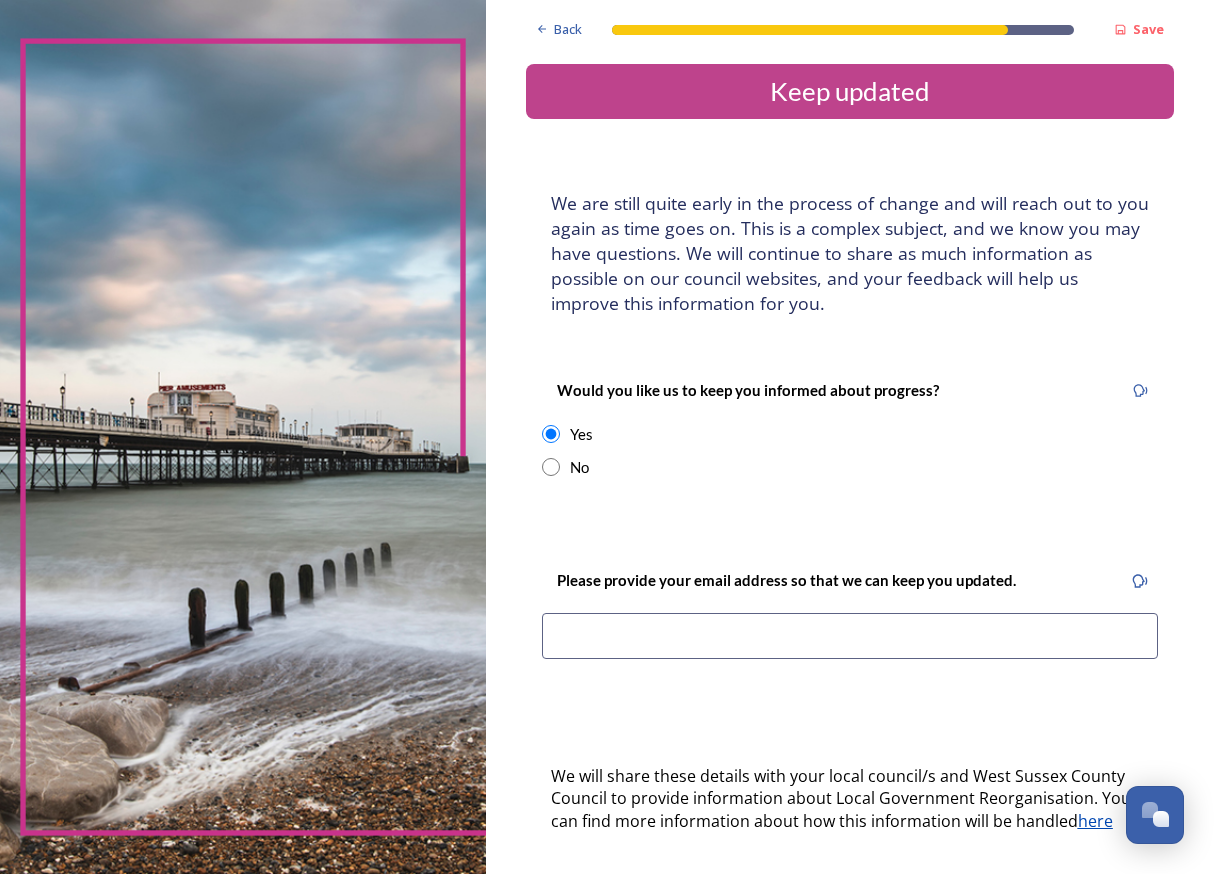 click on "Copthorne Golf Club Back Save Keep updated We are still quite early in the process of change and will reach out to you again as time goes on. This is a complex subject, and we know you may have questions. We will continue to share as much information as possible on our council websites, and your feedback will help us improve this information for you. Would you like us to keep you informed about progress? Yes No Please provide your email address so that we can keep you updated. We will share these details with your local council/s and West Sussex County Council to provide information about Local Government Reorganisation. You can find more information about how this information will be handled here Would you be willing to participate in future discussions or workshops? Yes No Submit your survey responses Back Powered by" at bounding box center (850, 612) 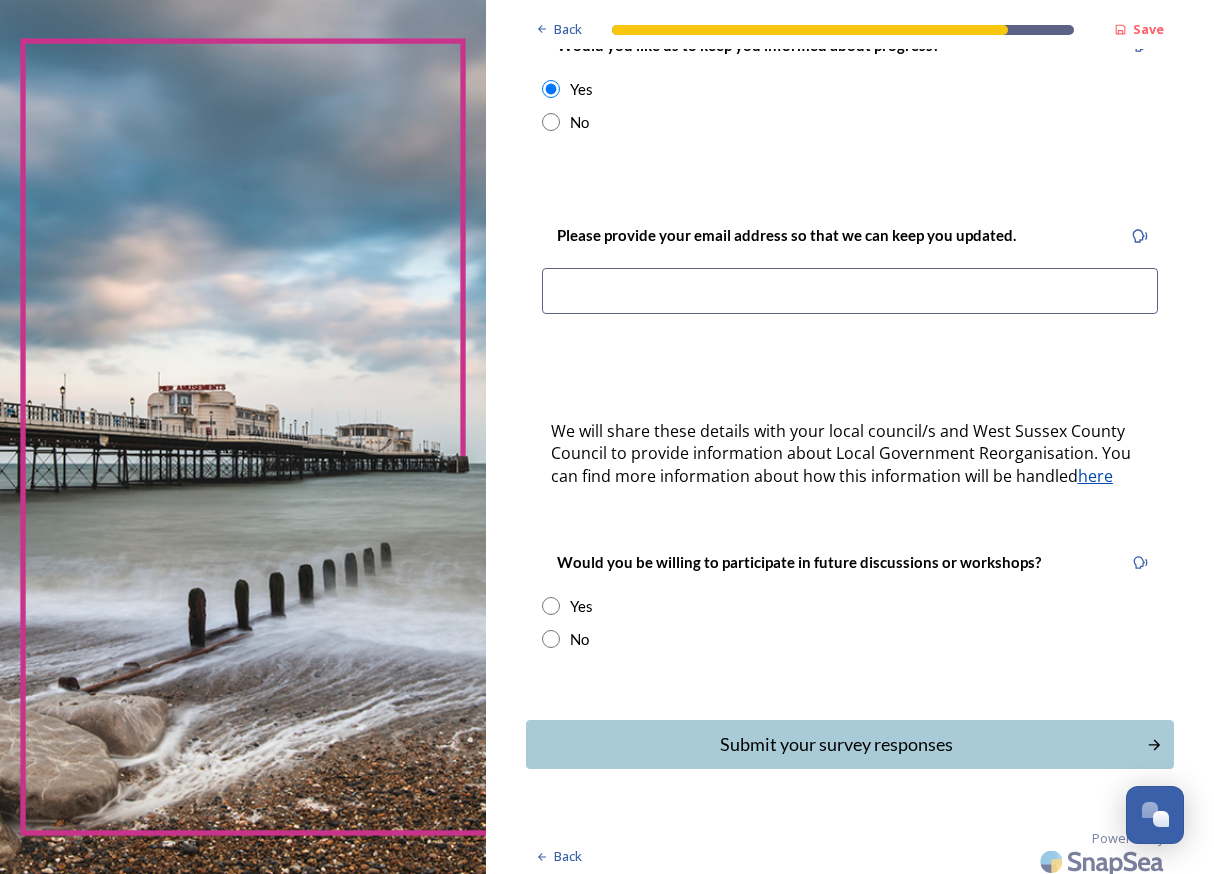 scroll, scrollTop: 350, scrollLeft: 0, axis: vertical 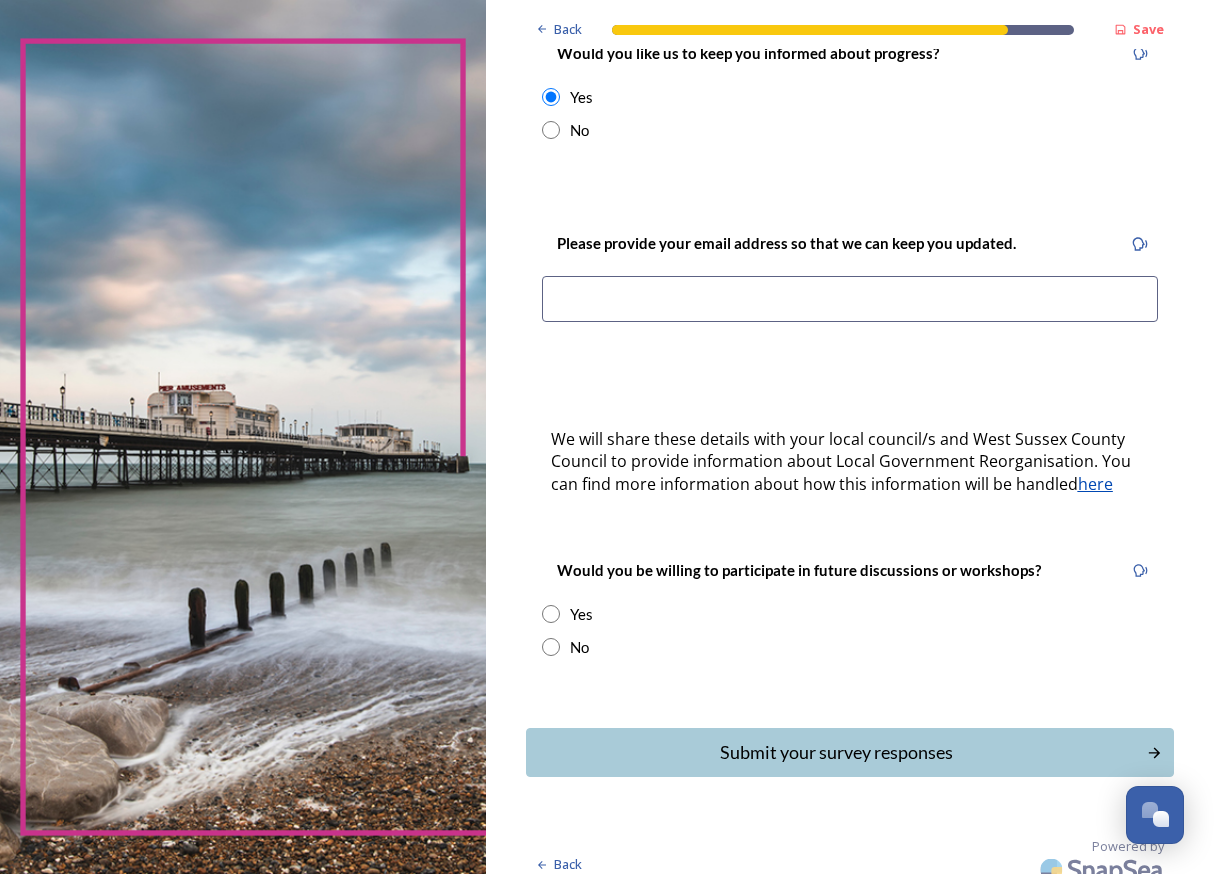 click at bounding box center [551, 647] 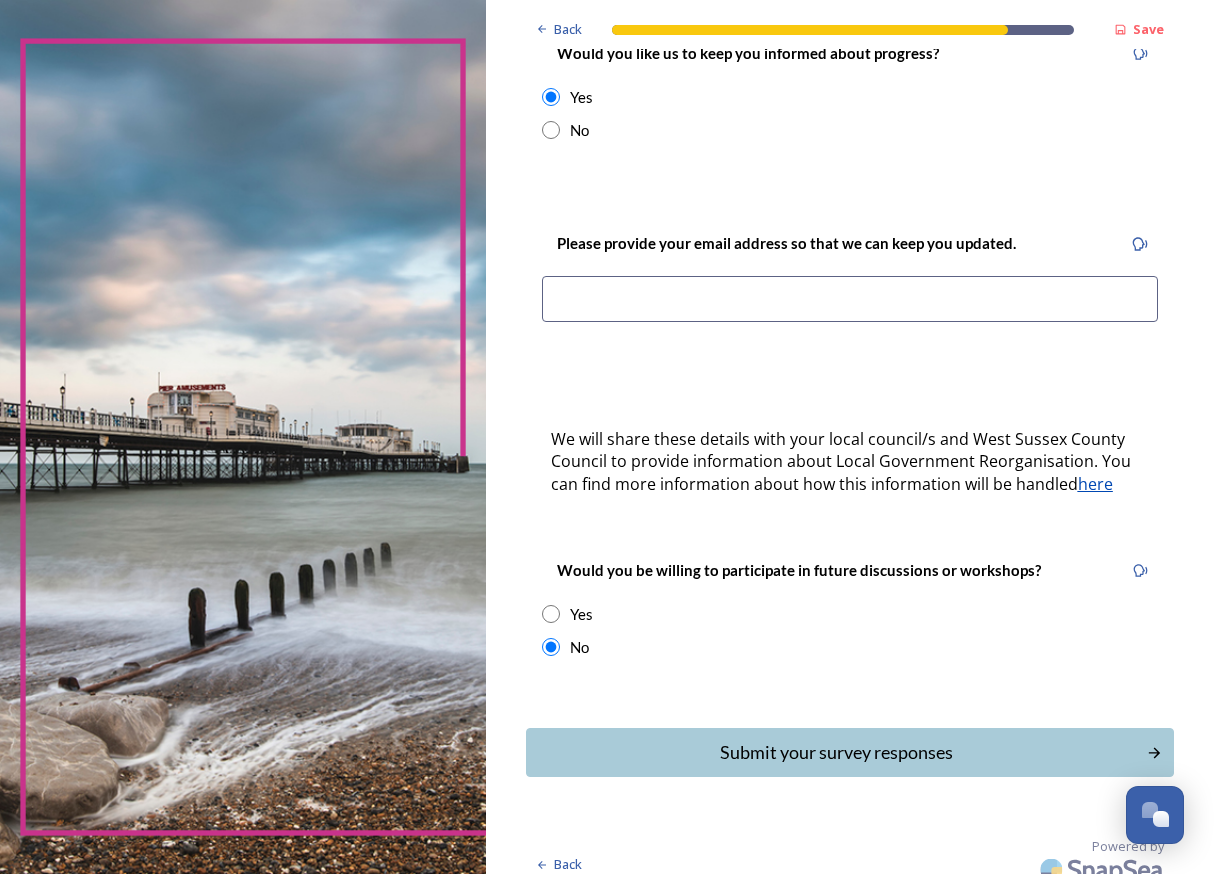 scroll, scrollTop: 0, scrollLeft: 1, axis: horizontal 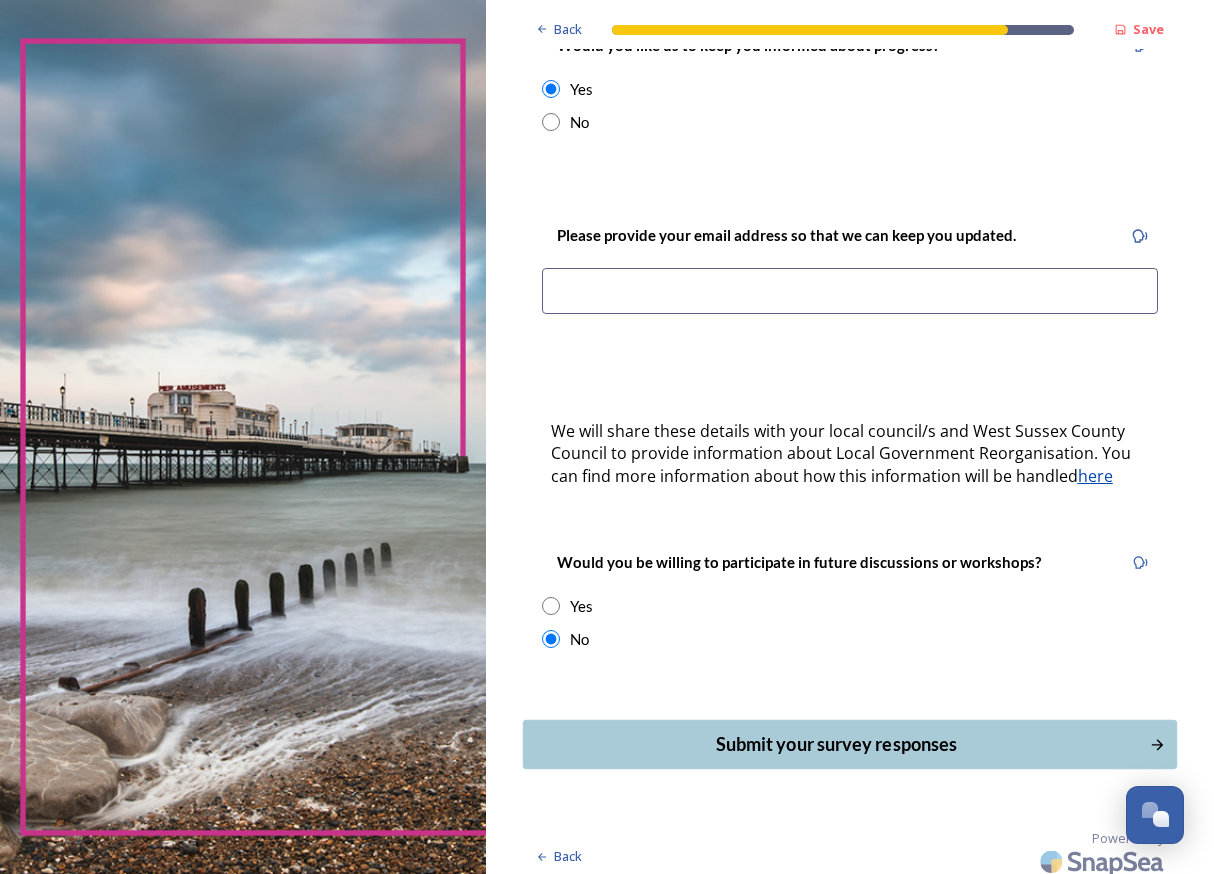 click on "Submit your survey responses" at bounding box center (835, 744) 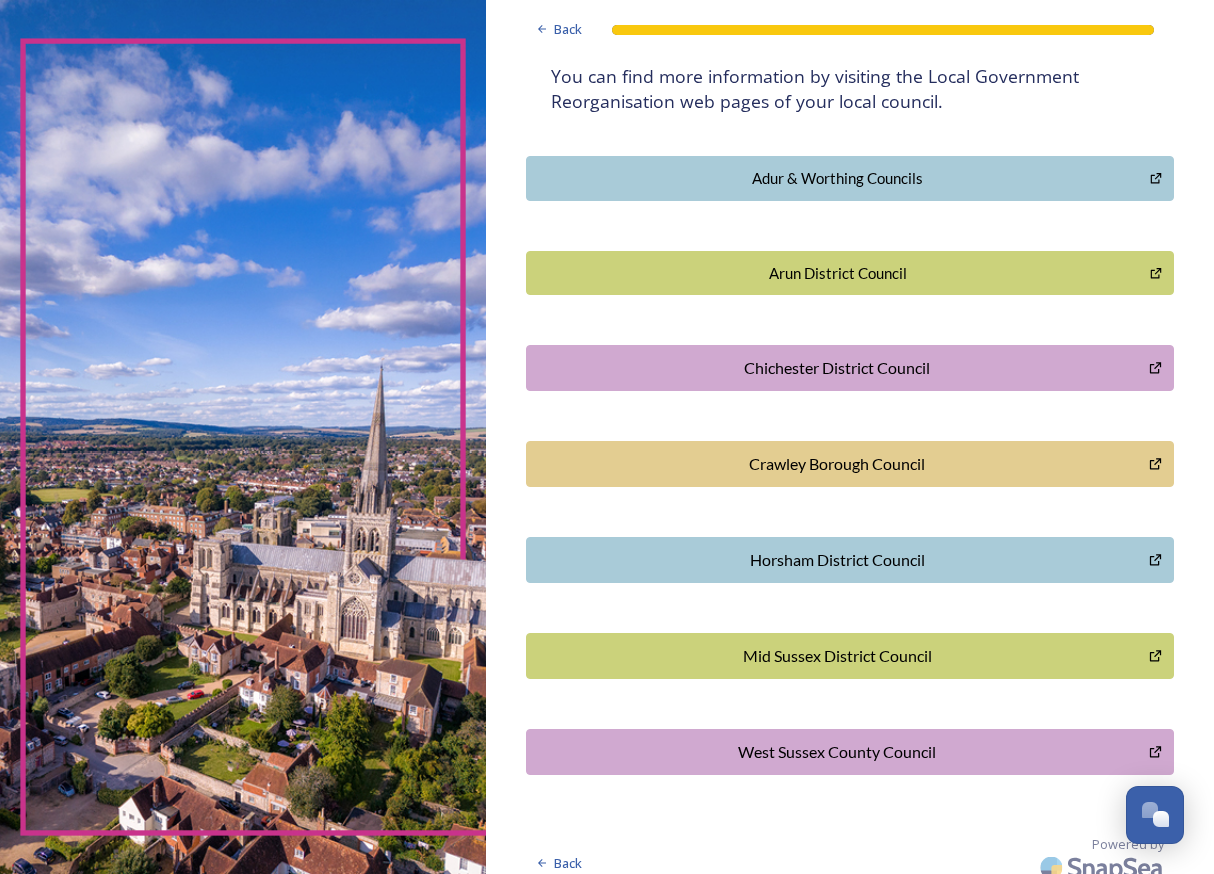 scroll, scrollTop: 396, scrollLeft: 0, axis: vertical 